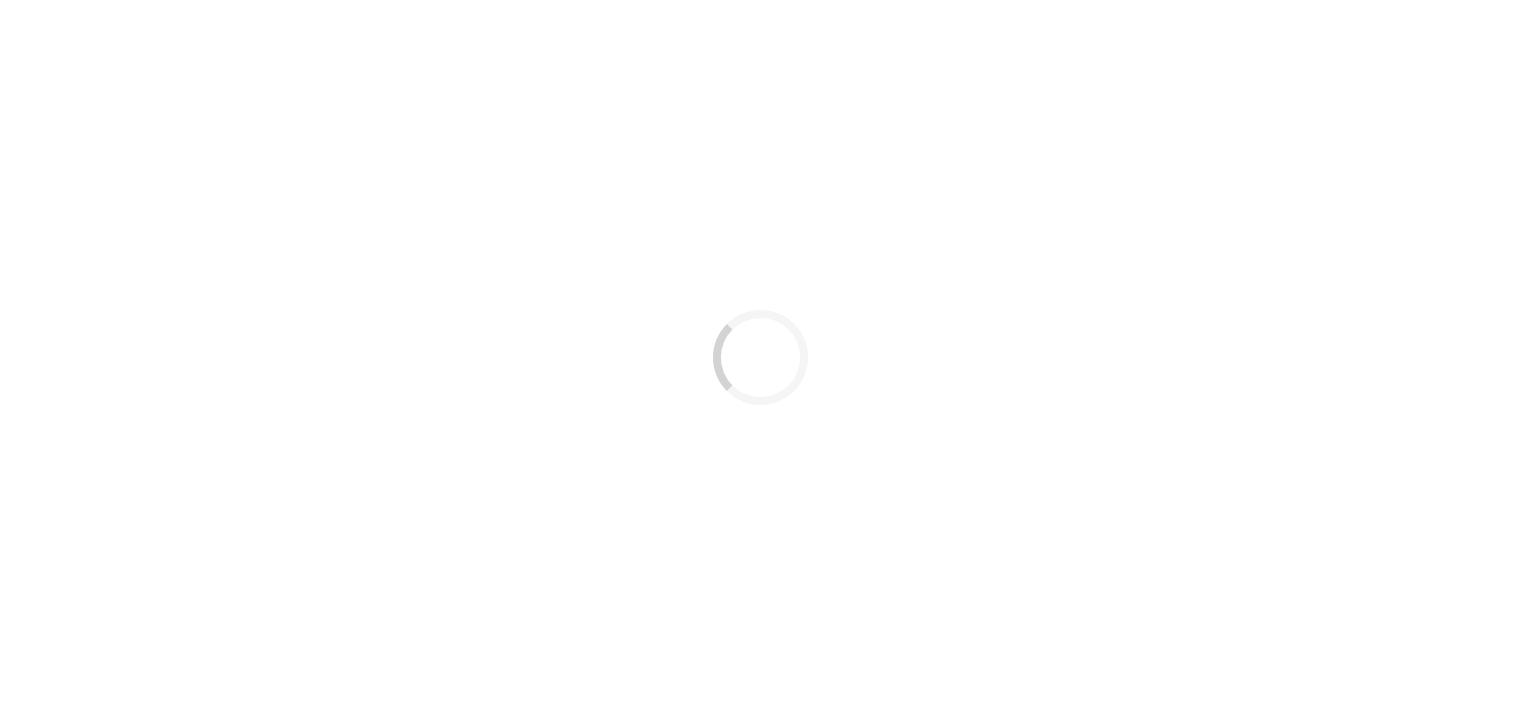 scroll, scrollTop: 0, scrollLeft: 0, axis: both 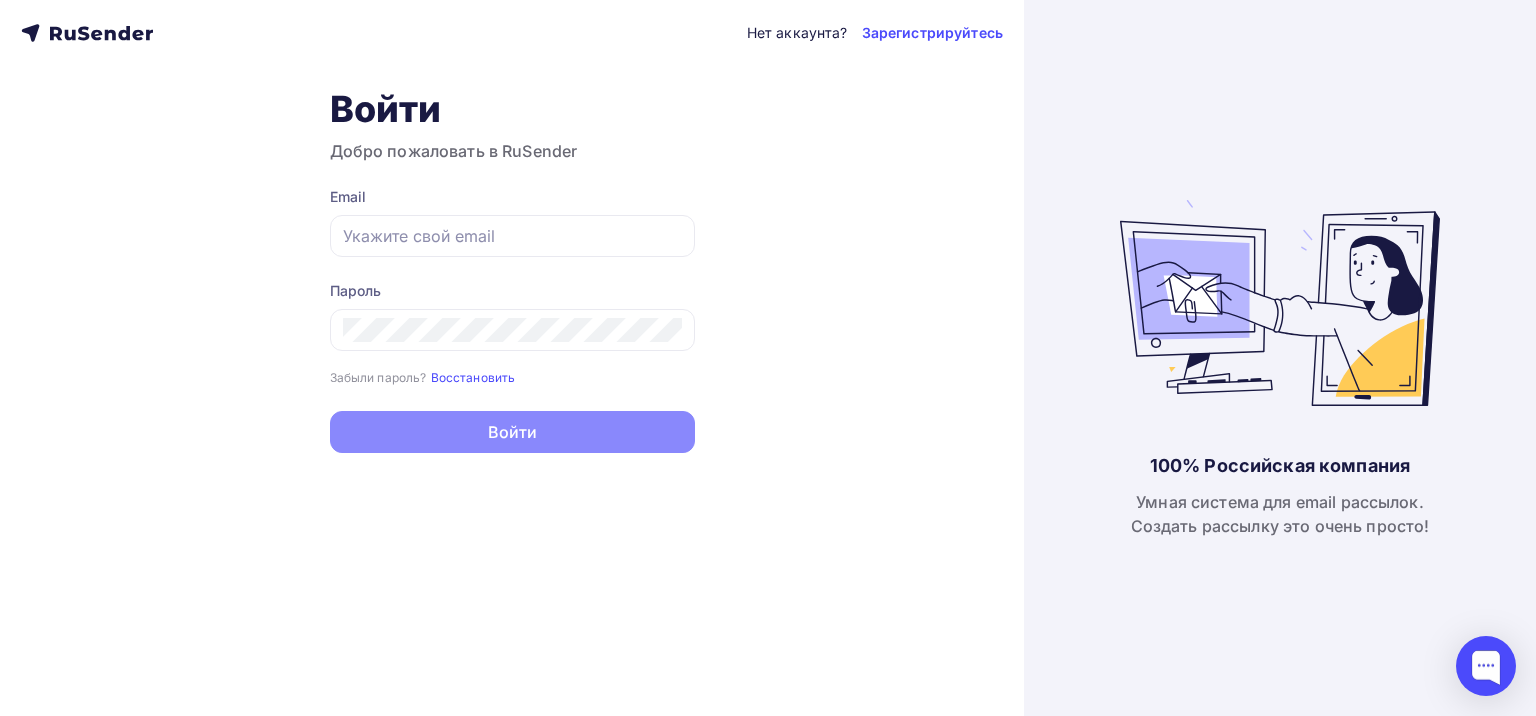 type on "[EMAIL]" 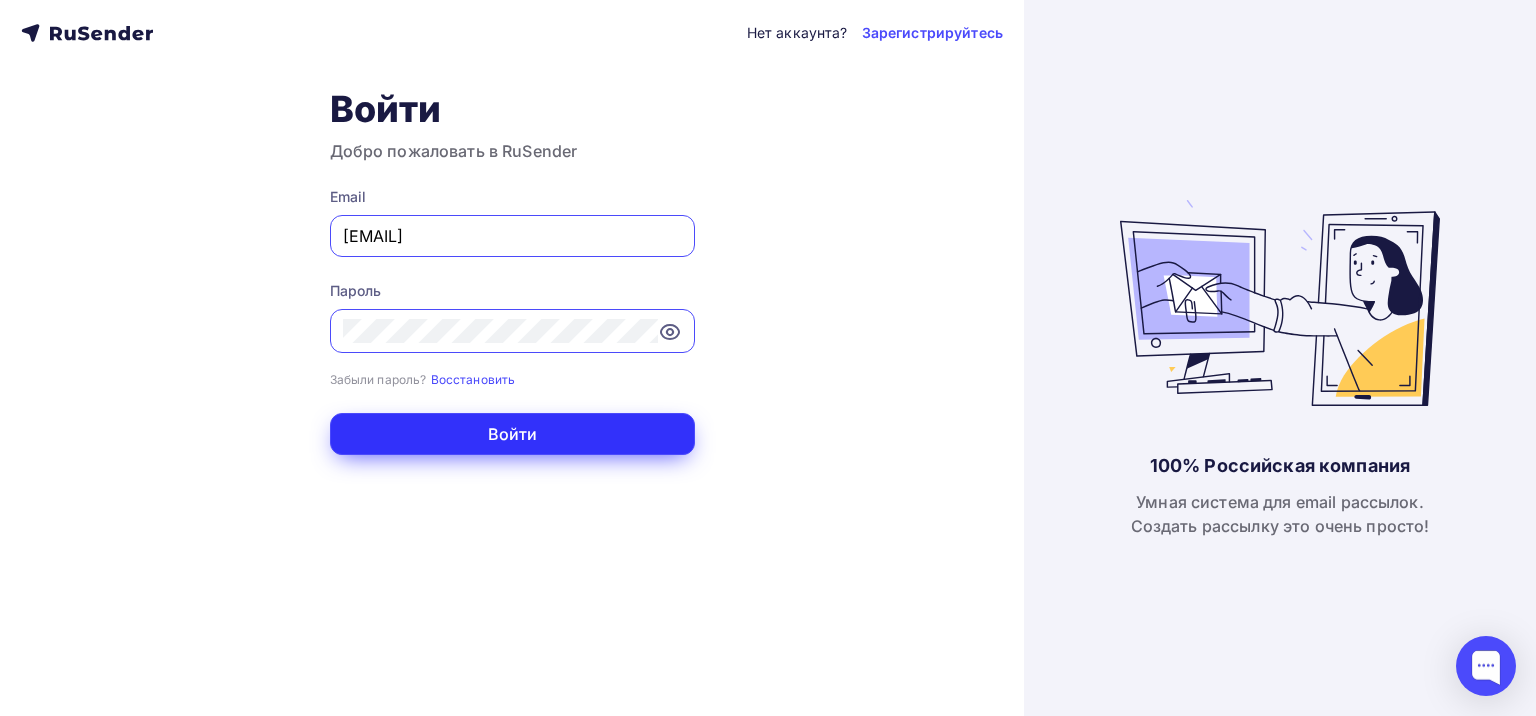 click on "Войти" at bounding box center [512, 434] 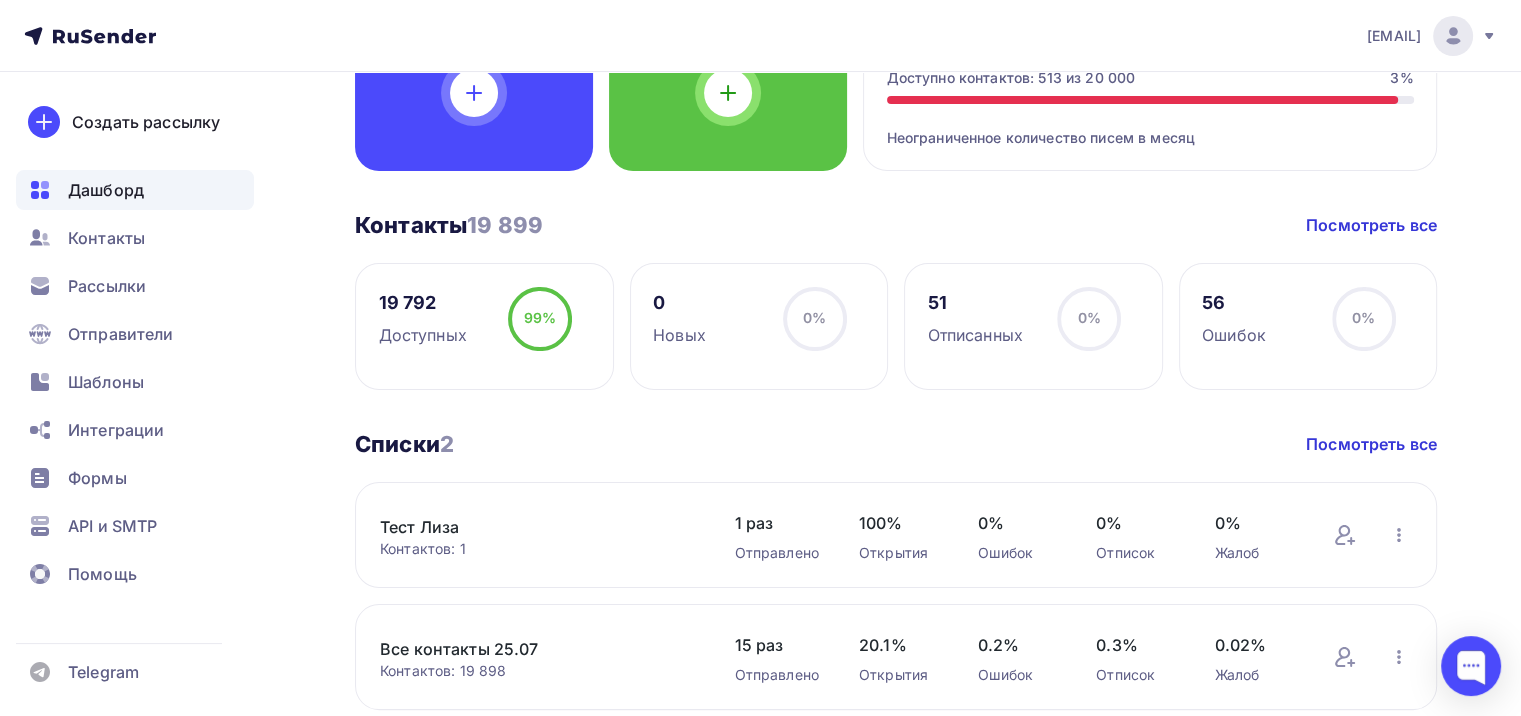 scroll, scrollTop: 0, scrollLeft: 0, axis: both 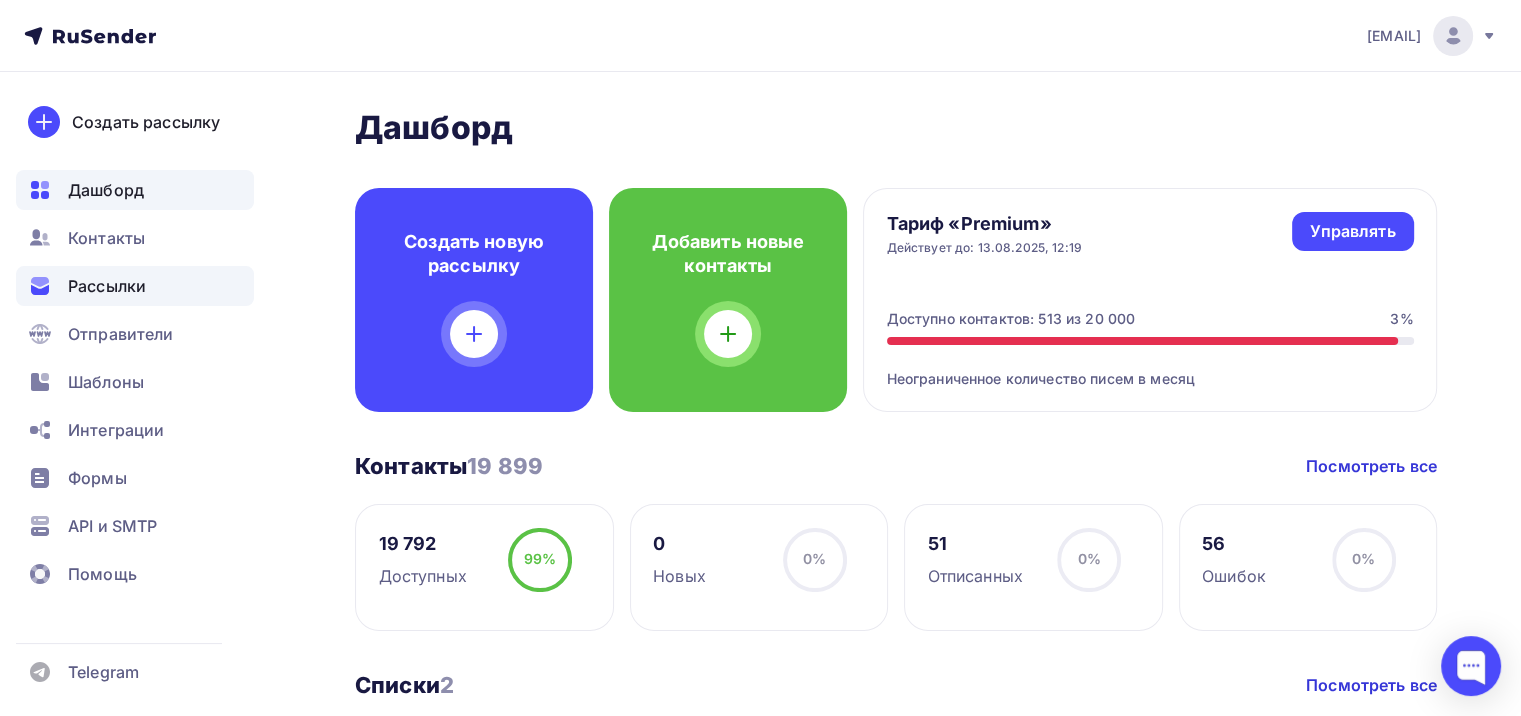 click on "Рассылки" at bounding box center [135, 286] 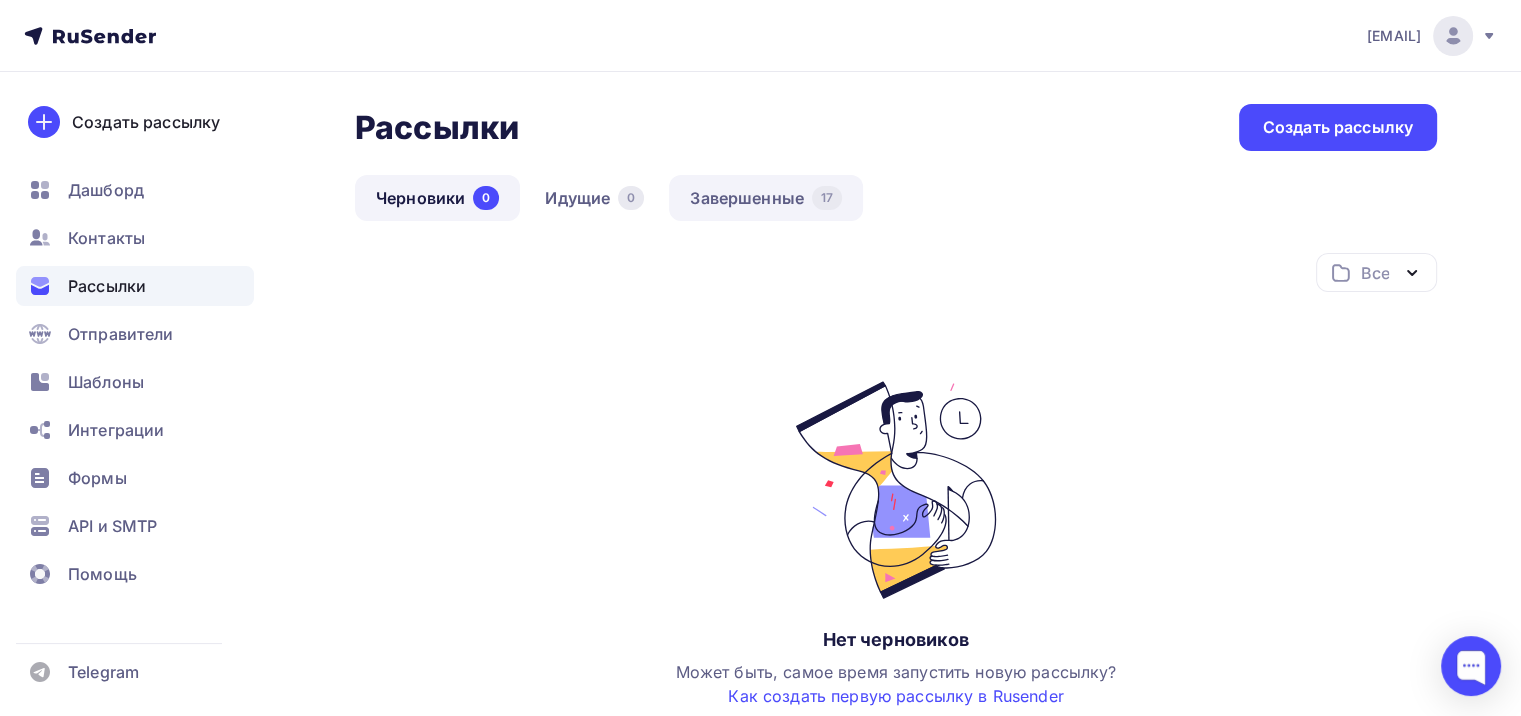 click on "Завершенные
17" at bounding box center [766, 198] 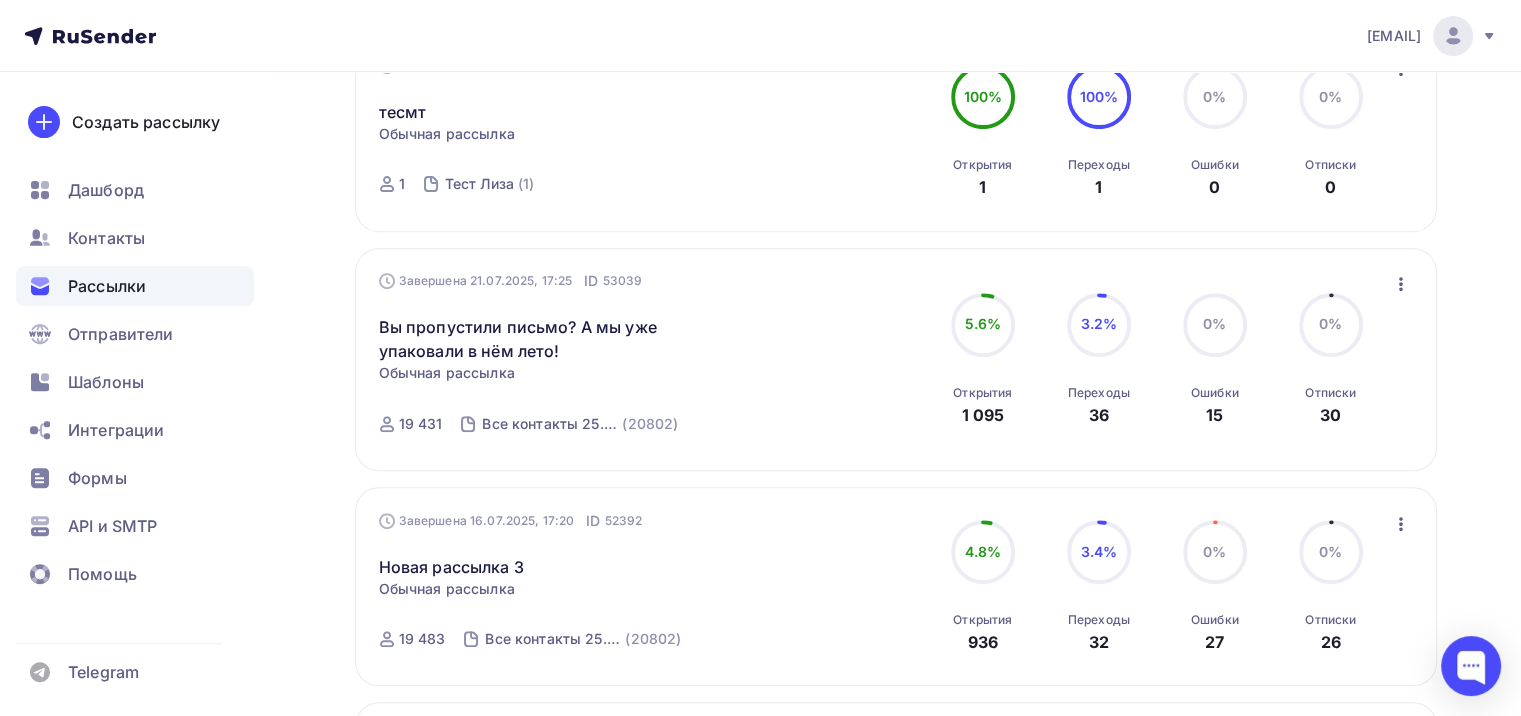 scroll, scrollTop: 800, scrollLeft: 0, axis: vertical 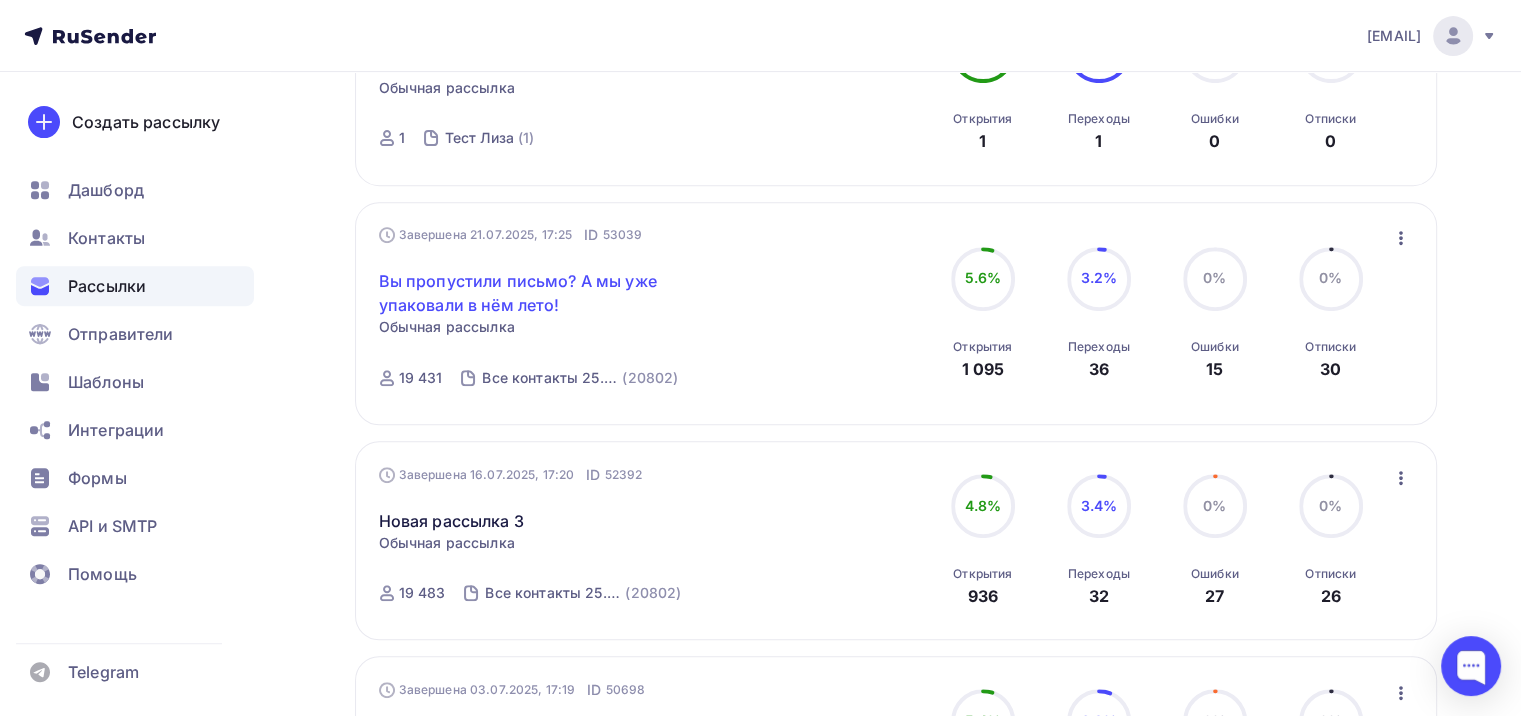 click on "Вы пропустили письмо? А мы уже упаковали в нём лето!" at bounding box center (550, 293) 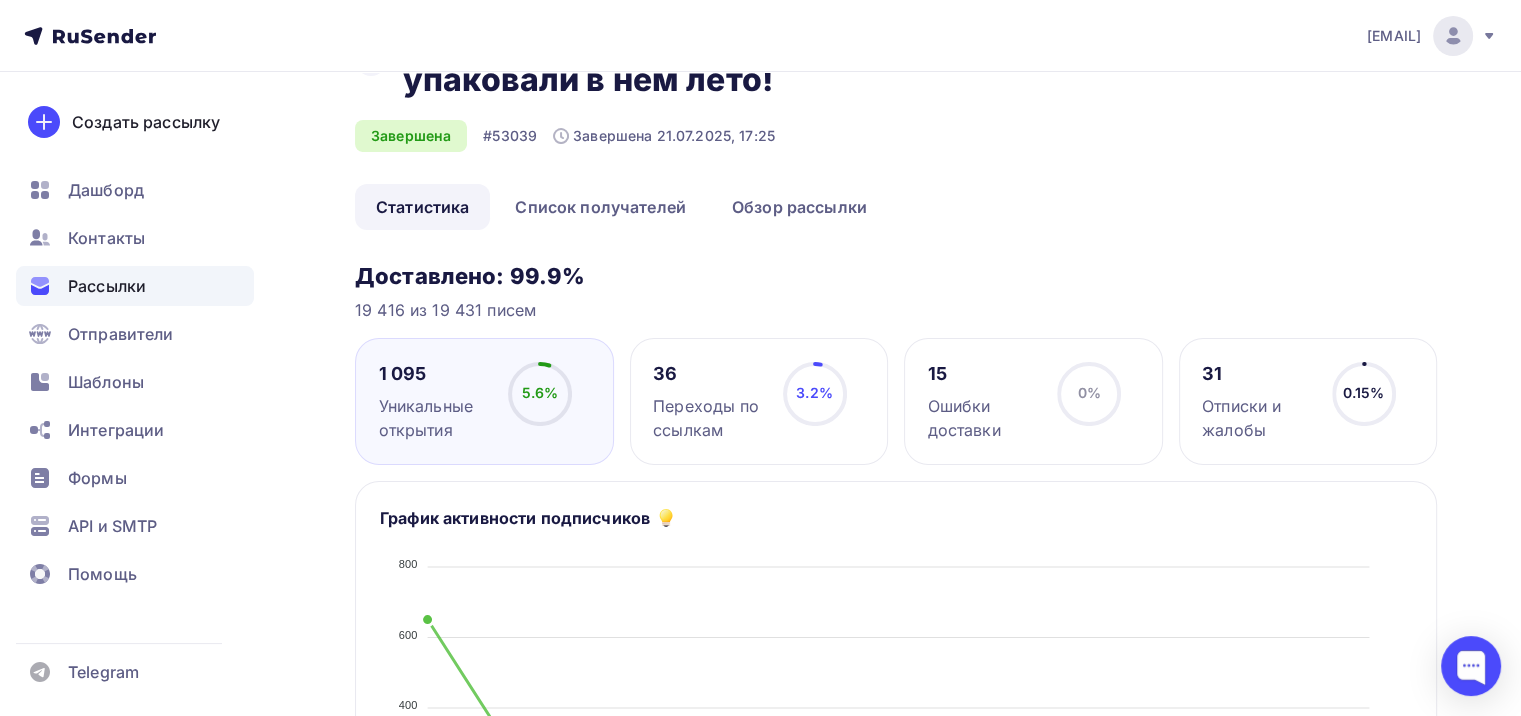 scroll, scrollTop: 38, scrollLeft: 0, axis: vertical 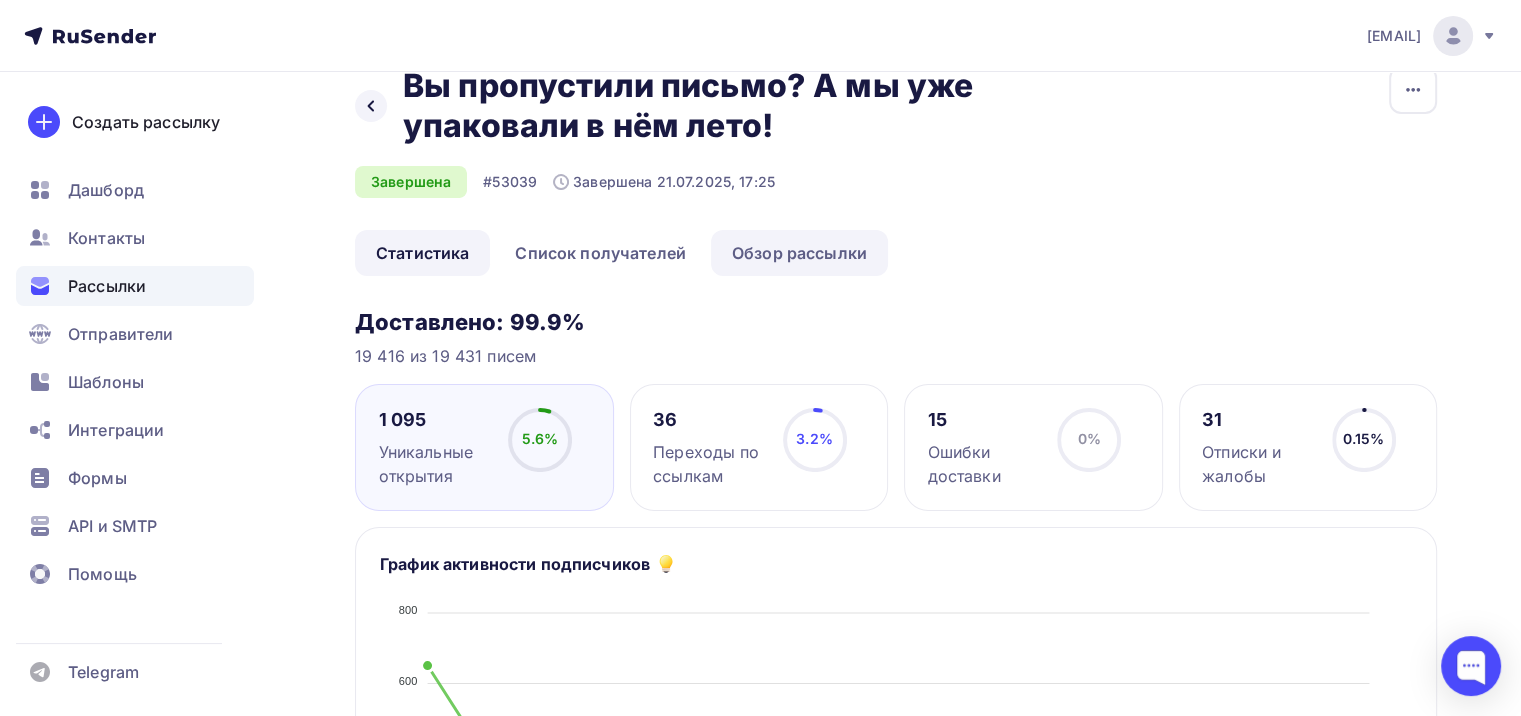click on "Обзор рассылки" at bounding box center [799, 253] 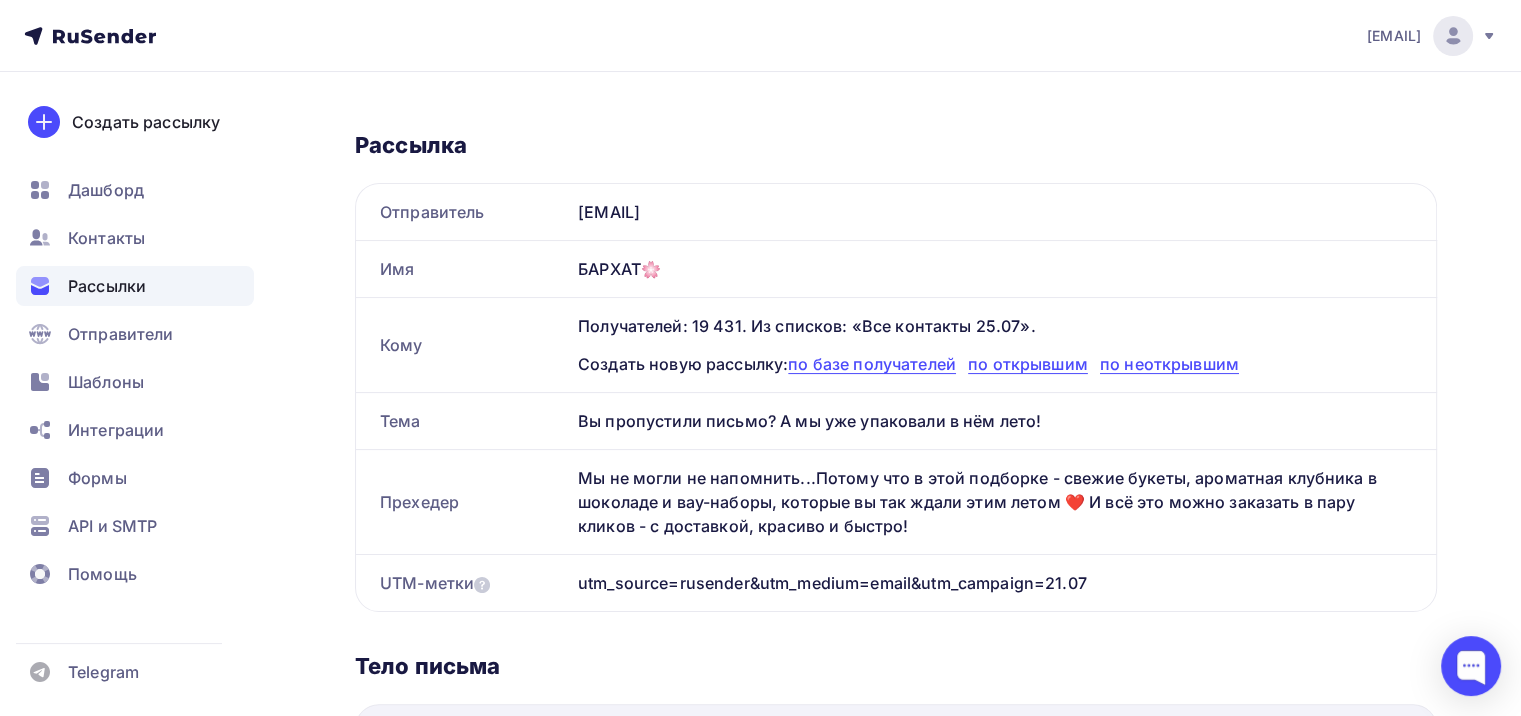scroll, scrollTop: 300, scrollLeft: 0, axis: vertical 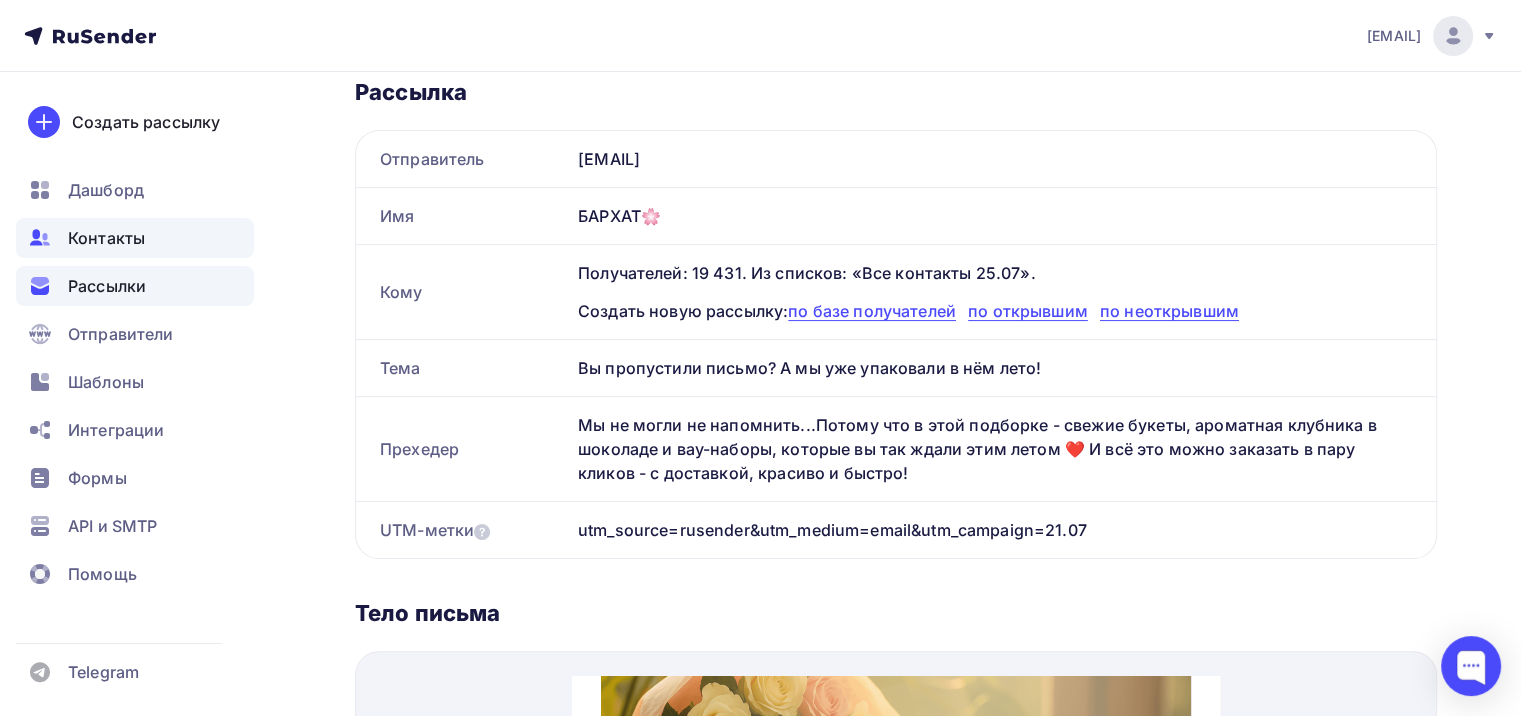 click on "Контакты" at bounding box center [135, 238] 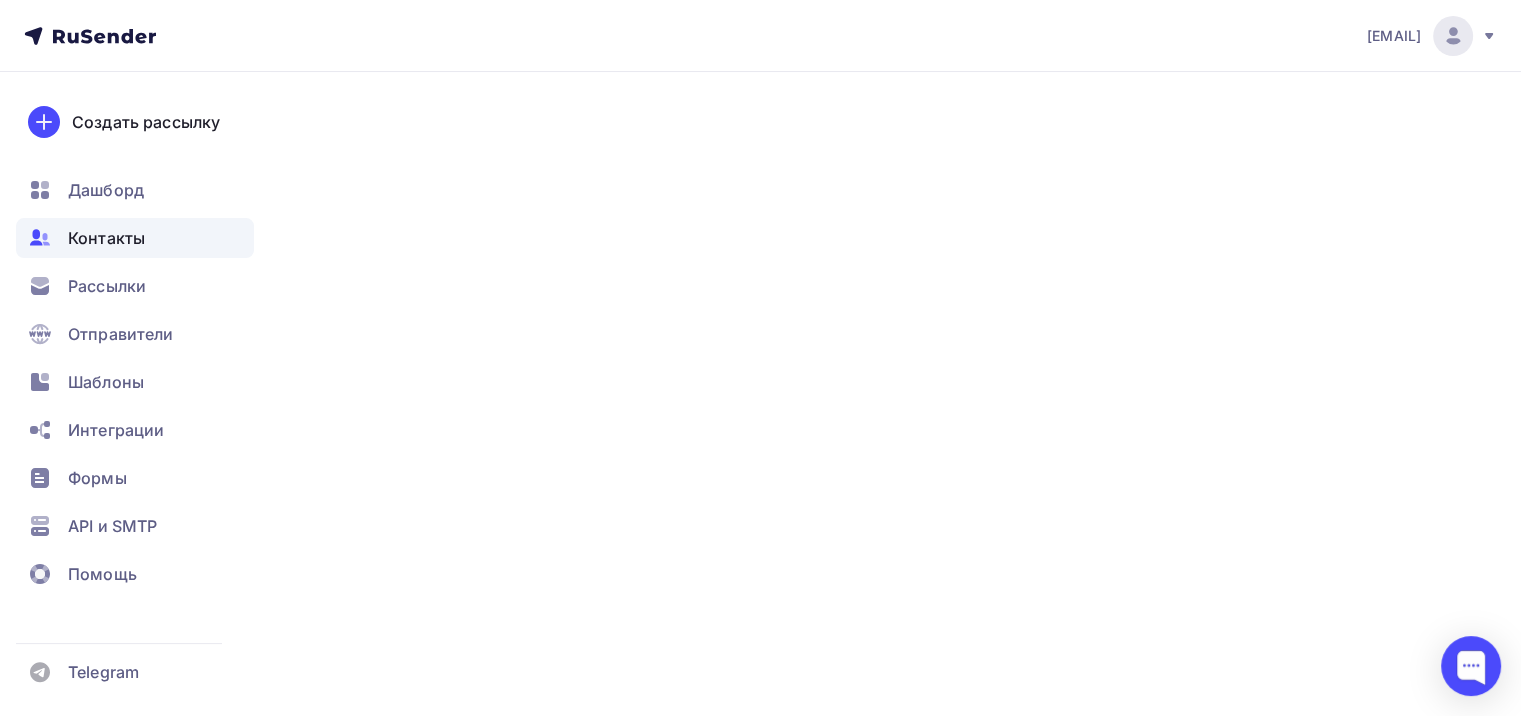 scroll, scrollTop: 0, scrollLeft: 0, axis: both 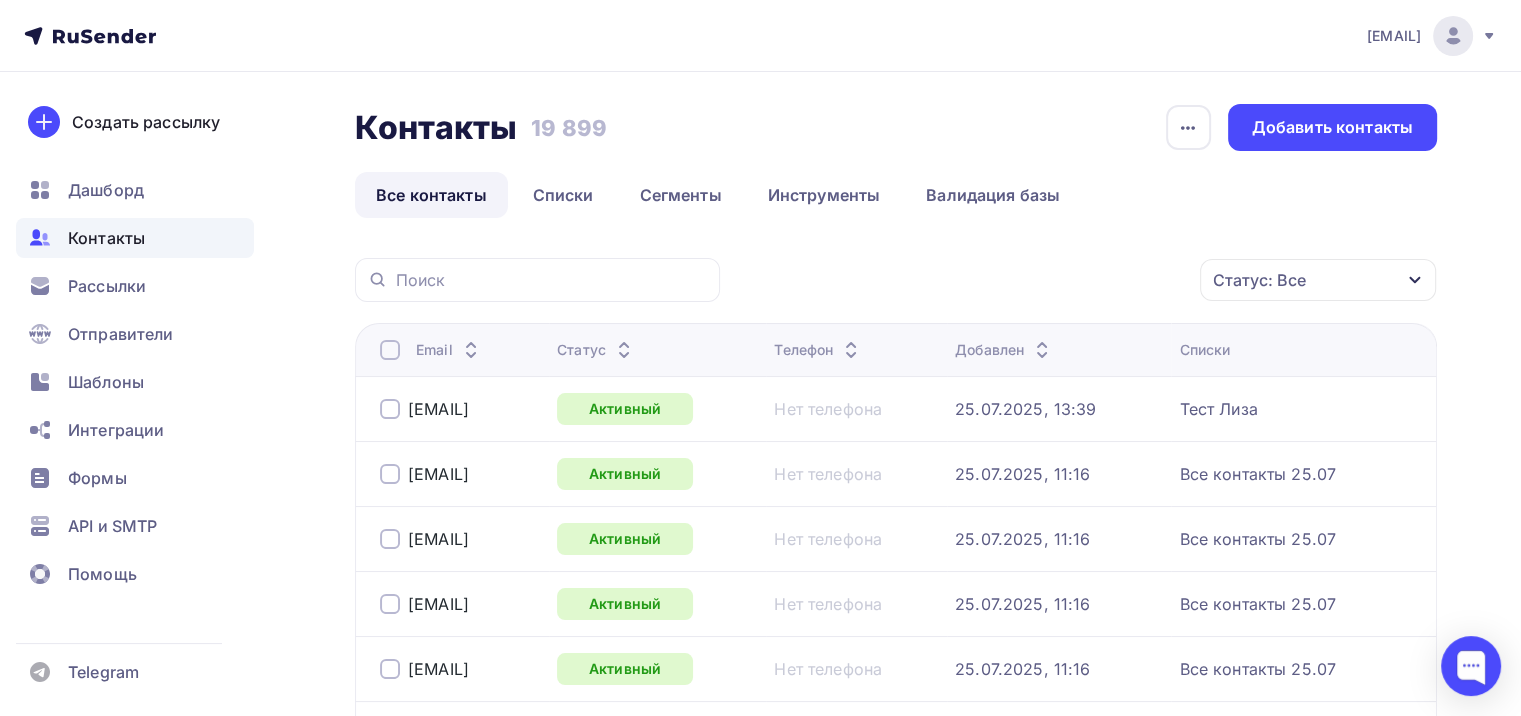 click on "Статус: Все" at bounding box center (1259, 280) 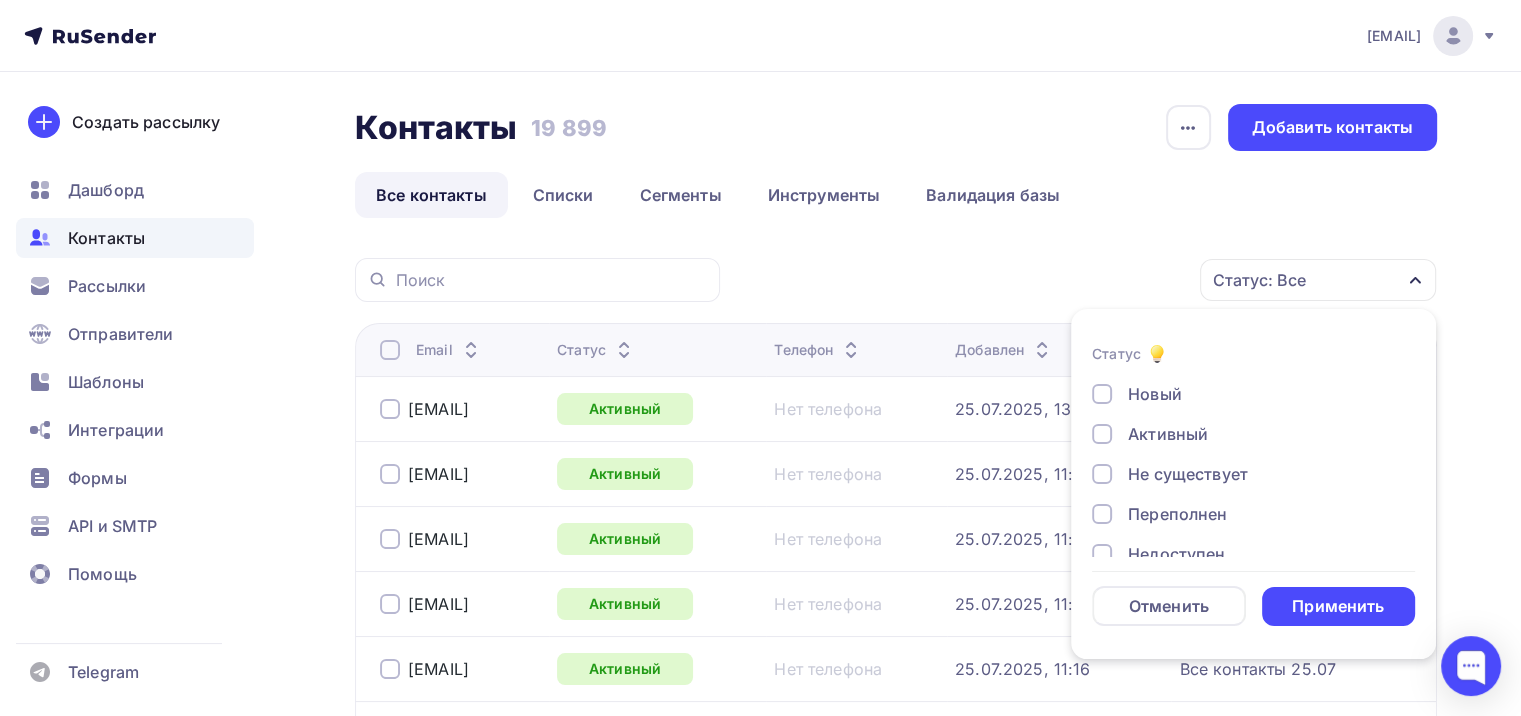 click on "Не существует" at bounding box center [1188, 474] 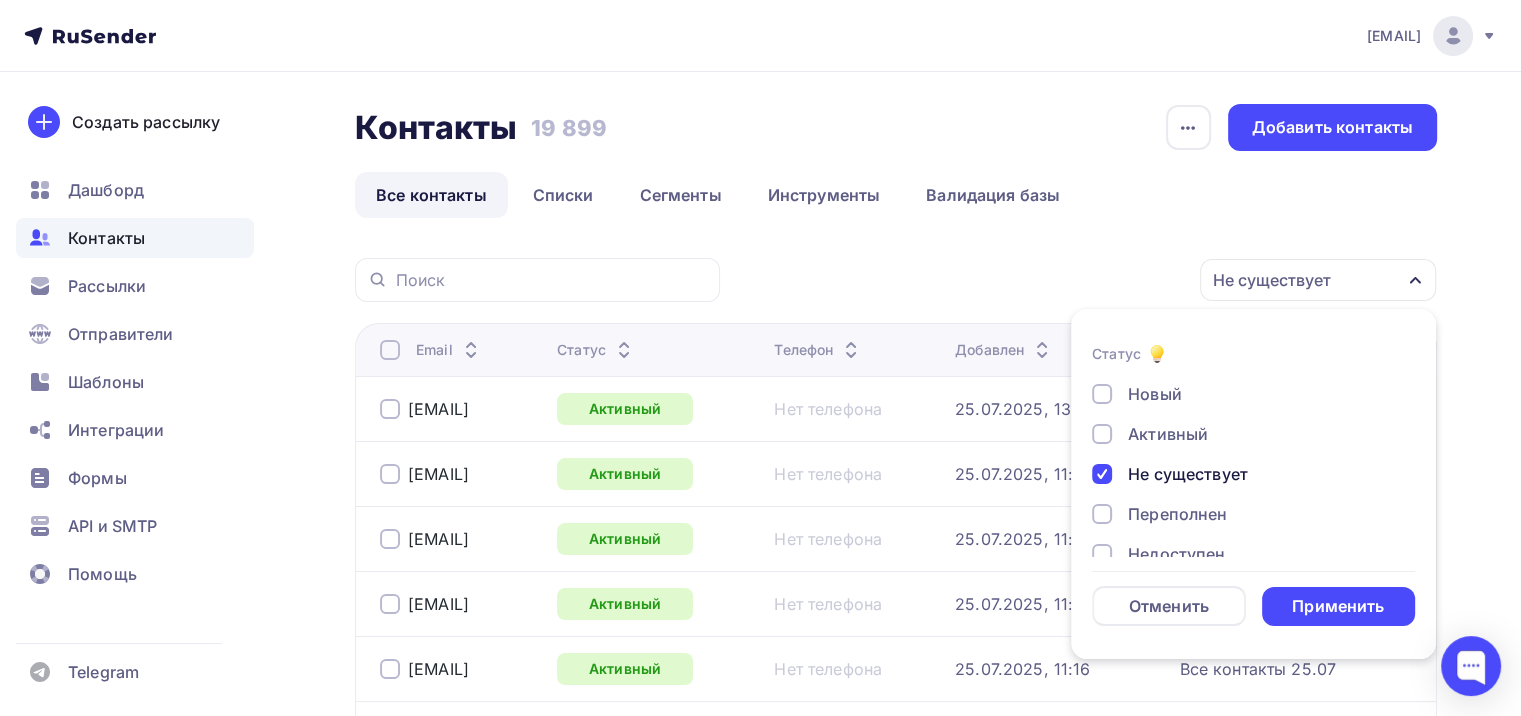 click on "Переполнен" at bounding box center [1177, 514] 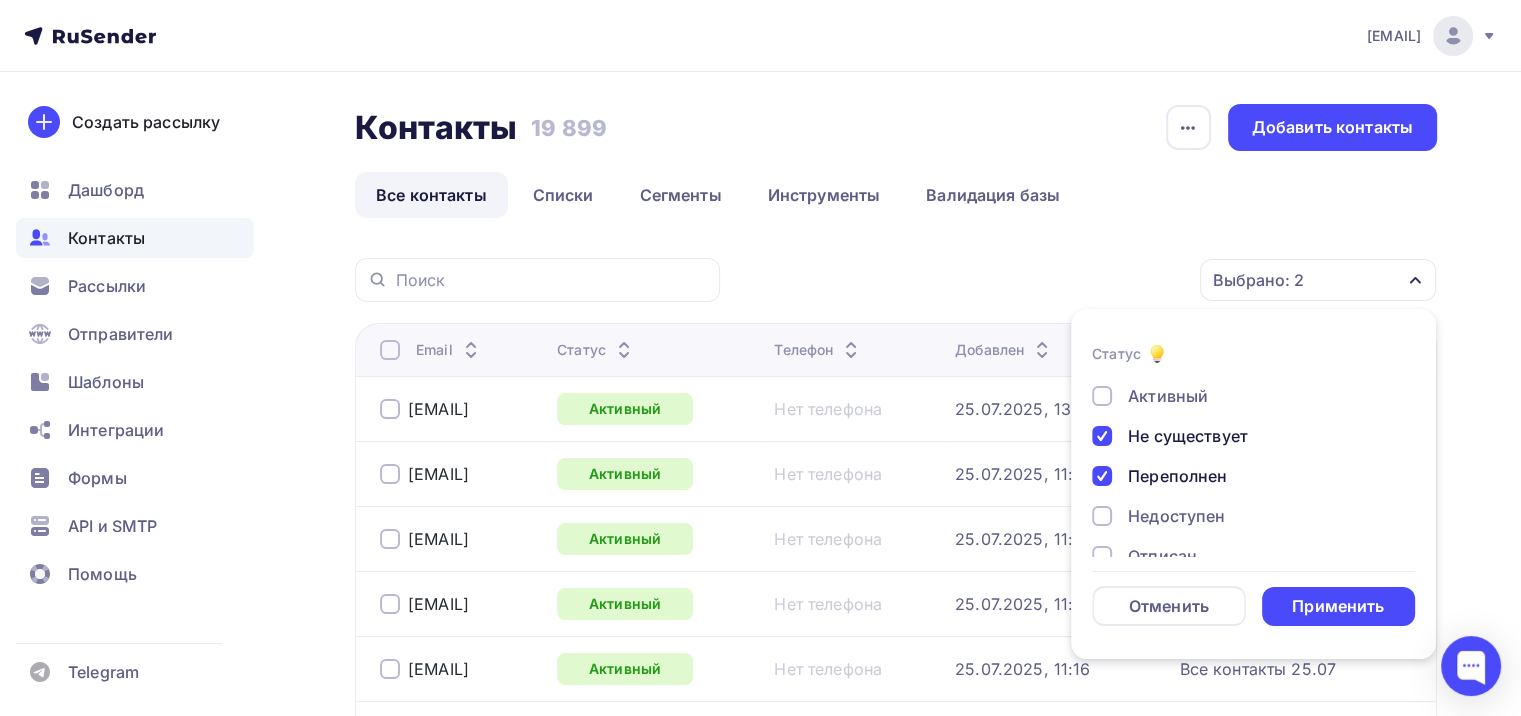 scroll, scrollTop: 100, scrollLeft: 0, axis: vertical 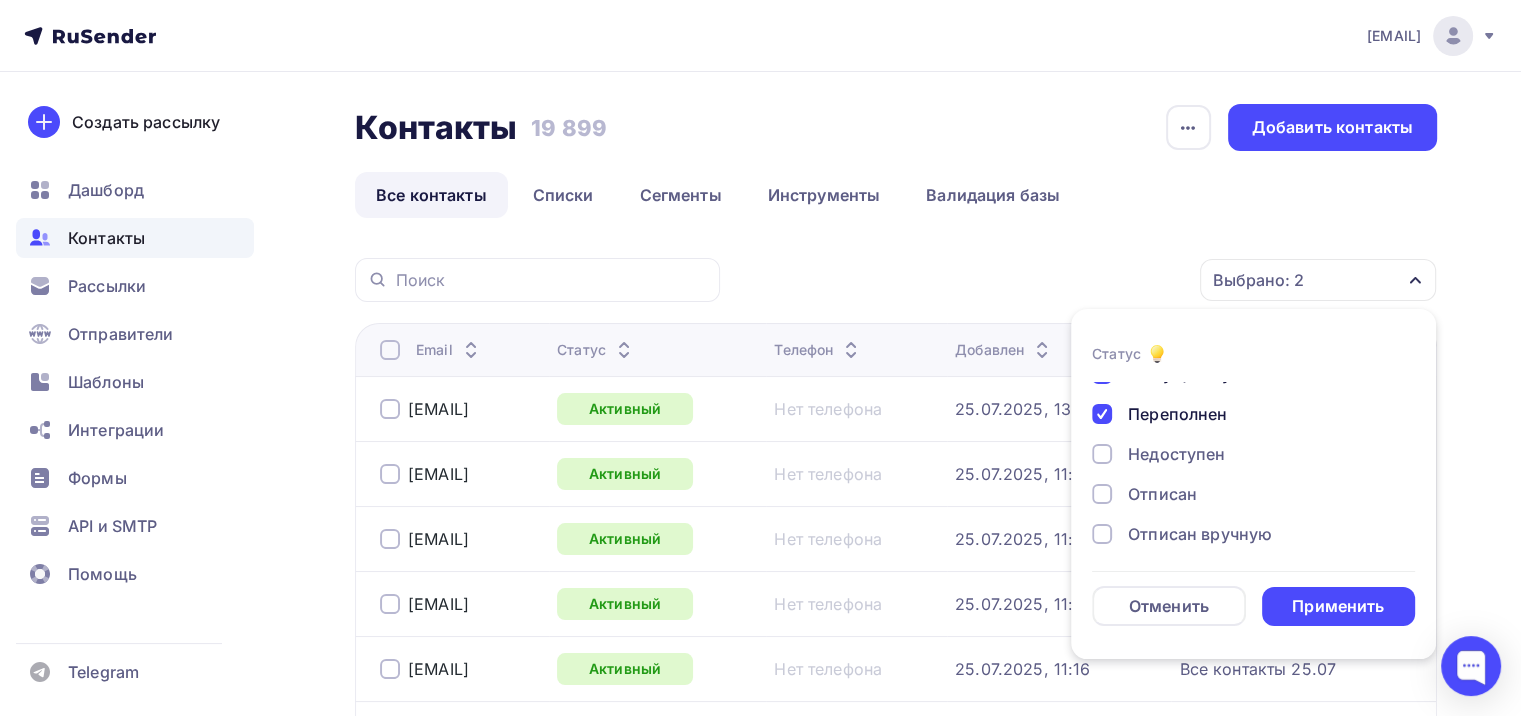 click on "Недоступен" at bounding box center (1176, 454) 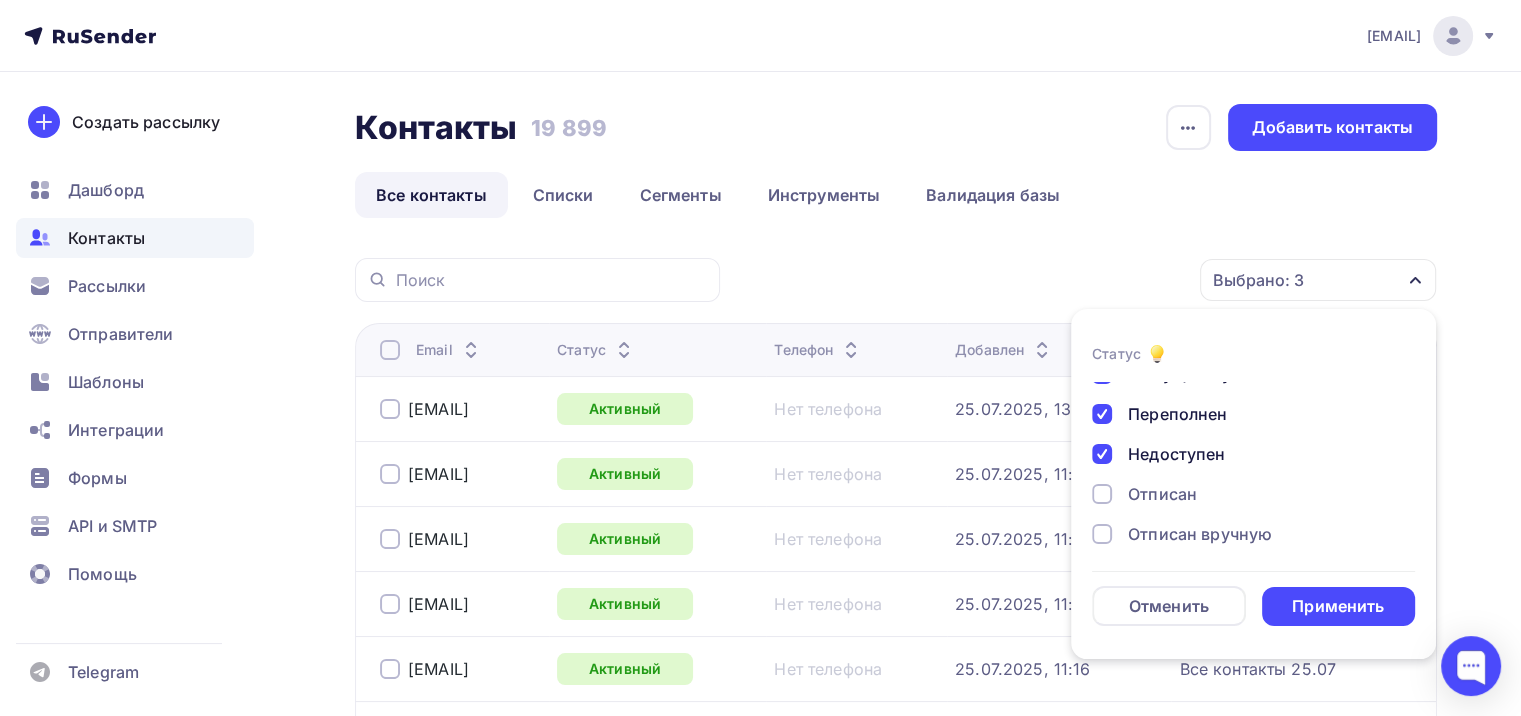 click on "Отписан" at bounding box center [1162, 494] 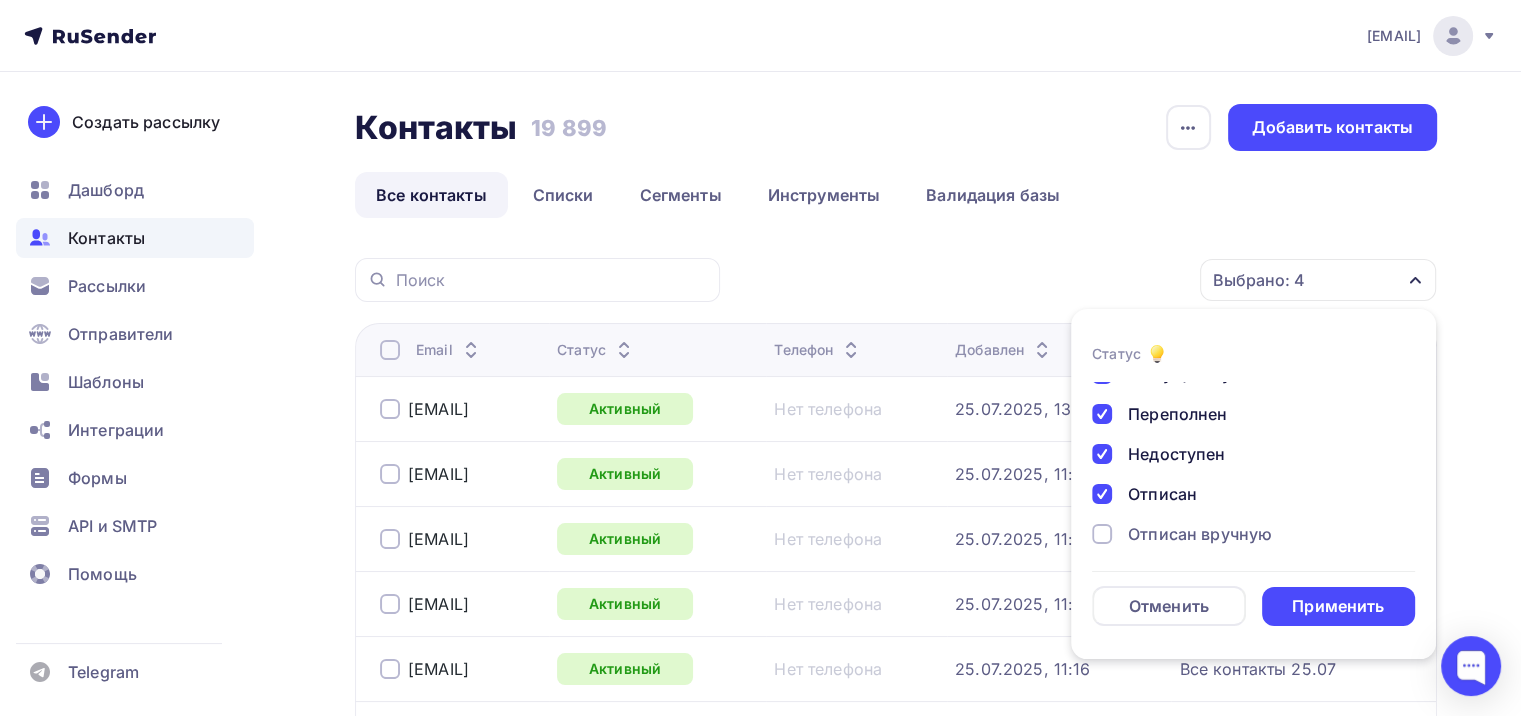 click on "Отписан вручную" at bounding box center (1200, 534) 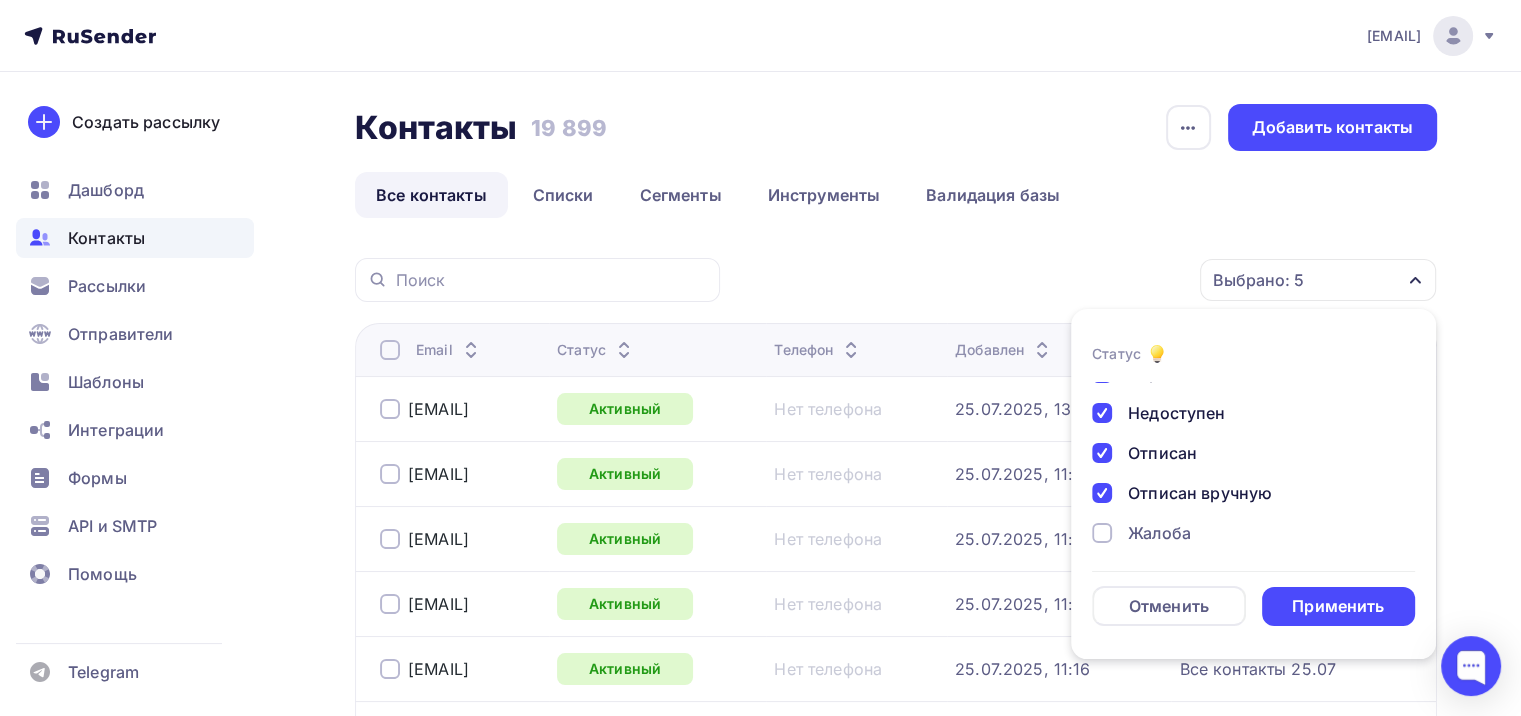 scroll, scrollTop: 144, scrollLeft: 0, axis: vertical 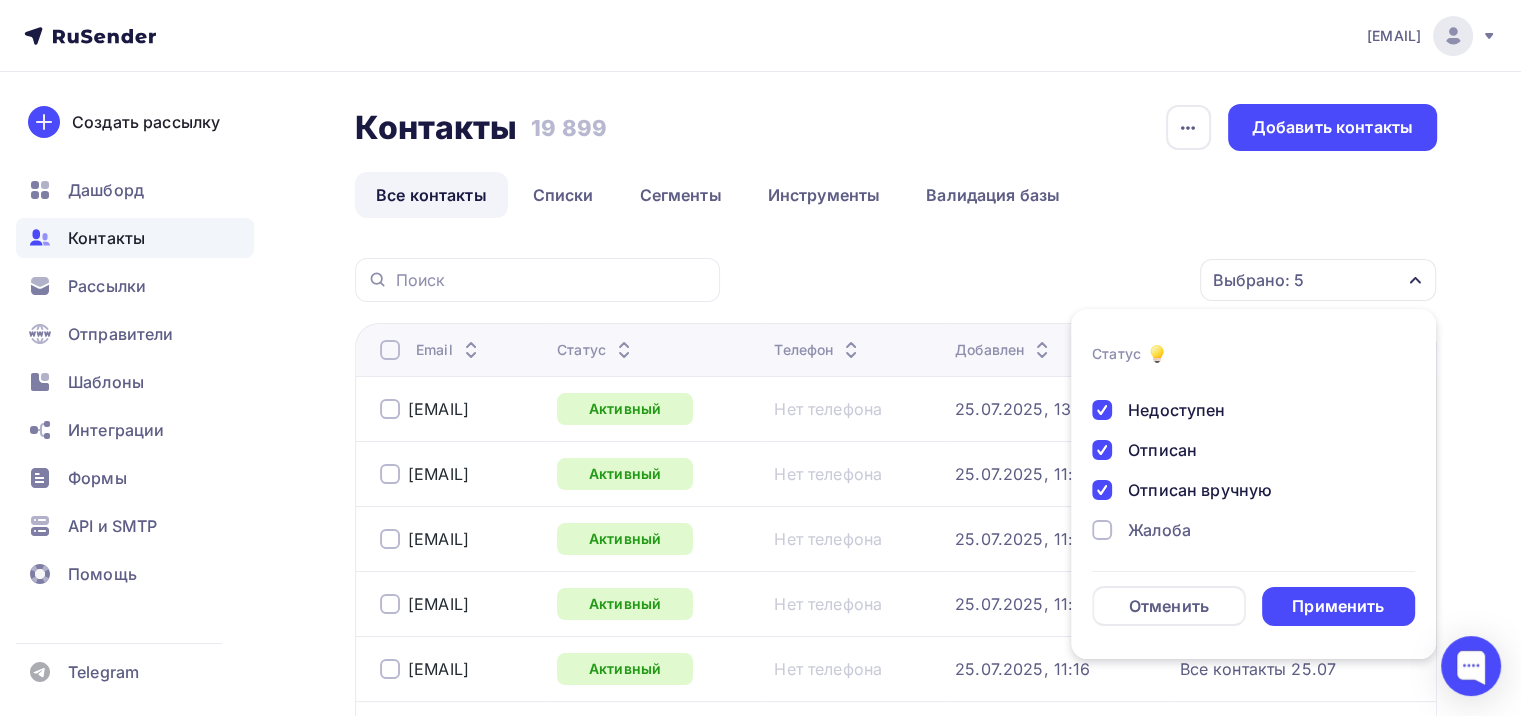 click on "Жалоба" at bounding box center (1159, 530) 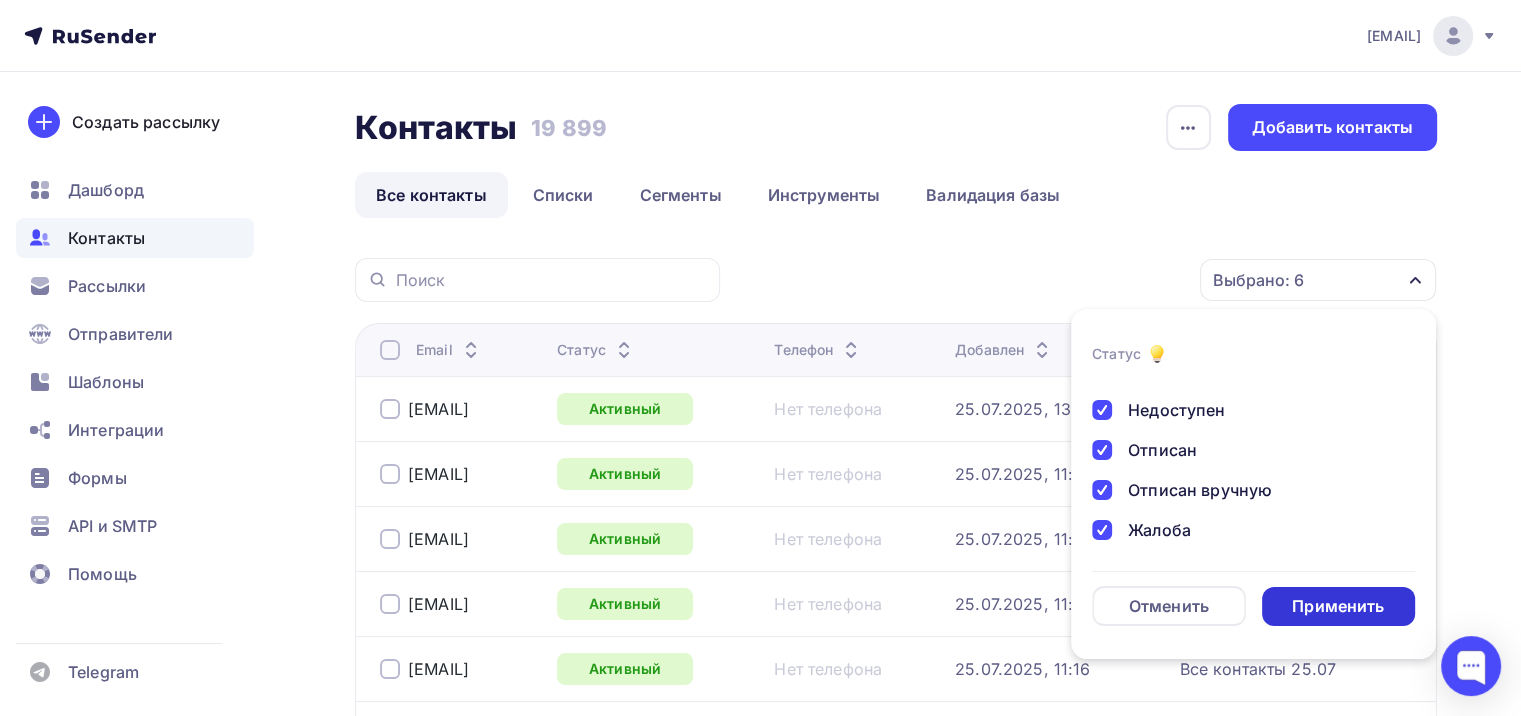 click on "Применить" at bounding box center (1338, 606) 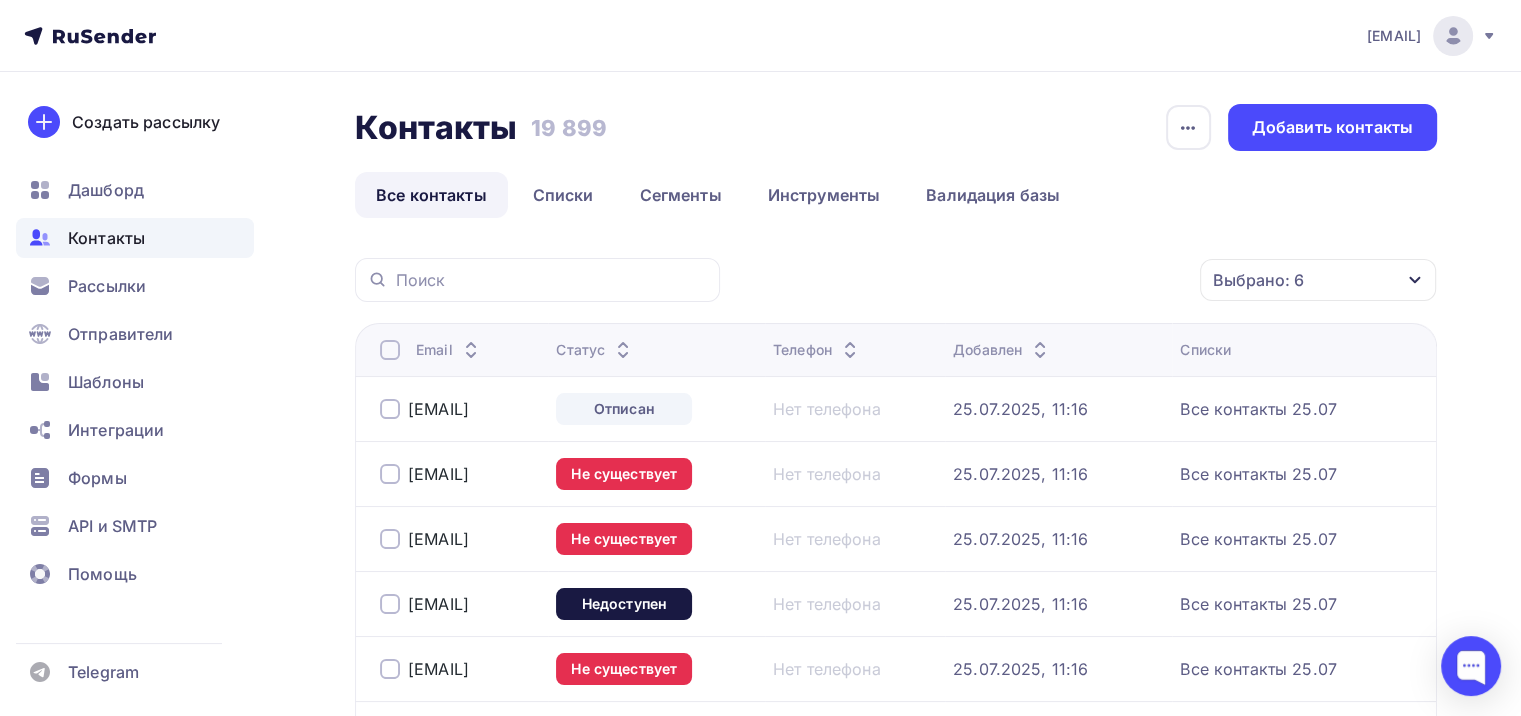 click at bounding box center [390, 350] 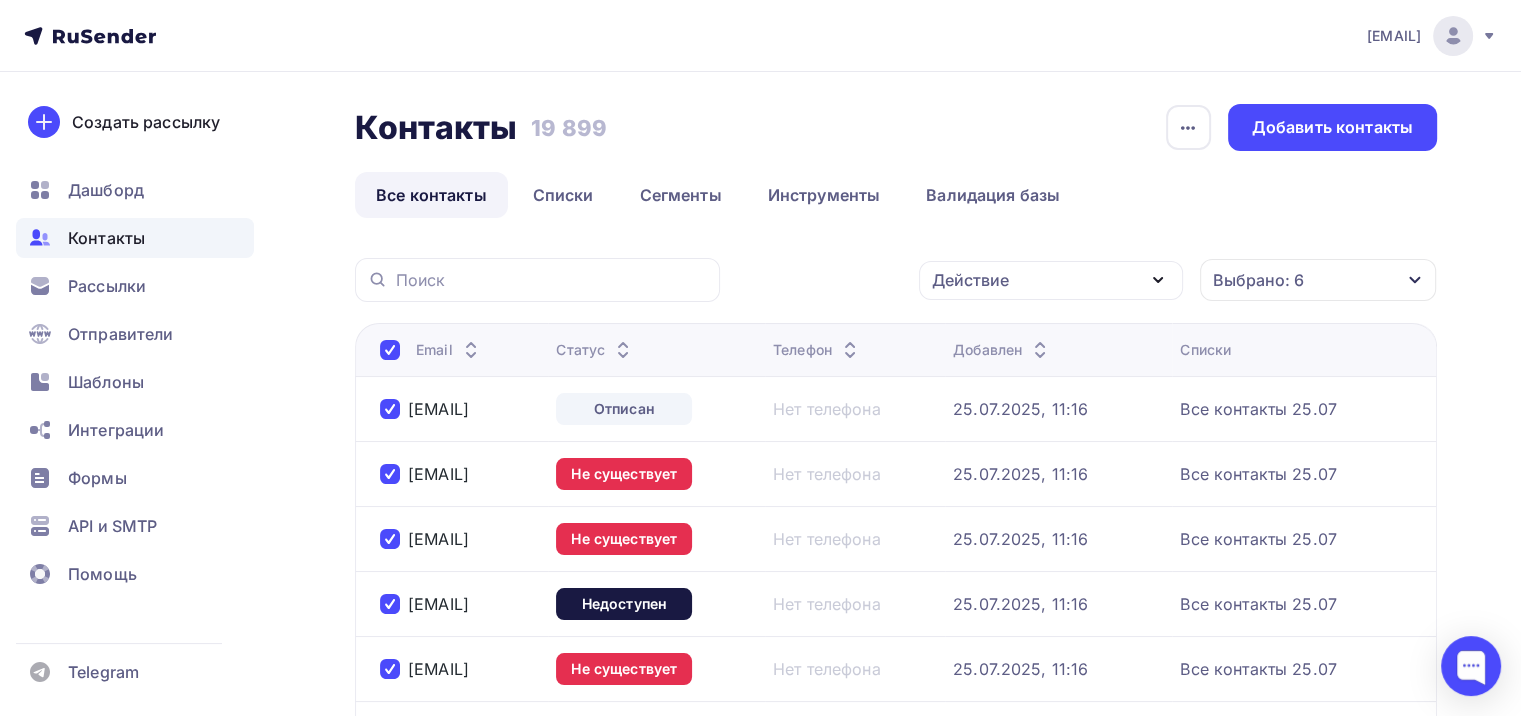 click on "Действие" at bounding box center (970, 280) 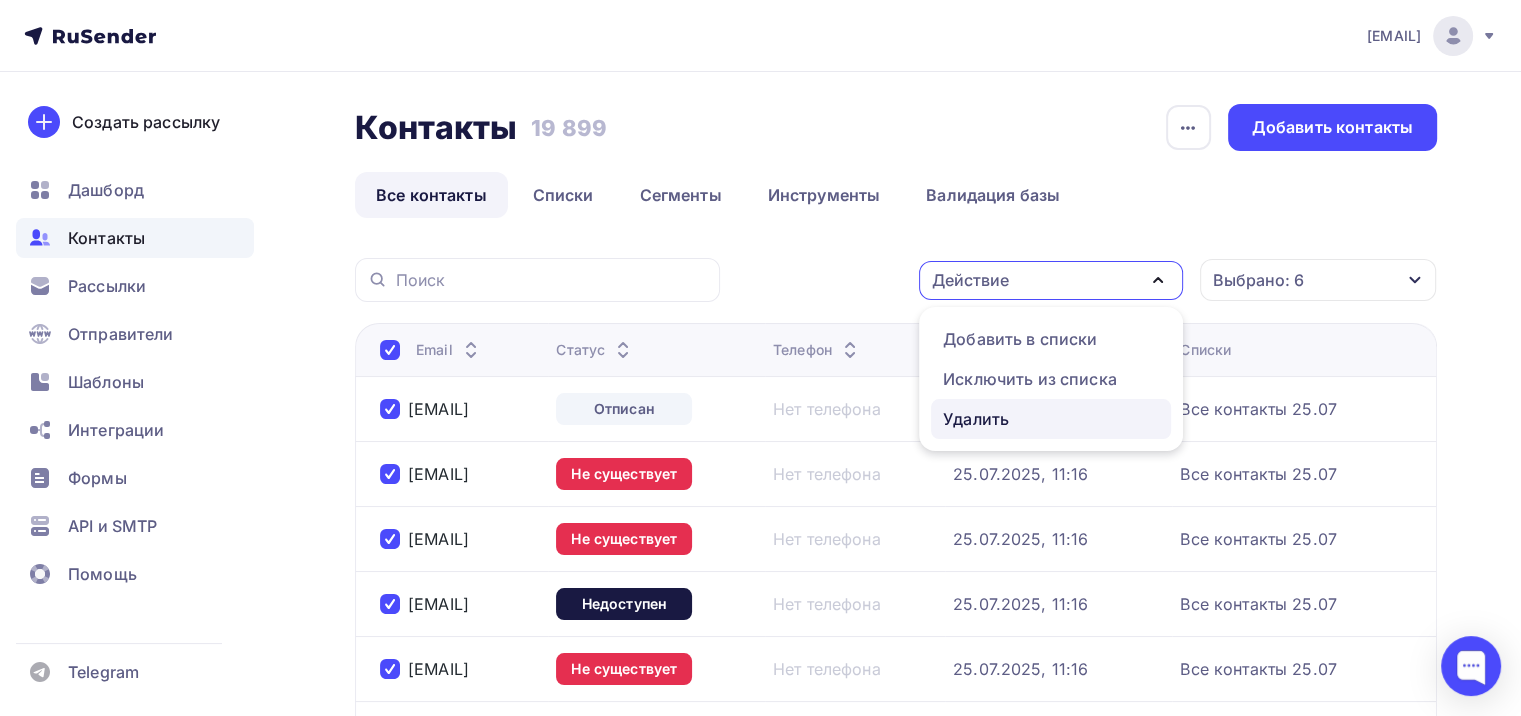 click on "Удалить" at bounding box center (976, 419) 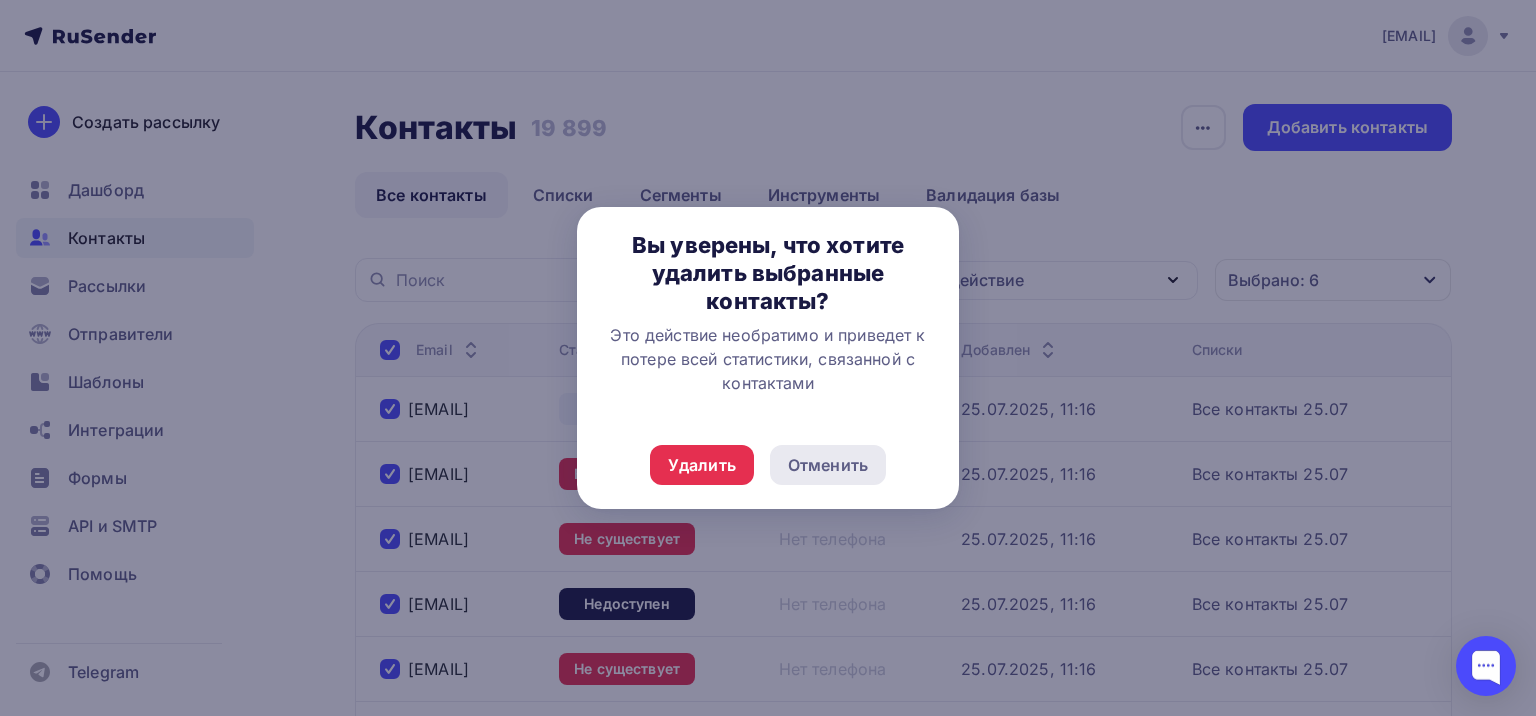 click on "Отменить" at bounding box center (828, 465) 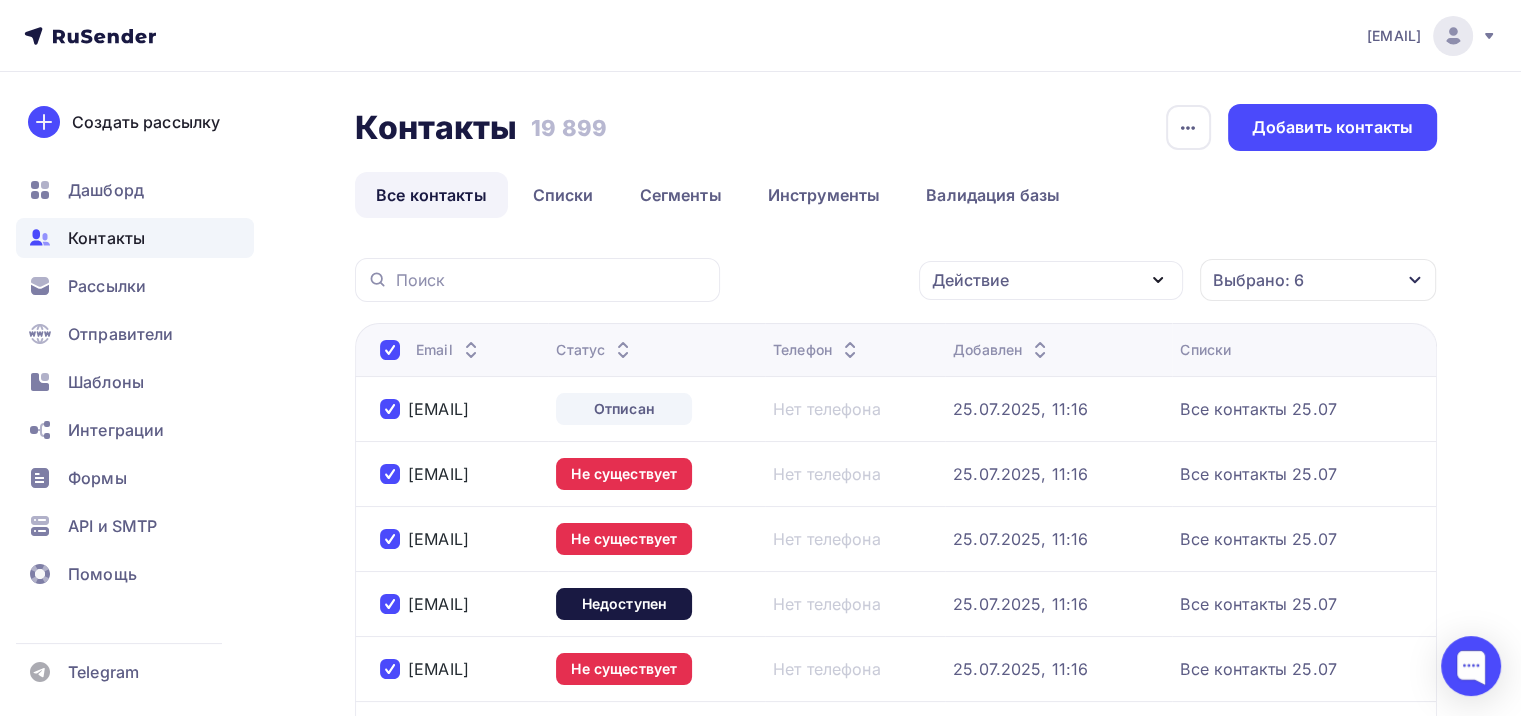click on "Действие
Добавить в списки           Исключить из списка           Удалить
Выбрано: 6
Статус
Новый
Активный
Не существует
Переполнен
Недоступен
Отписан
Отписан вручную
Жалоба
Отменить       Применить
Email
Статус
Телефон
Добавлен
Списки" at bounding box center (896, 2004) 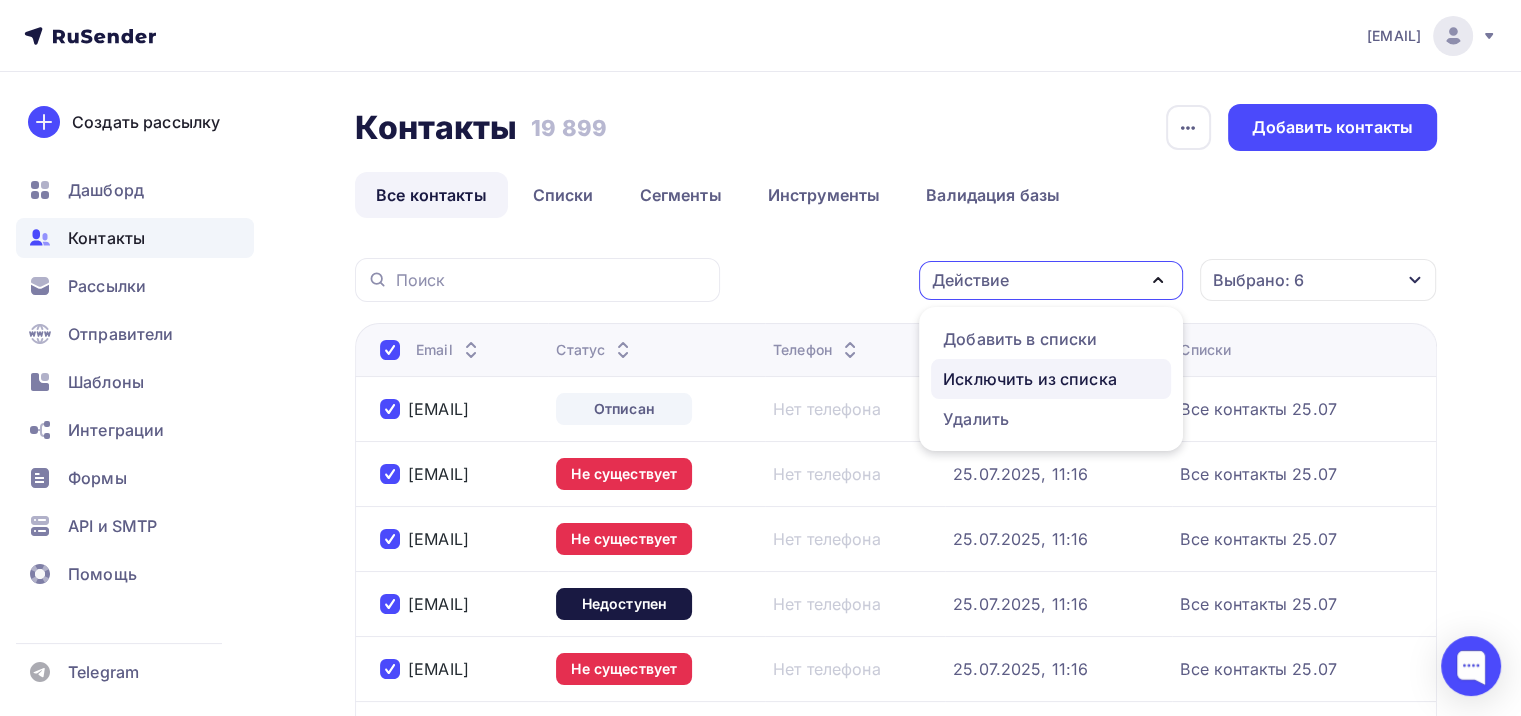 click on "Исключить из списка" at bounding box center (1030, 379) 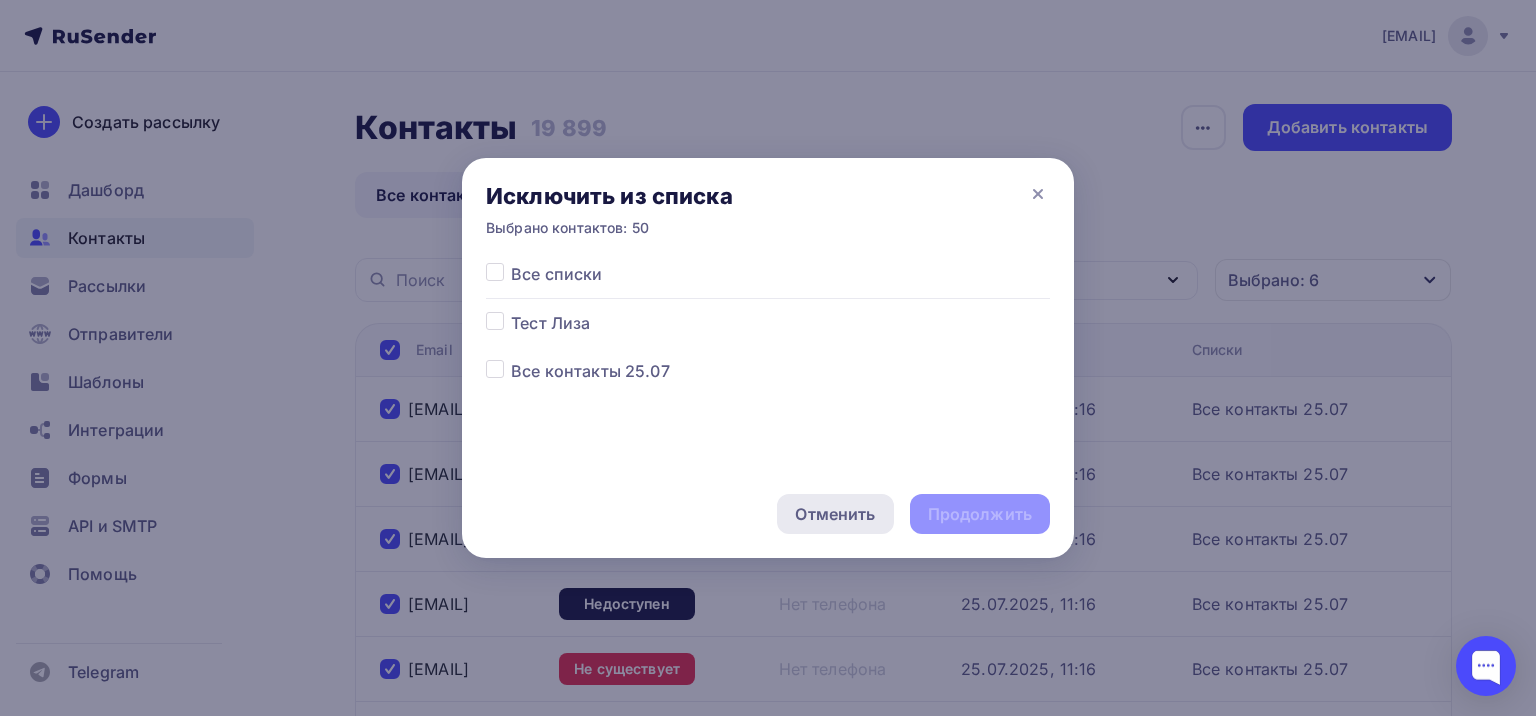 click on "Отменить" at bounding box center (835, 514) 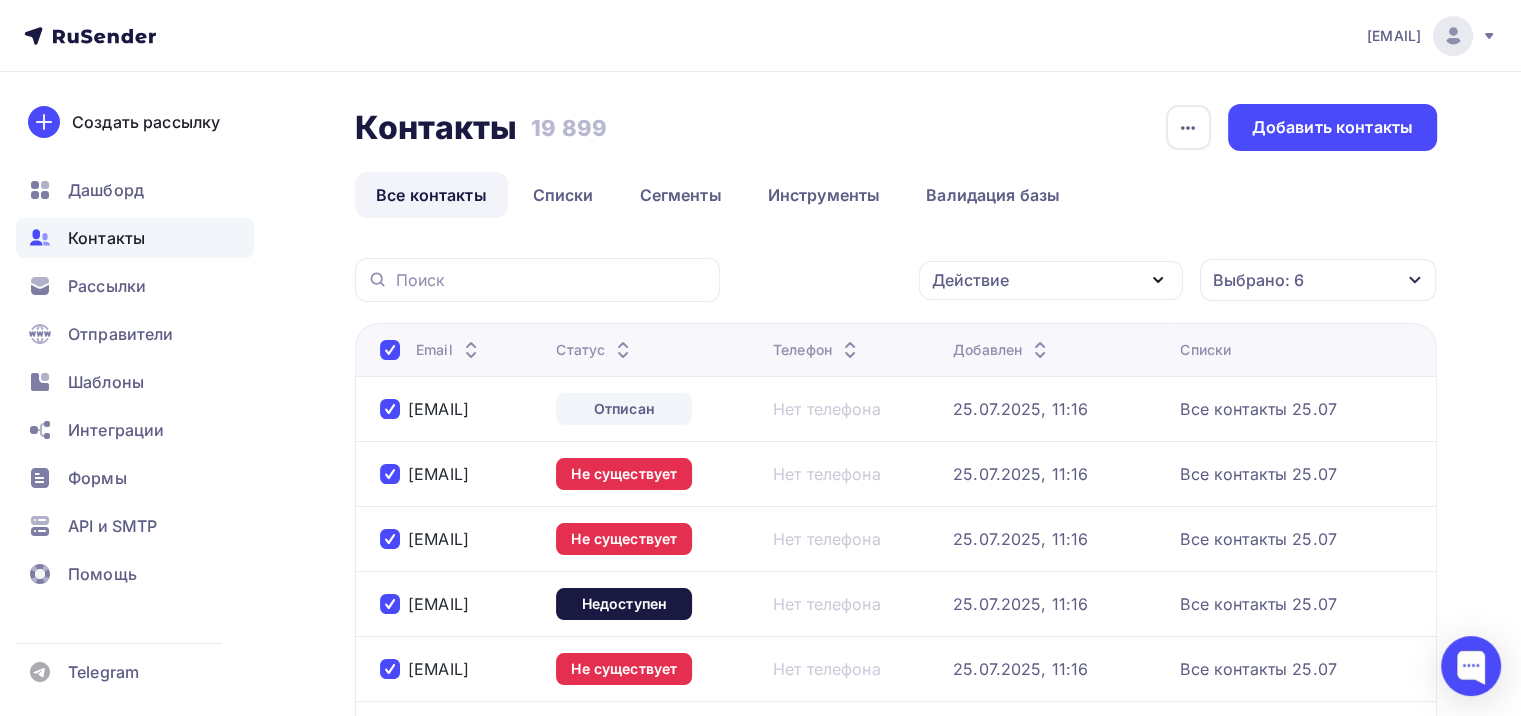 click on "Действие" at bounding box center [970, 280] 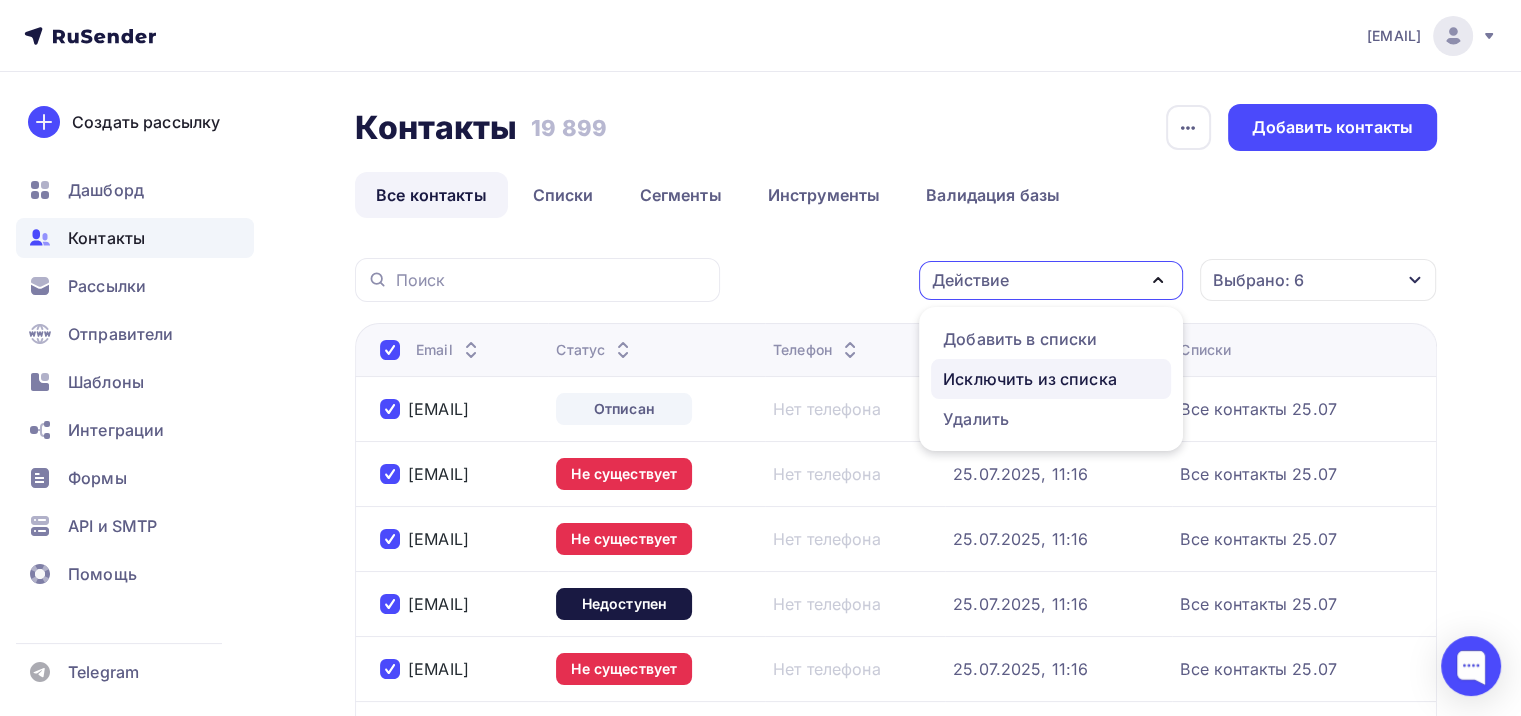 click on "Исключить из списка" at bounding box center (1030, 379) 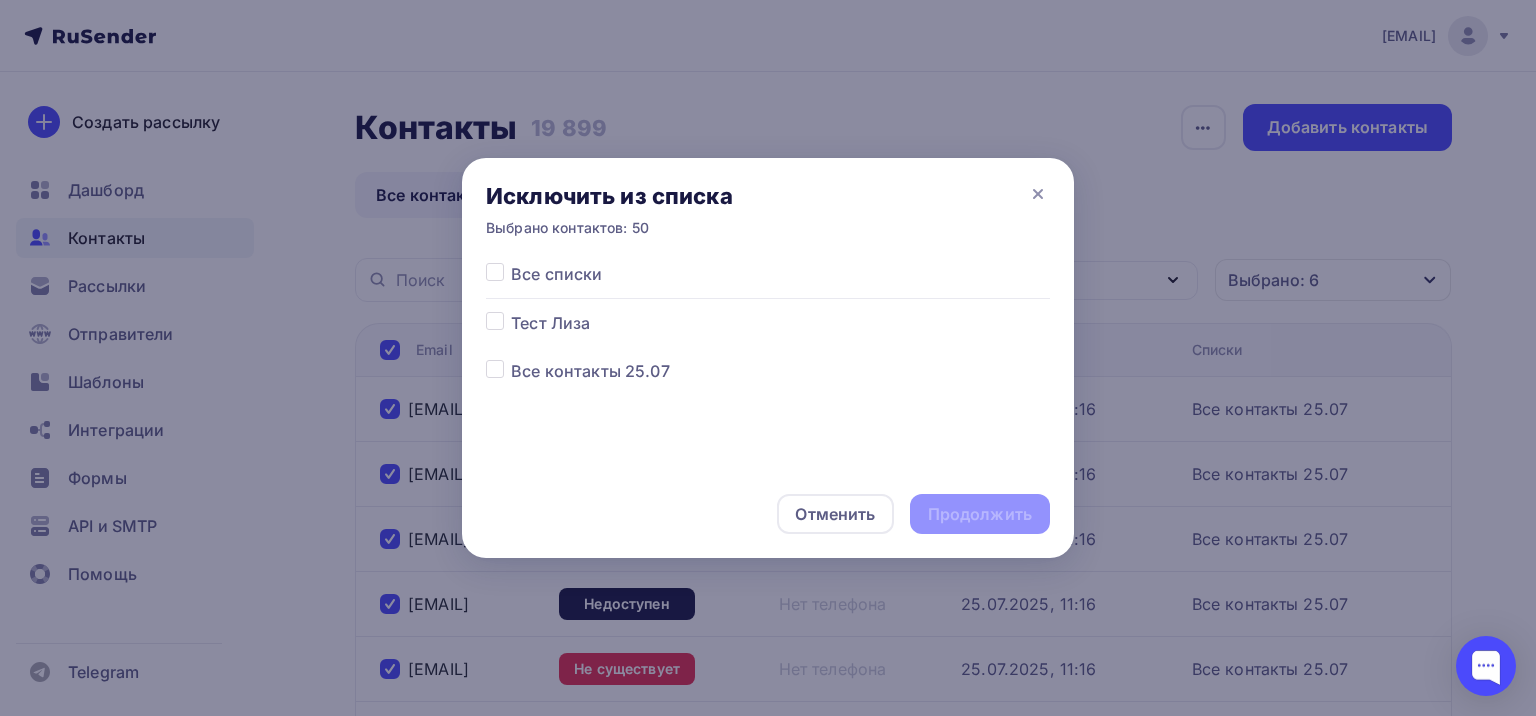 drag, startPoint x: 729, startPoint y: 251, endPoint x: 726, endPoint y: 276, distance: 25.179358 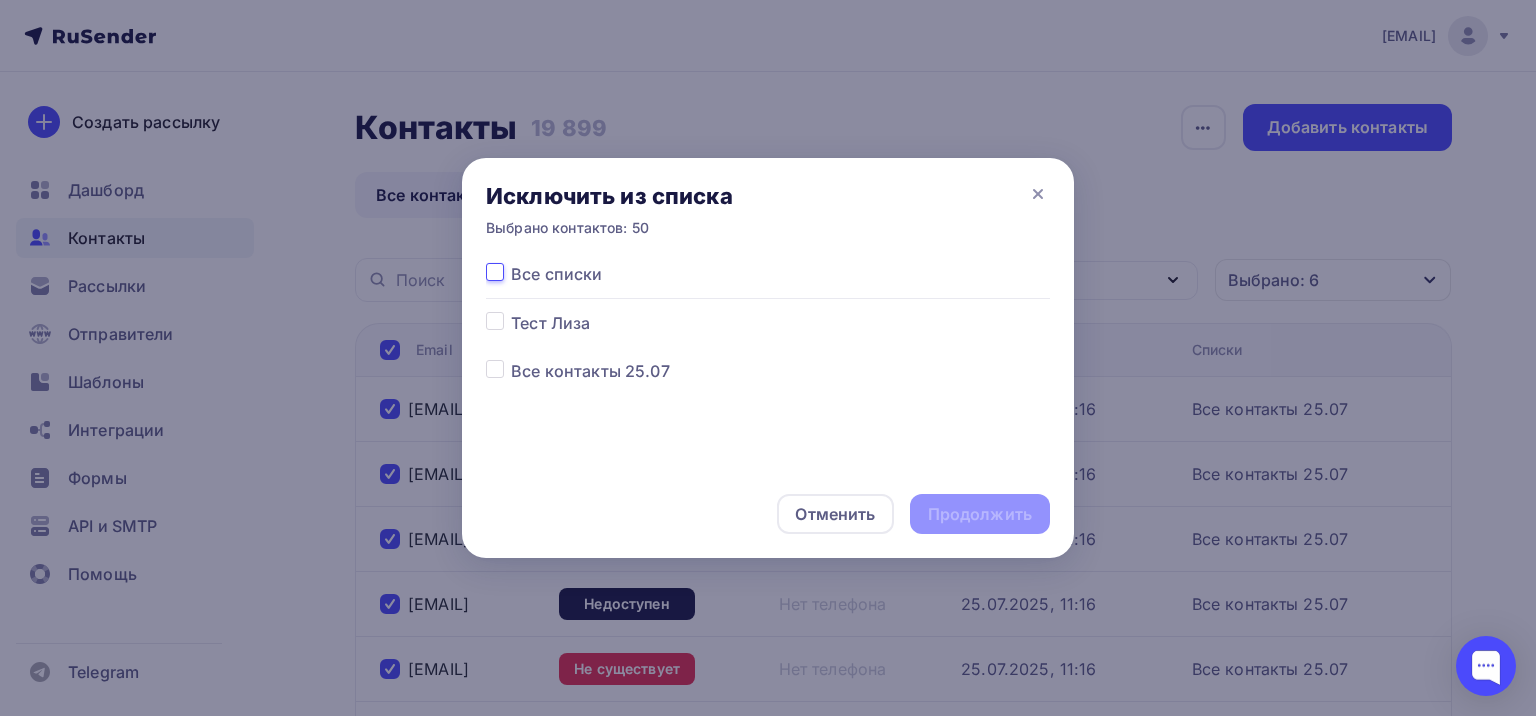 click at bounding box center [495, 271] 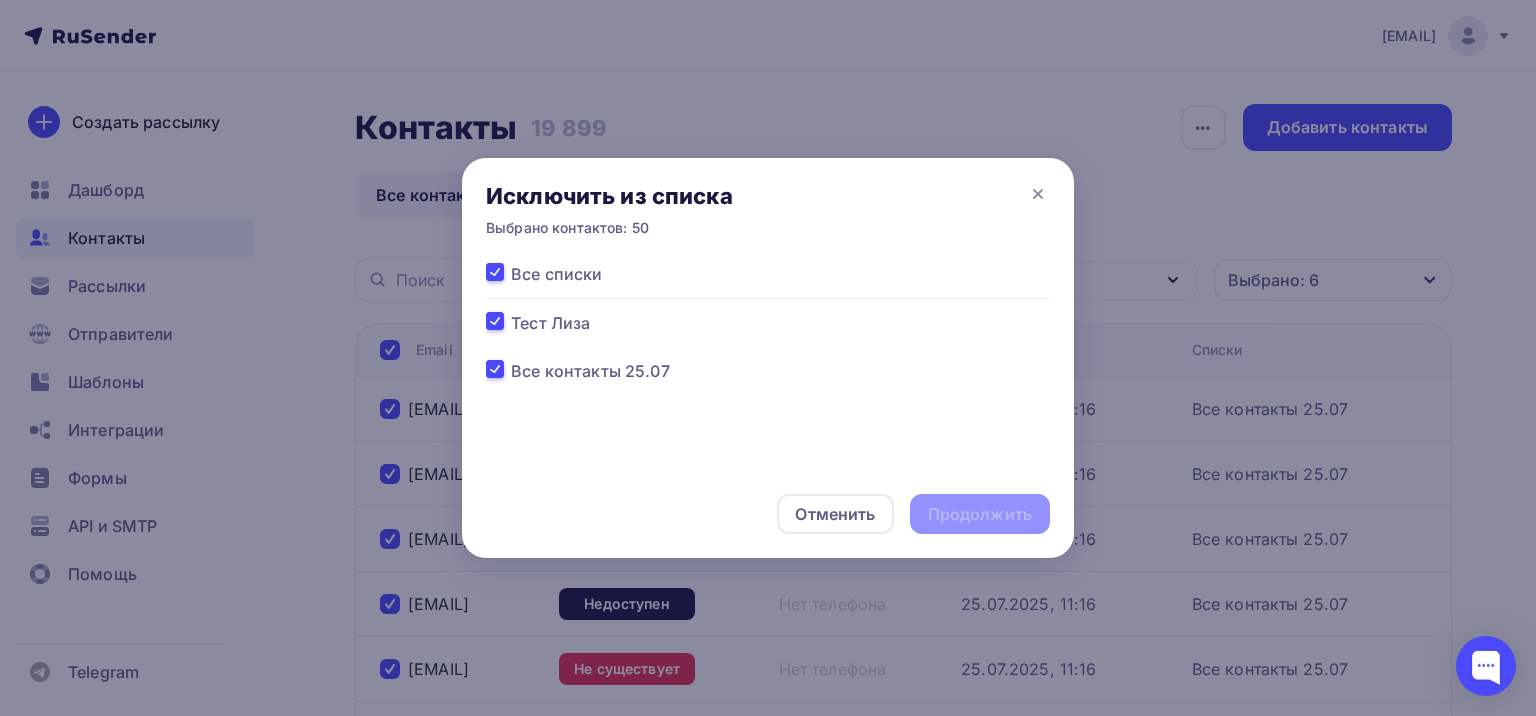 checkbox on "true" 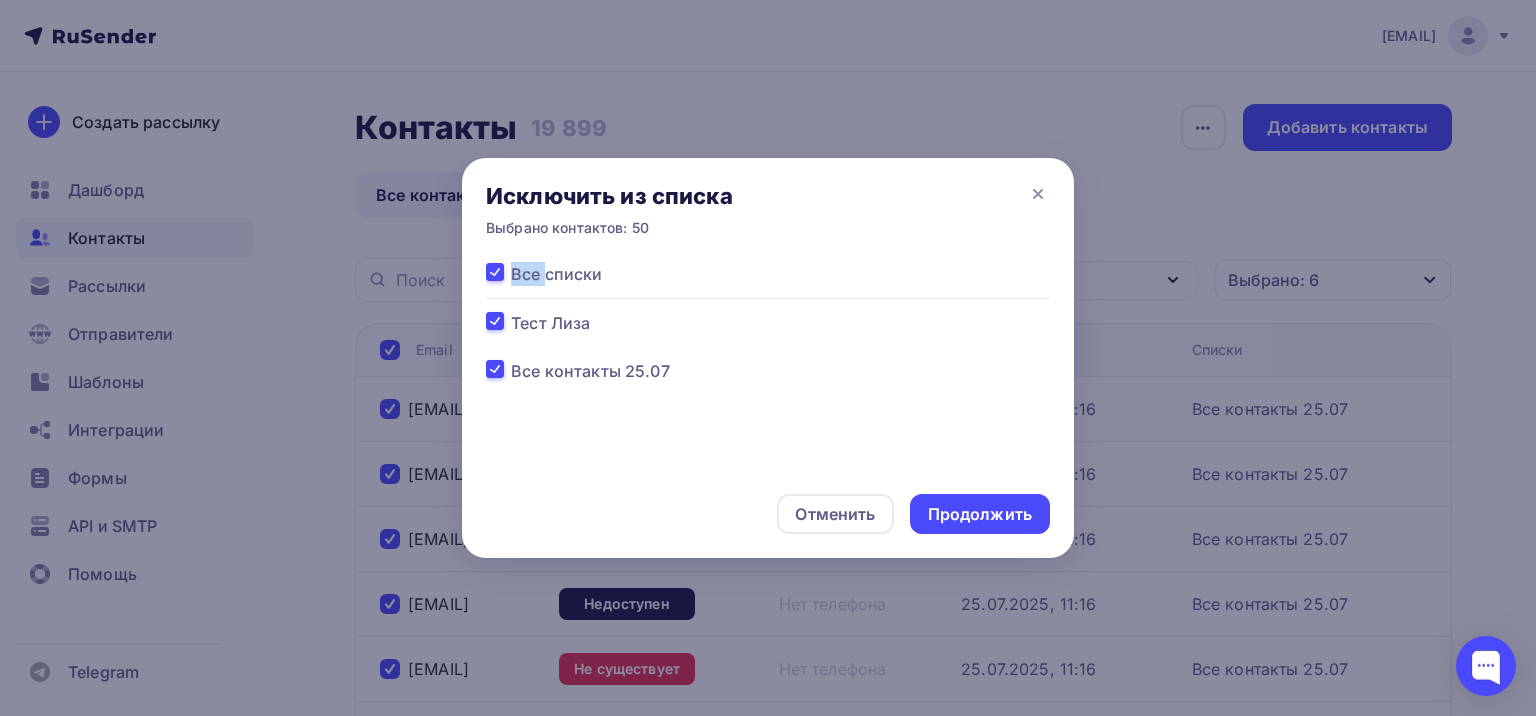 click at bounding box center [511, 262] 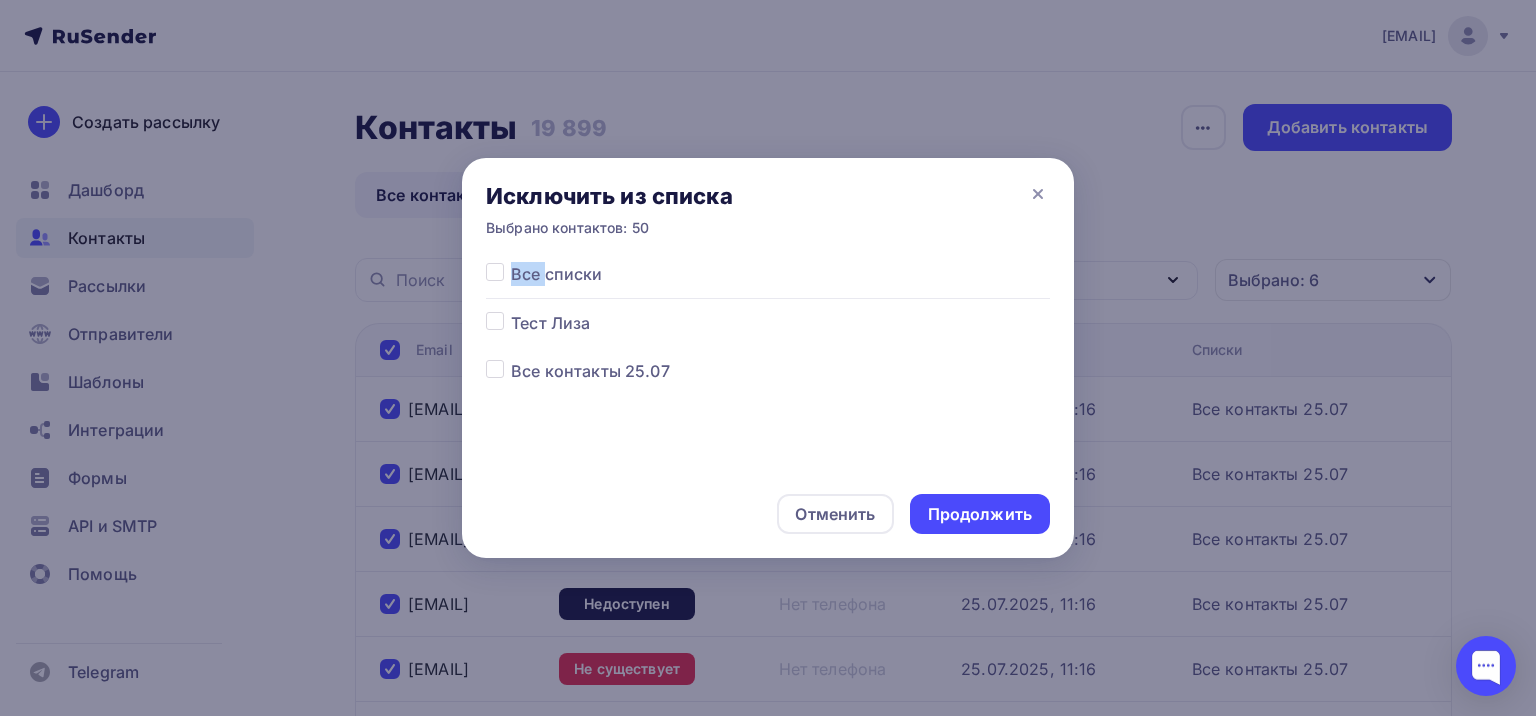 checkbox on "false" 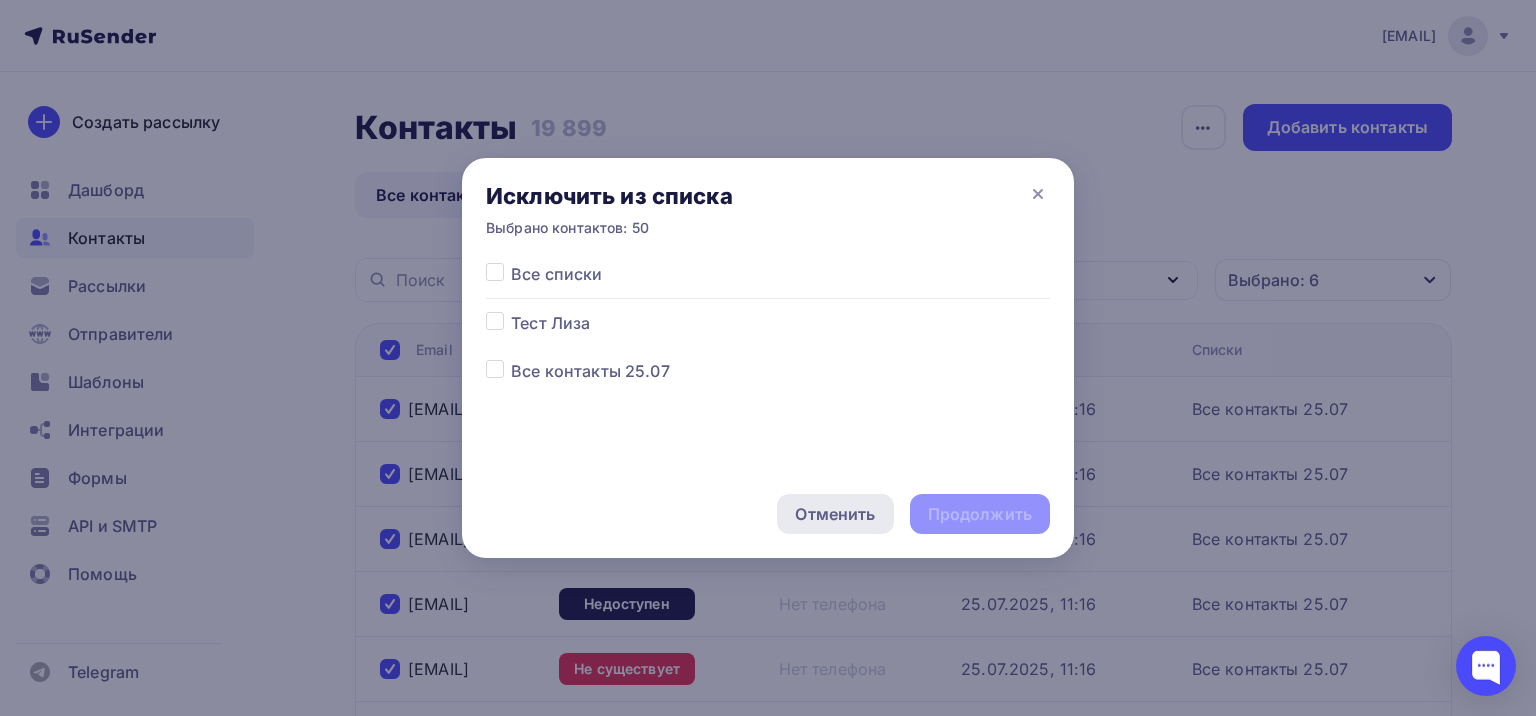 click on "Отменить" at bounding box center (835, 514) 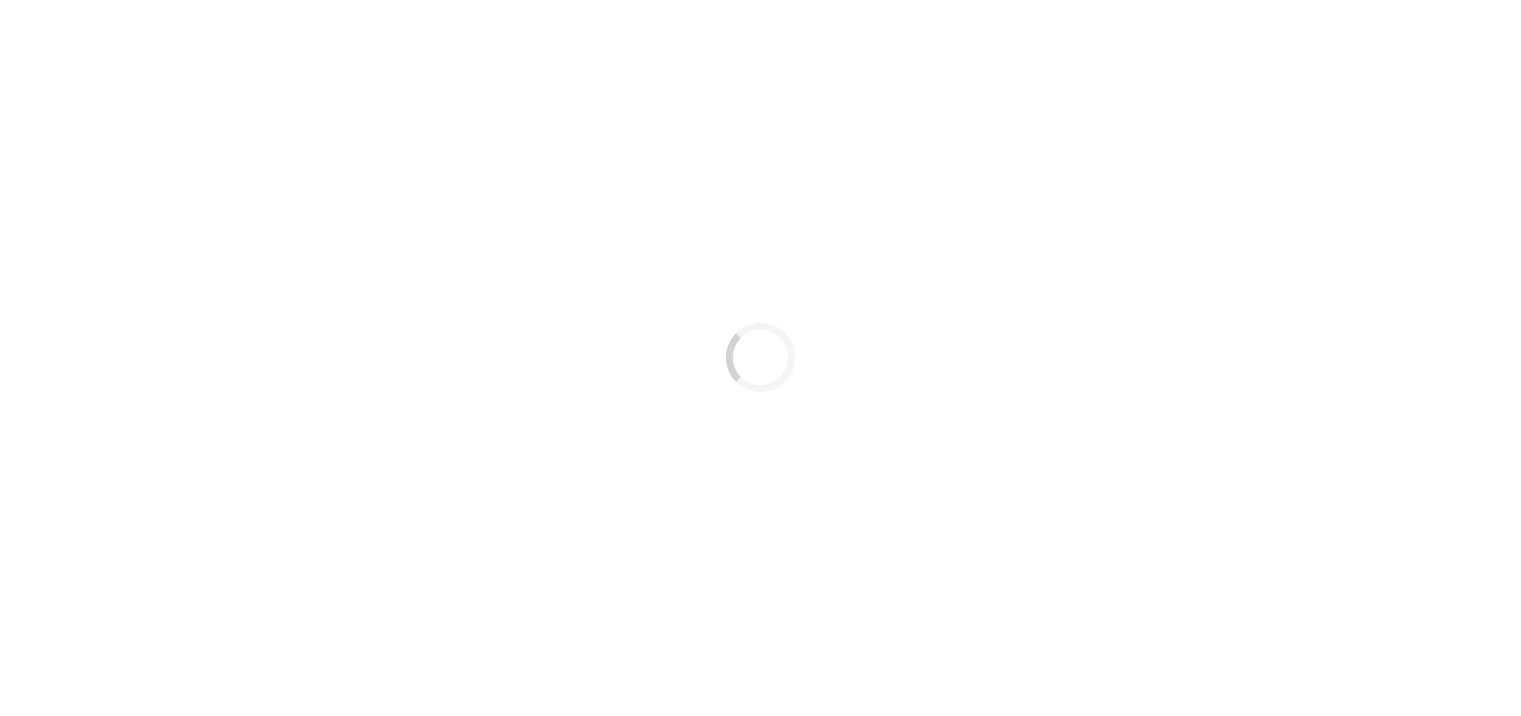 scroll, scrollTop: 0, scrollLeft: 0, axis: both 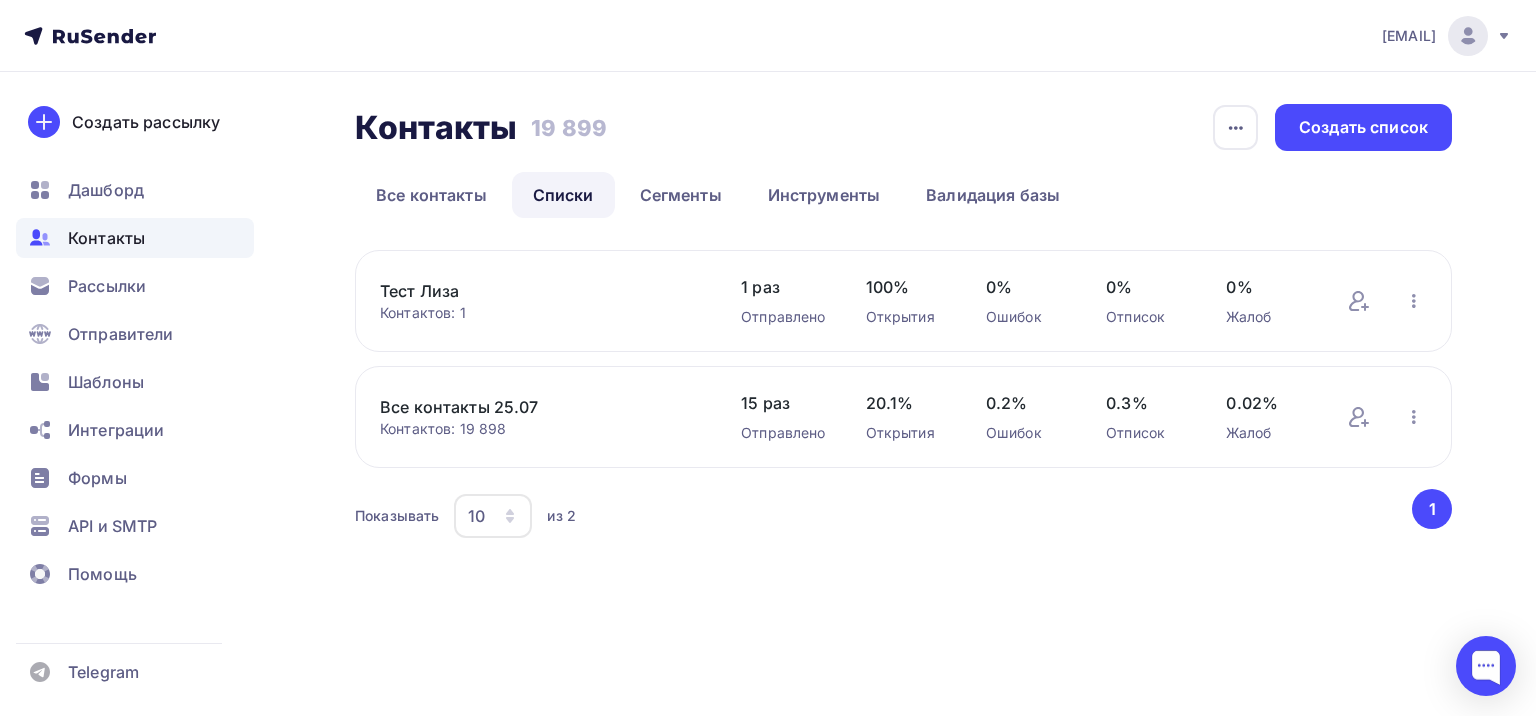 click on "1" at bounding box center [1432, 509] 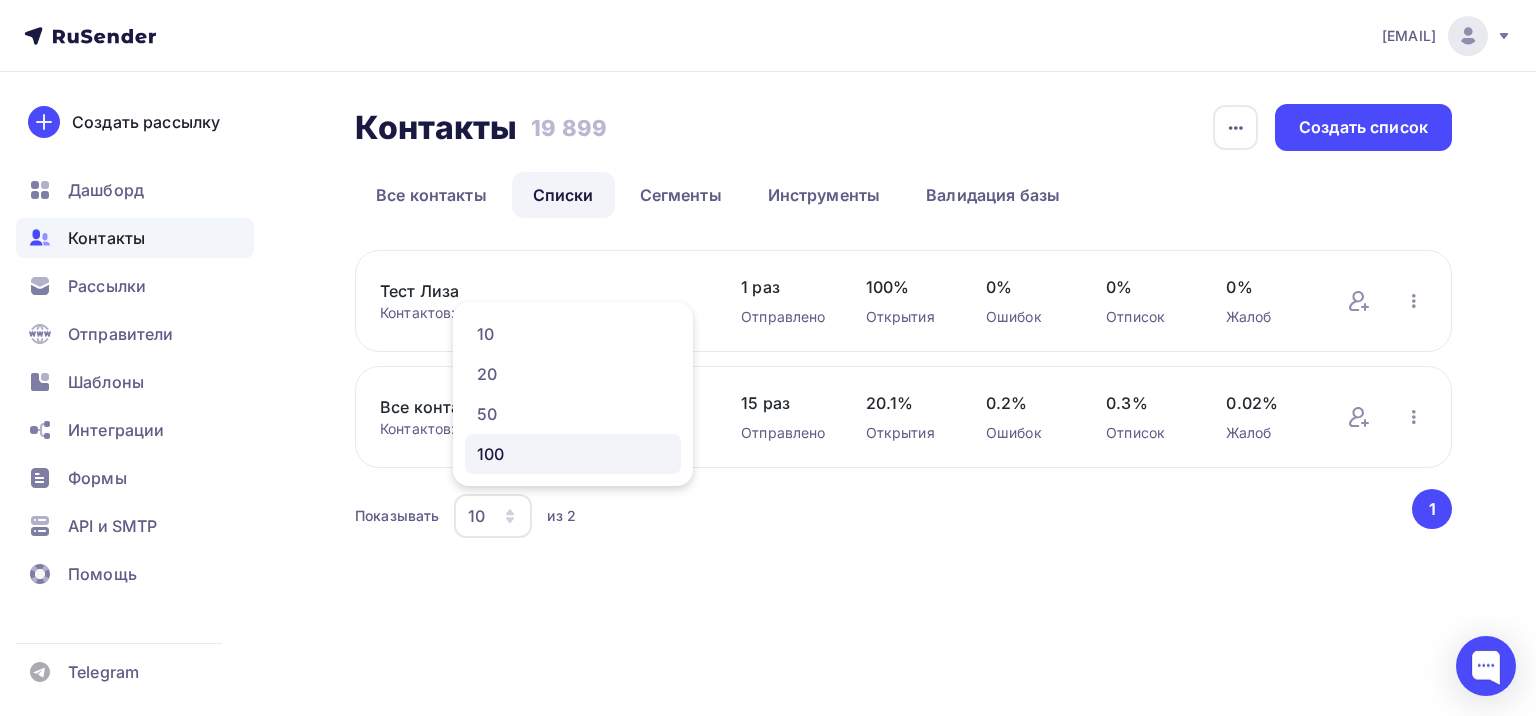 click on "100" at bounding box center (573, 454) 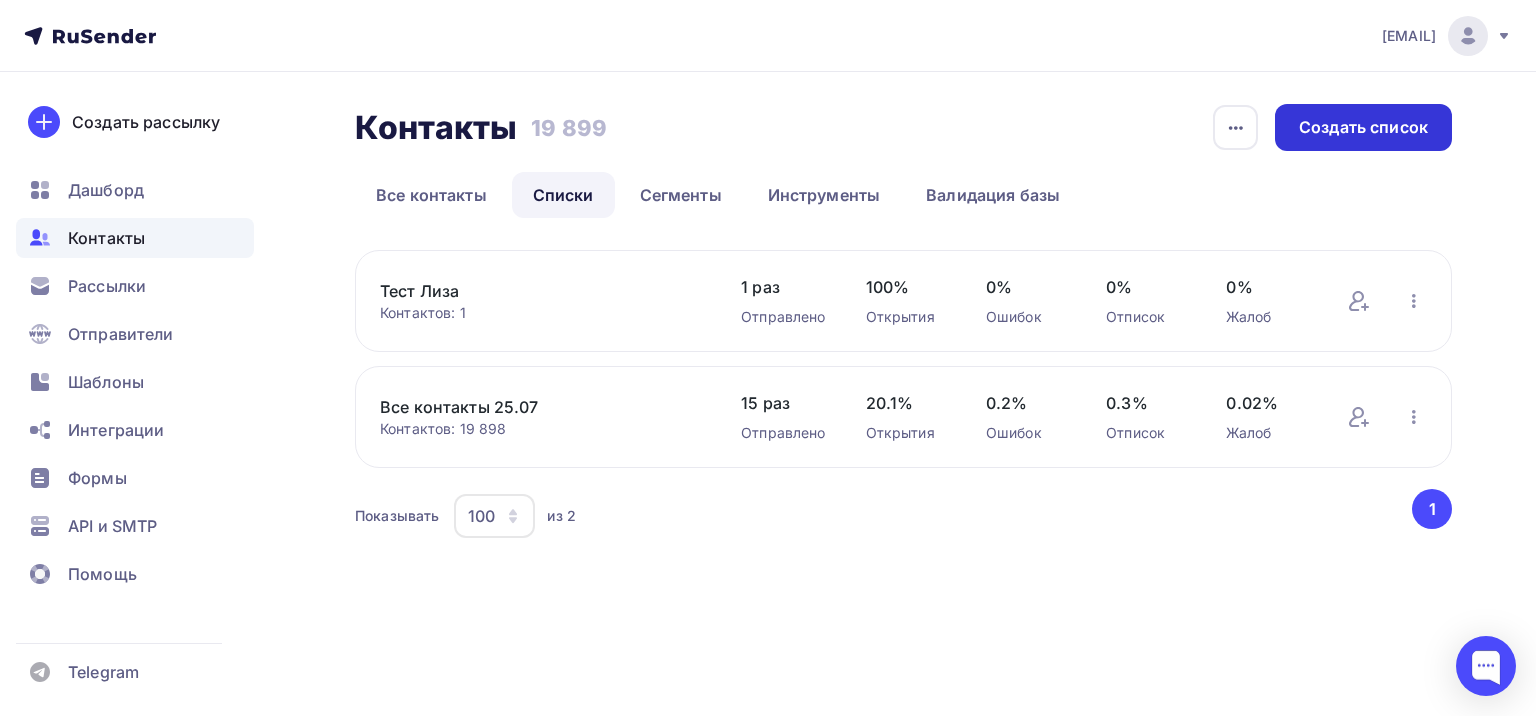 click on "Создать список" at bounding box center (1363, 127) 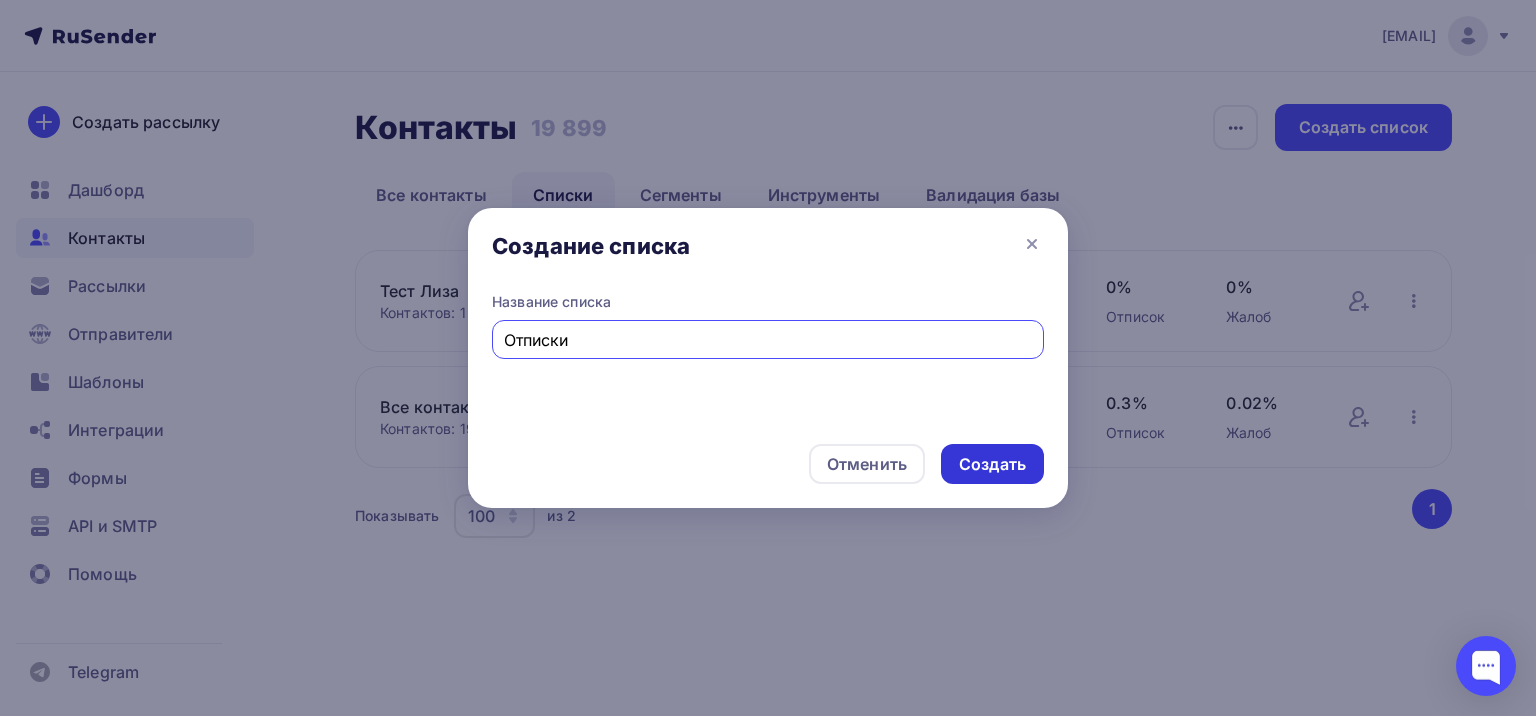 type on "Отписки" 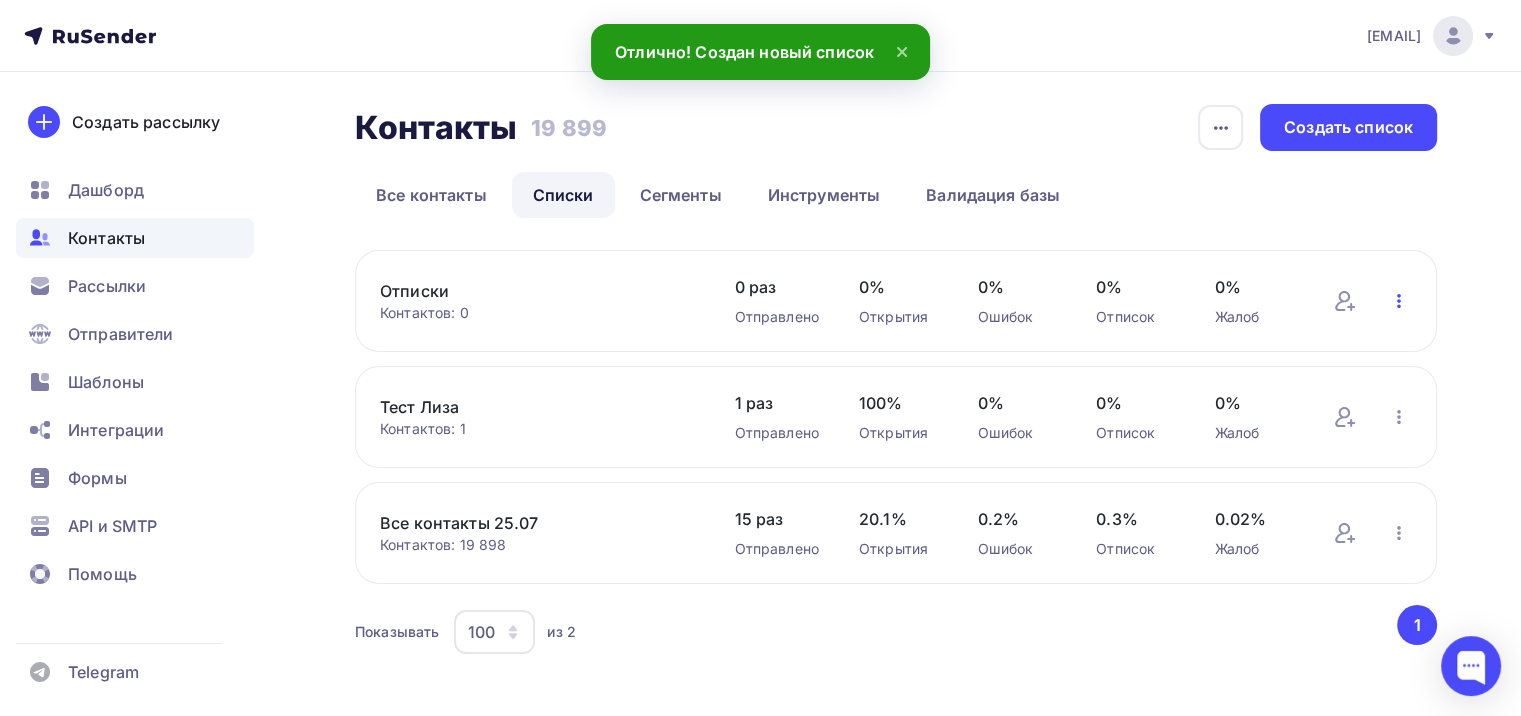 click 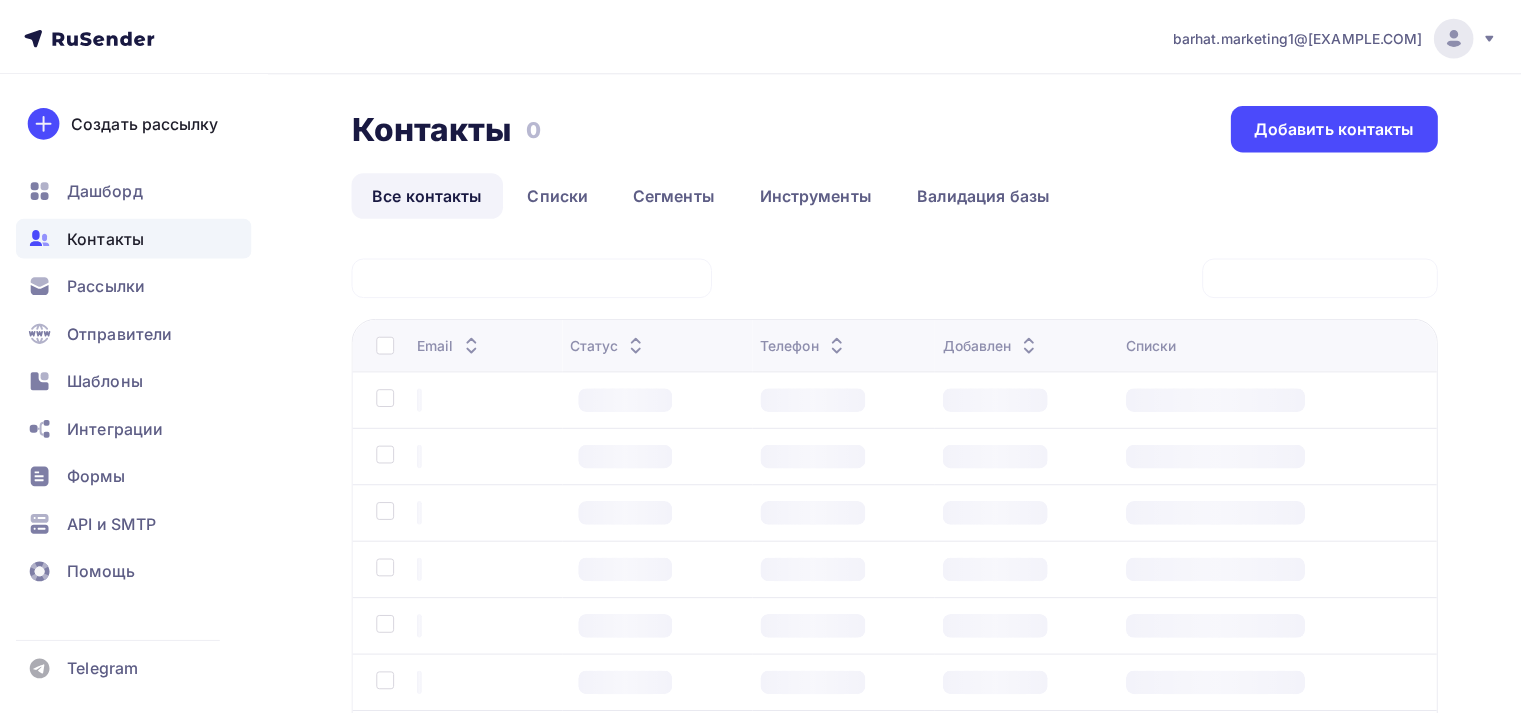 scroll, scrollTop: 0, scrollLeft: 0, axis: both 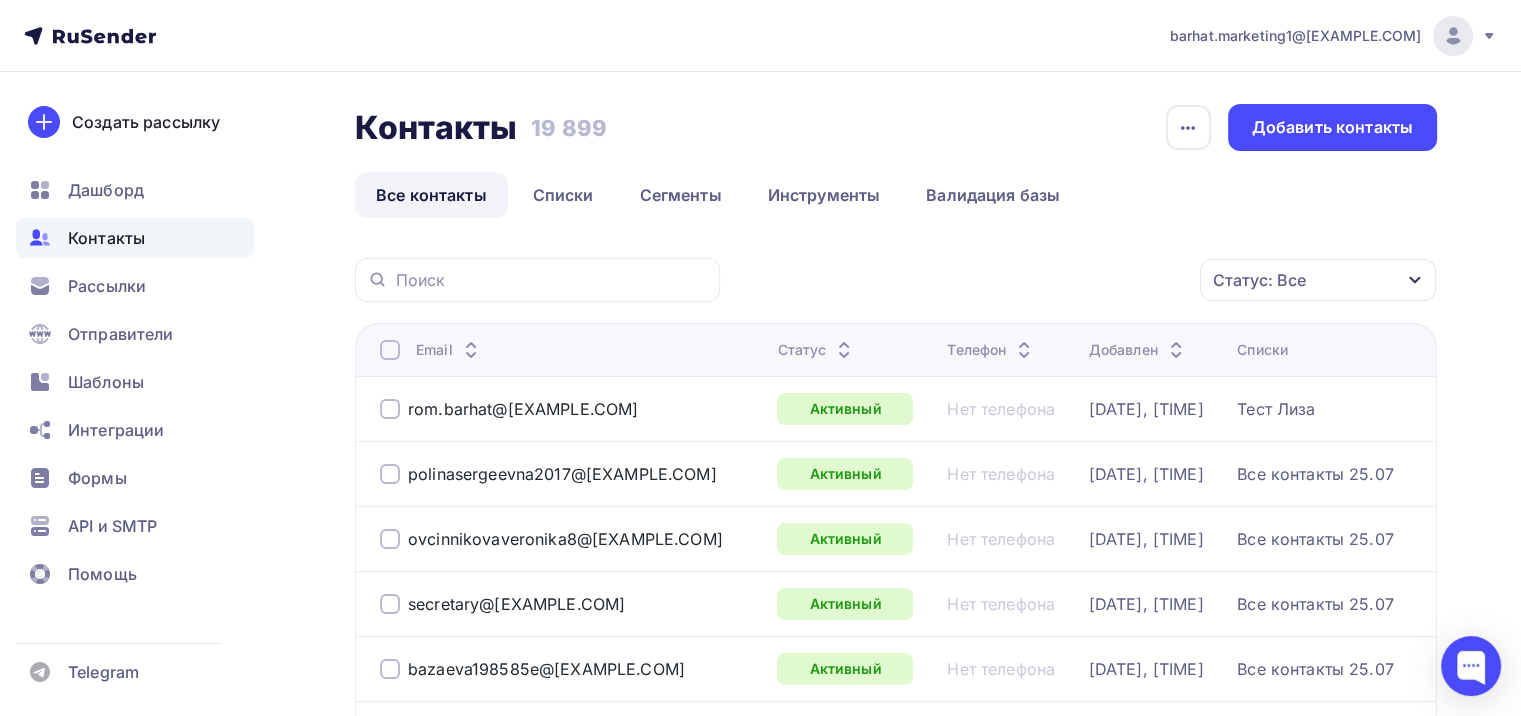 click on "Статус: Все" at bounding box center [1259, 280] 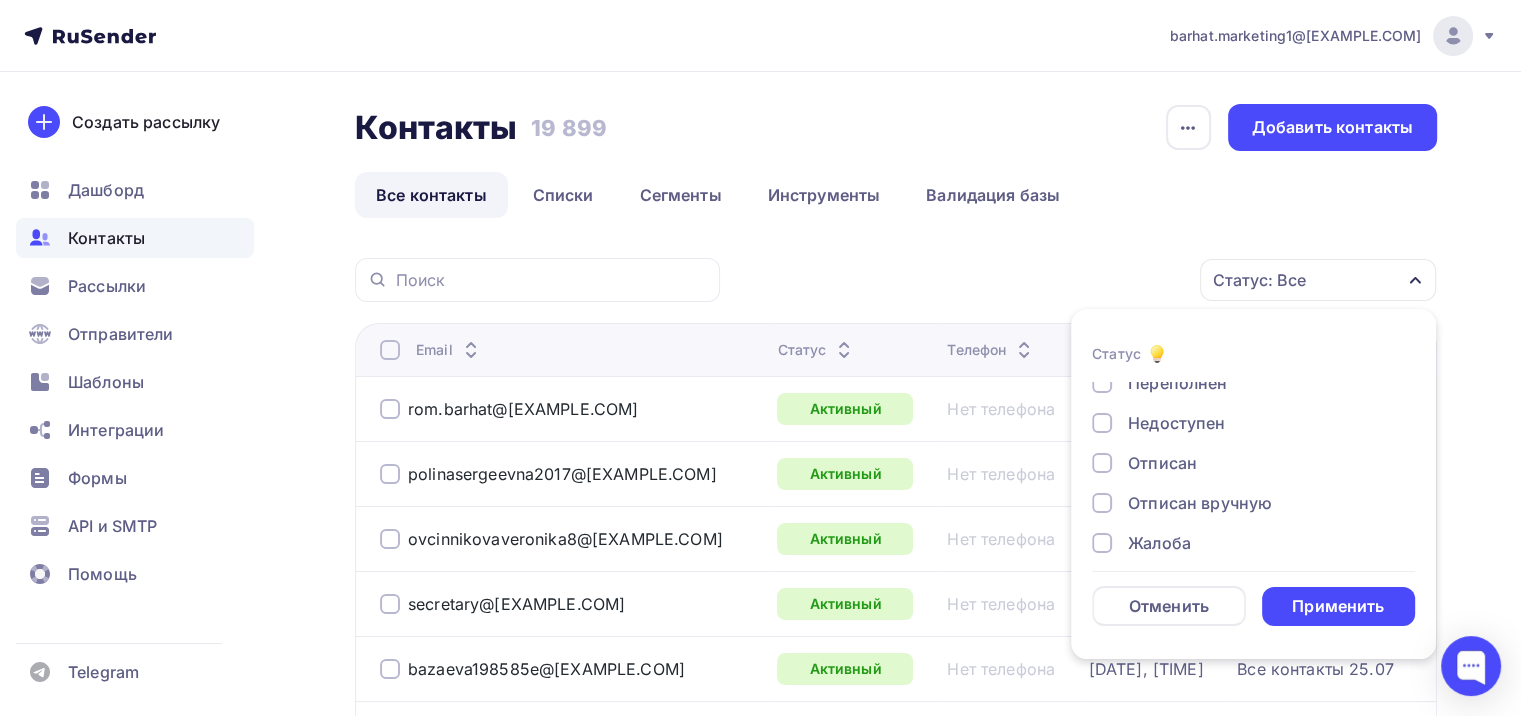 scroll, scrollTop: 144, scrollLeft: 0, axis: vertical 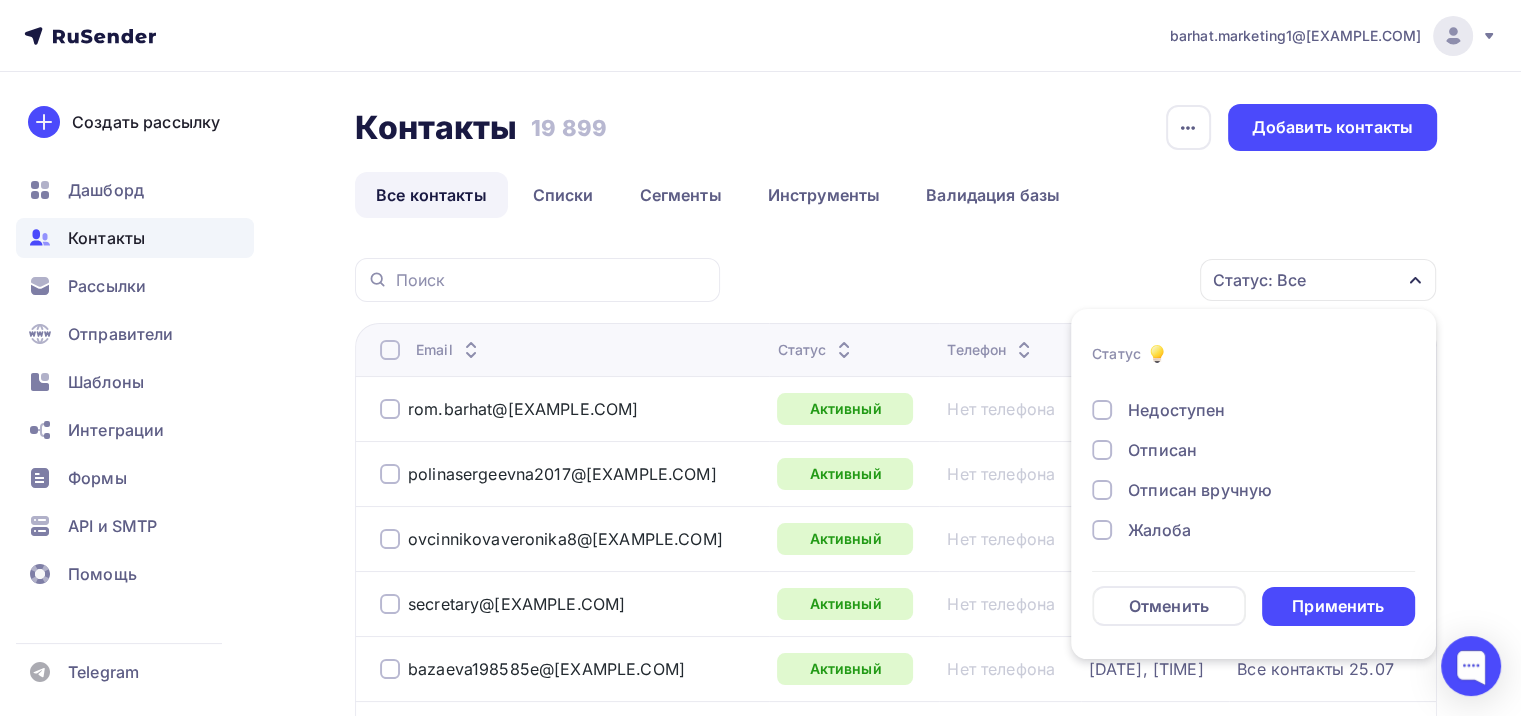 click on "Жалоба" at bounding box center [1159, 530] 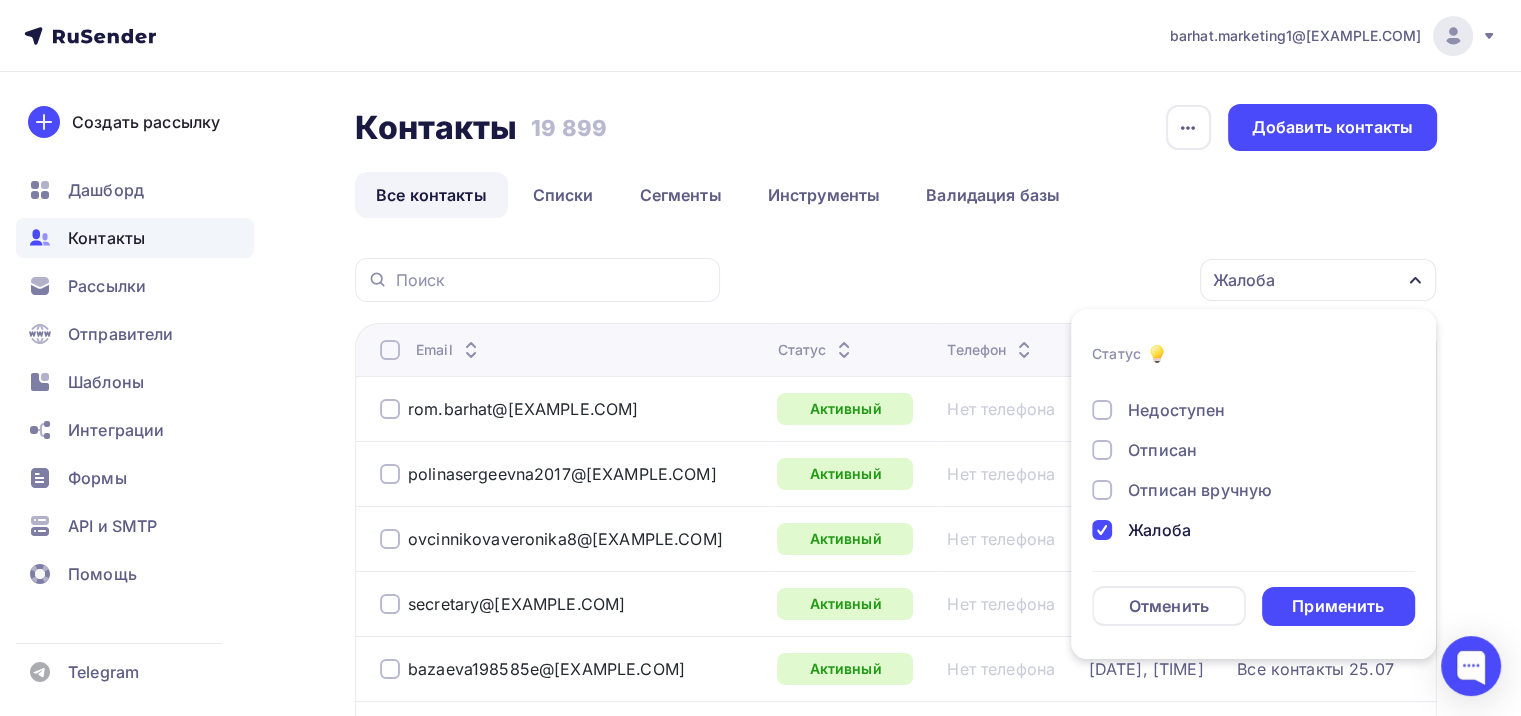 click on "Отписан вручную" at bounding box center [1200, 490] 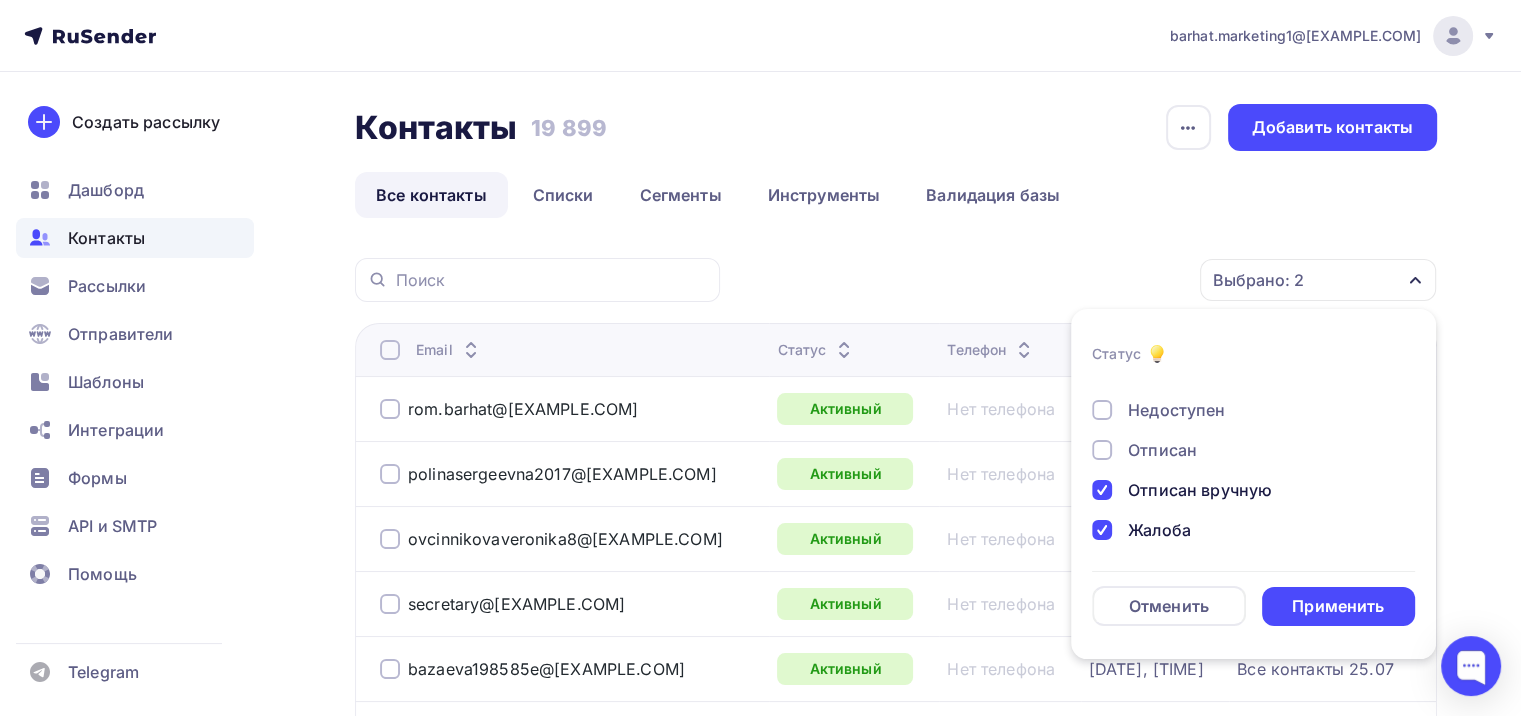 click on "Новый
Активный
Не существует
Переполнен
Недоступен
Отписан
Отписан вручную
Жалоба" at bounding box center (1253, 390) 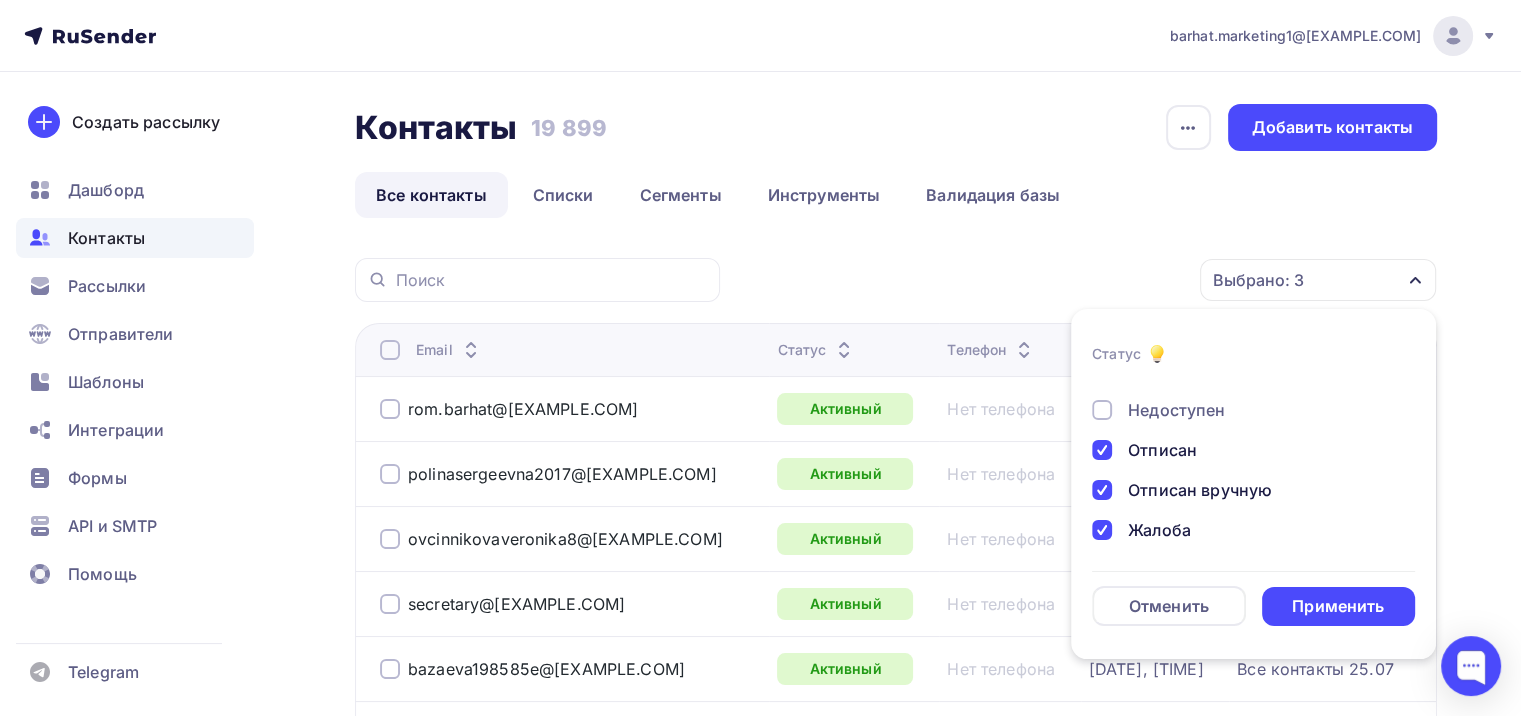 click on "Недоступен" at bounding box center (1176, 410) 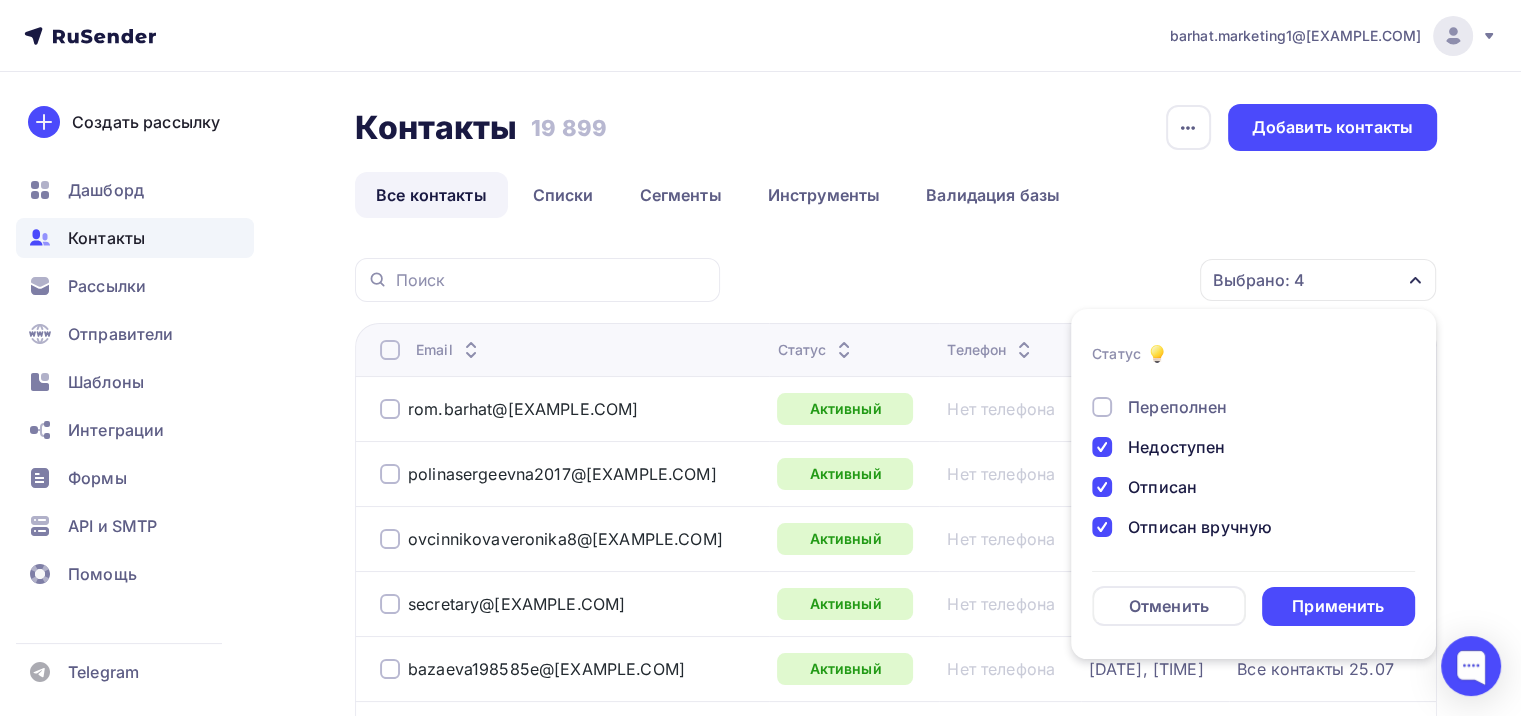scroll, scrollTop: 44, scrollLeft: 0, axis: vertical 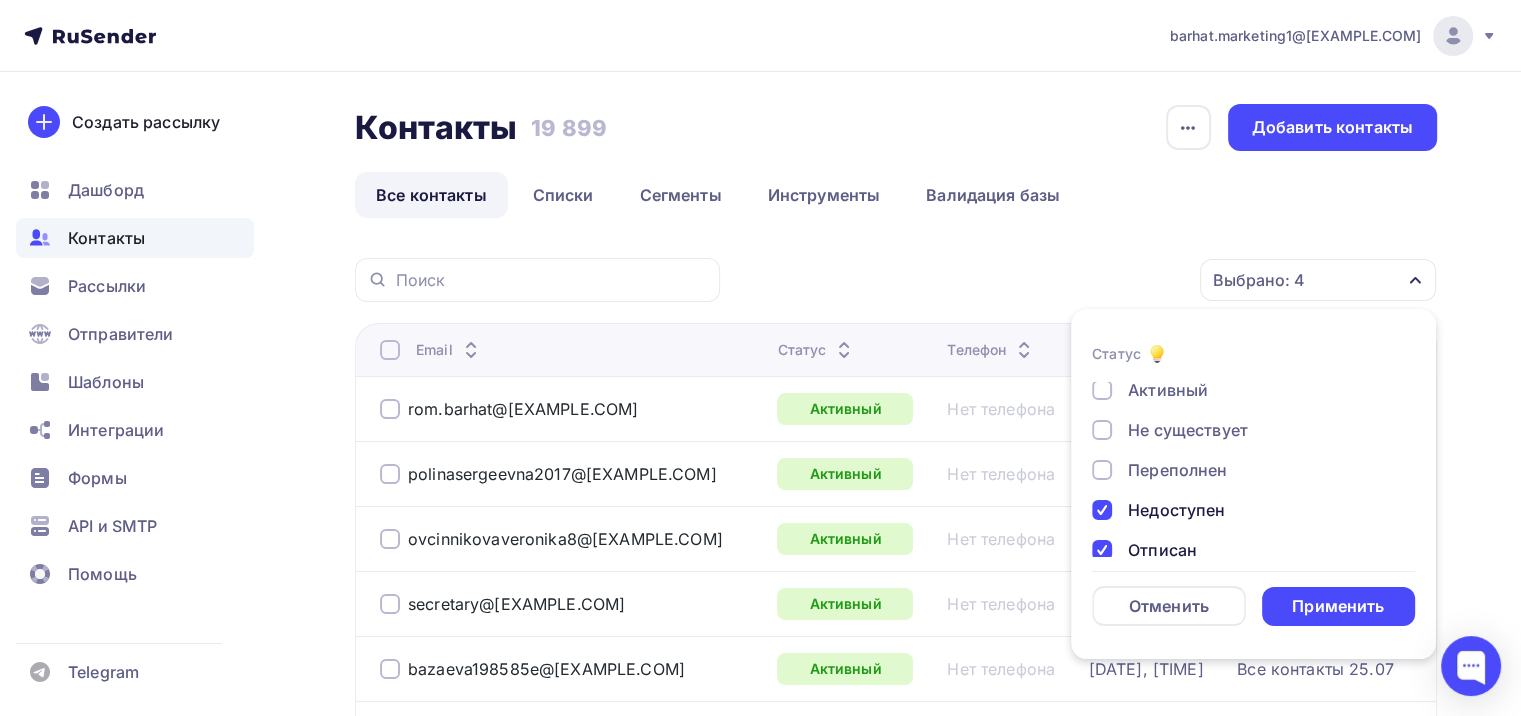 click on "Переполнен" at bounding box center (1177, 470) 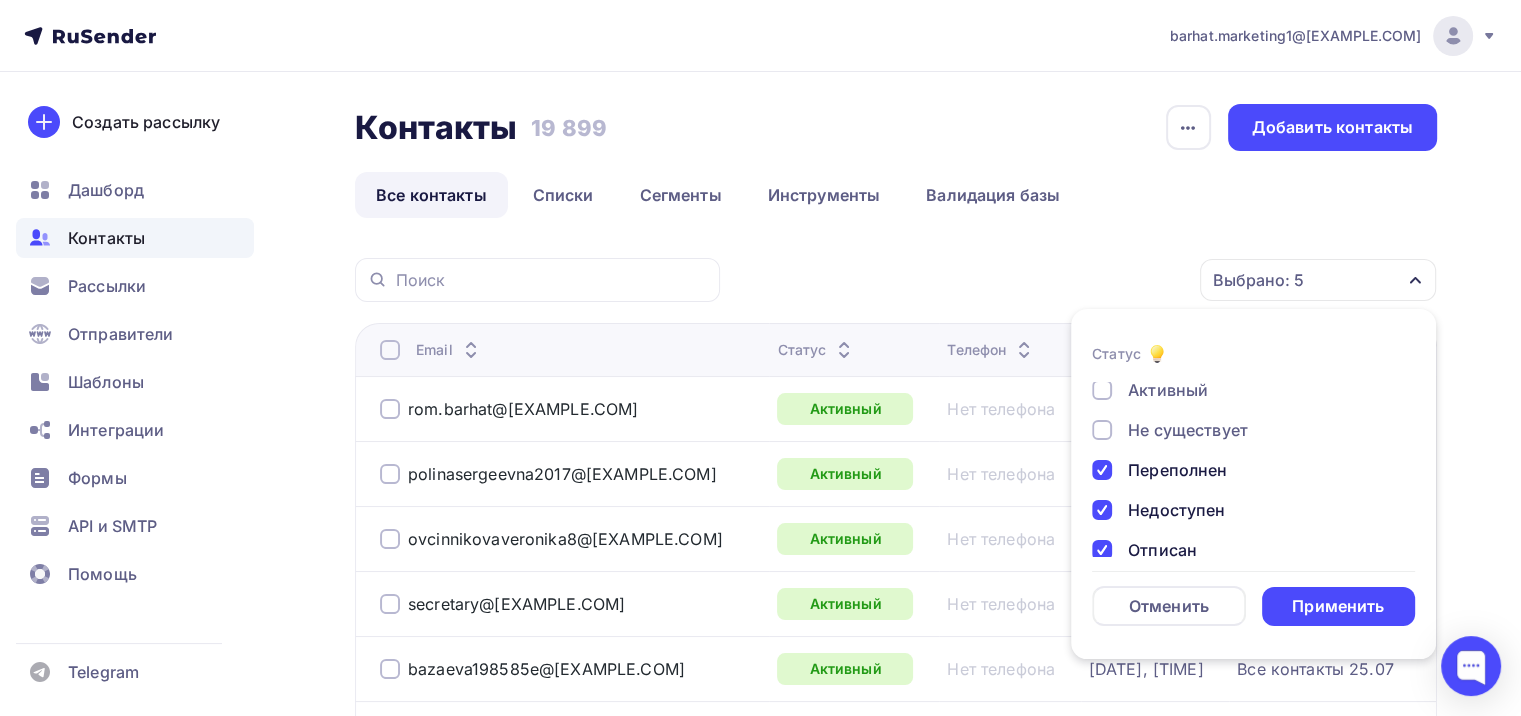 click on "Не существует" at bounding box center (1188, 430) 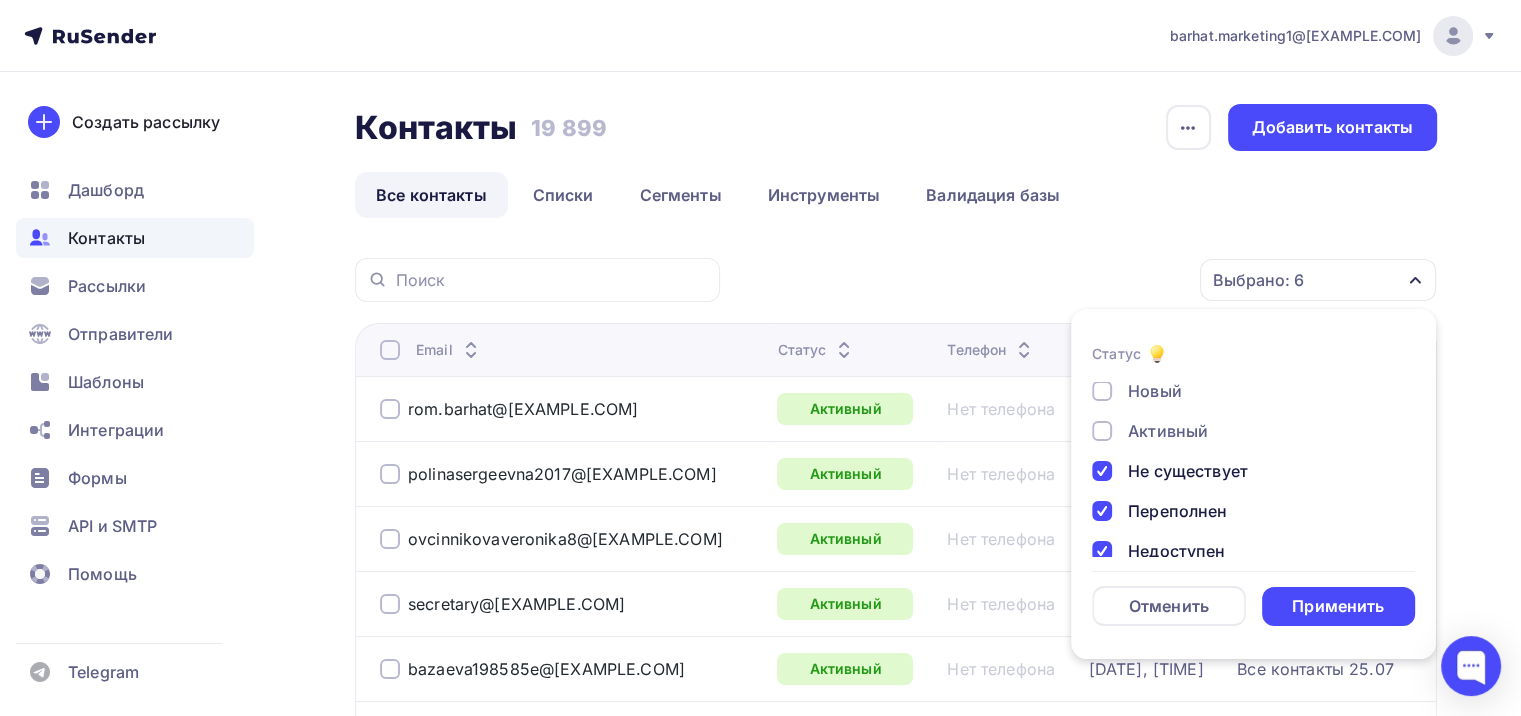 scroll, scrollTop: 0, scrollLeft: 0, axis: both 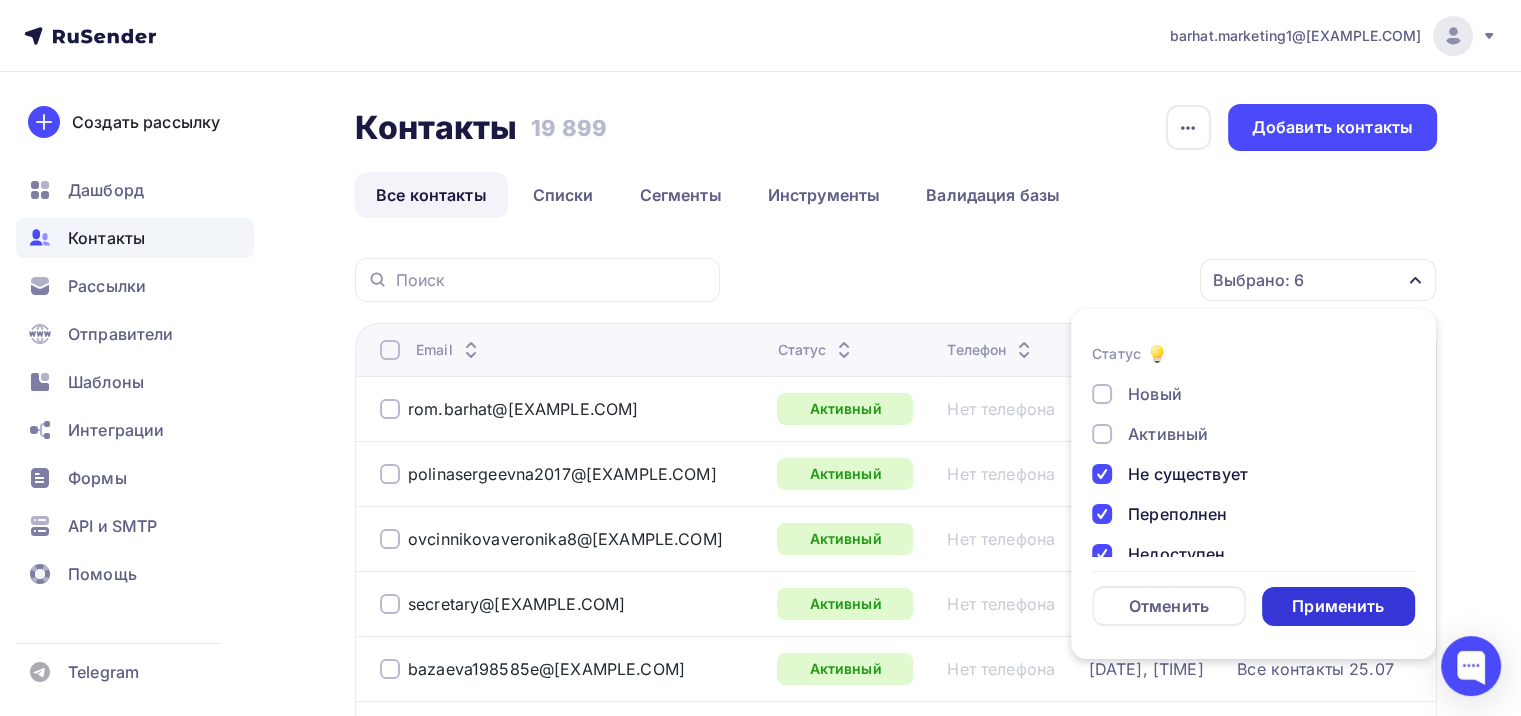 click on "Применить" at bounding box center (1338, 606) 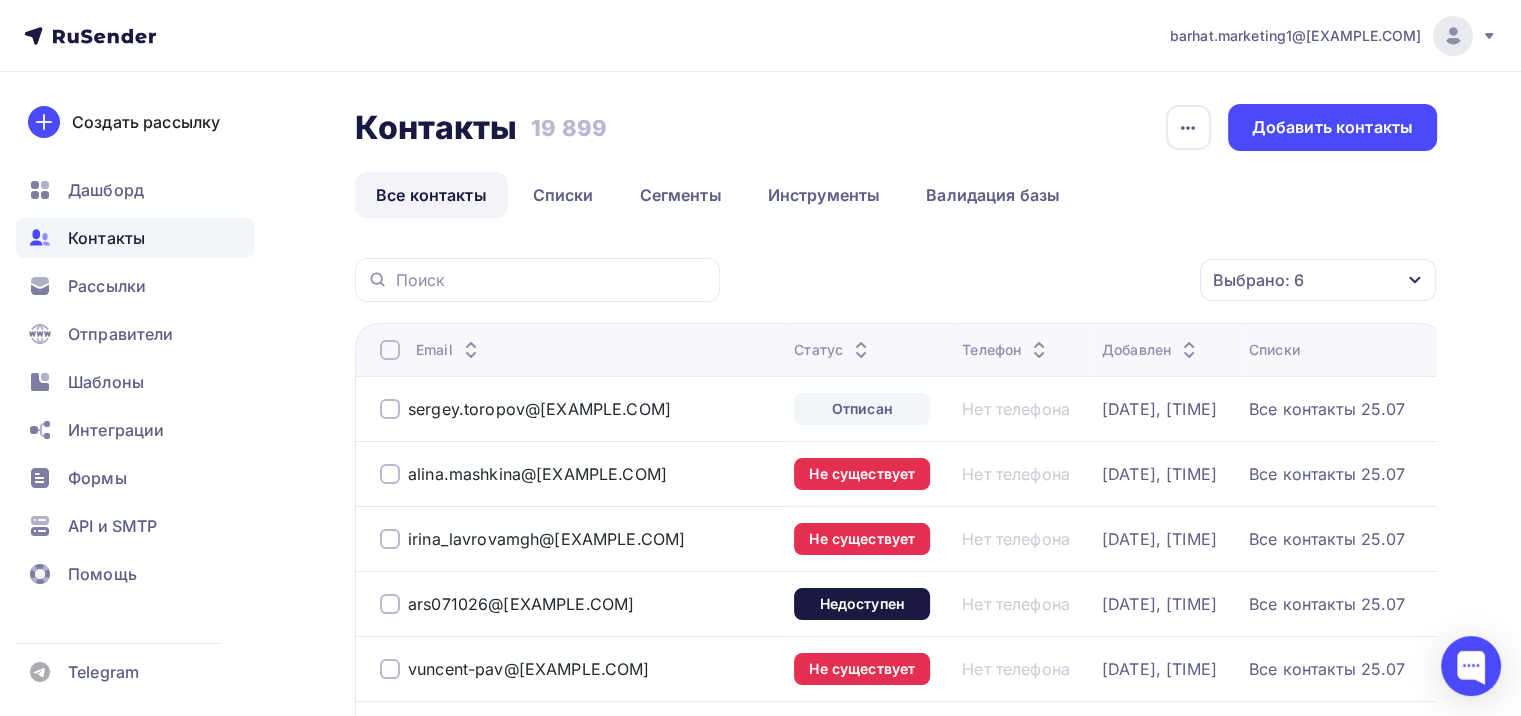click at bounding box center (390, 350) 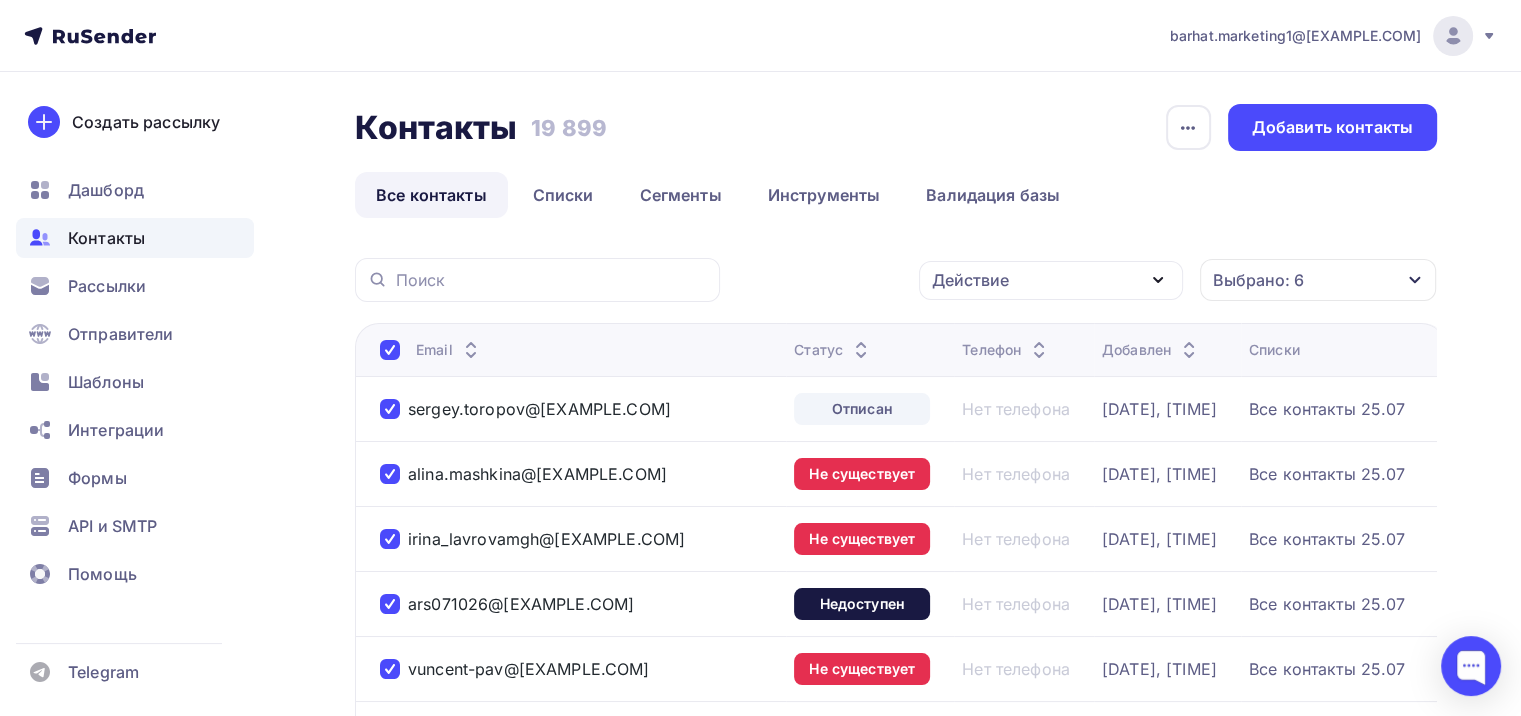 click on "Действие" at bounding box center (1051, 280) 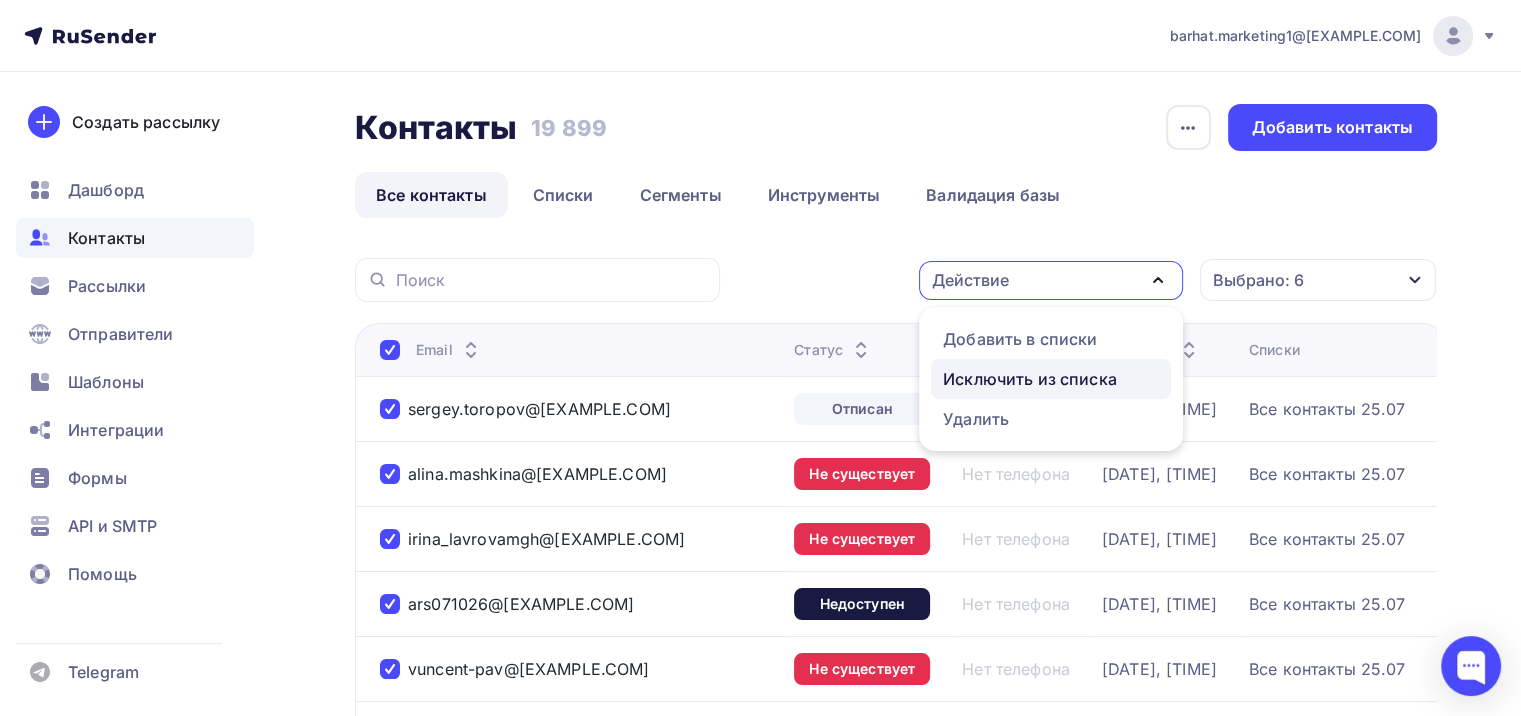 click on "Исключить из списка" at bounding box center [1030, 379] 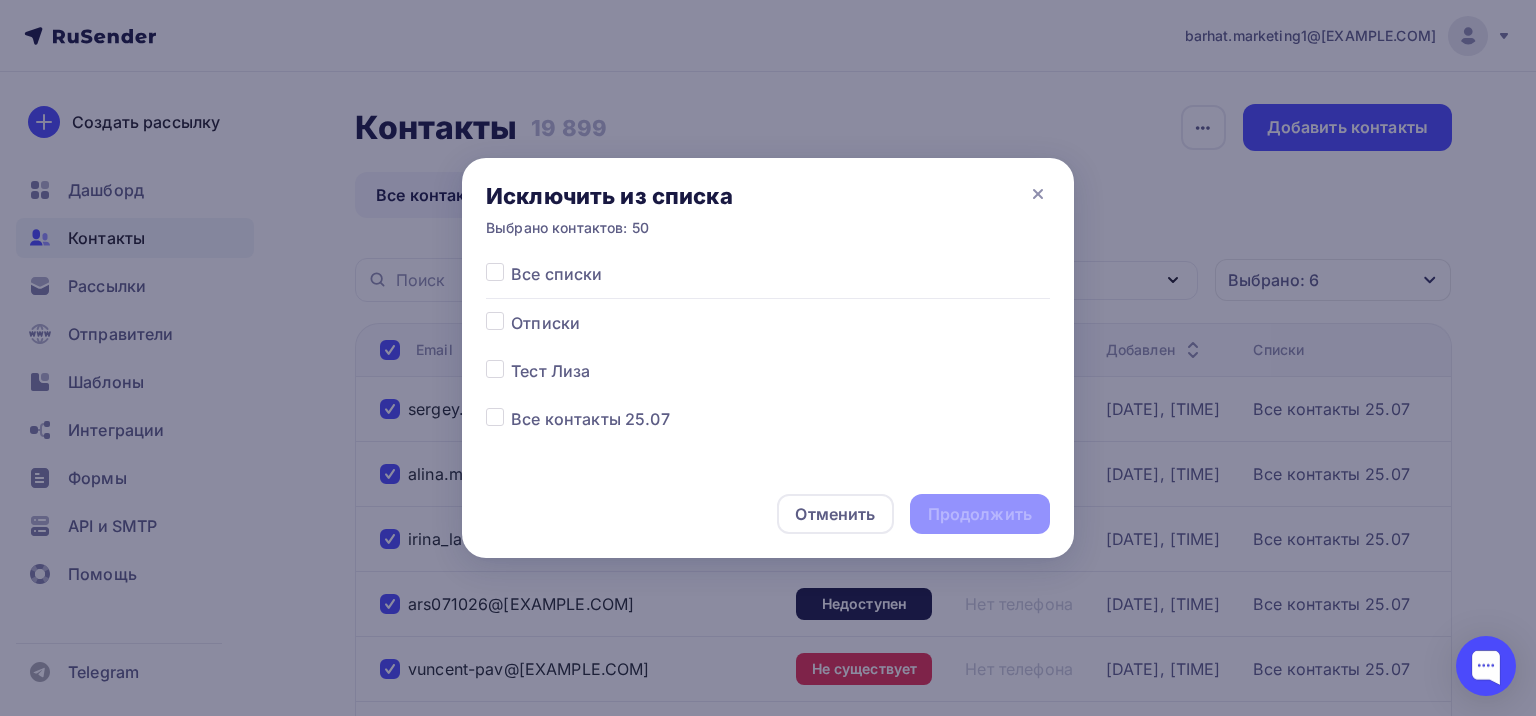 click at bounding box center [511, 311] 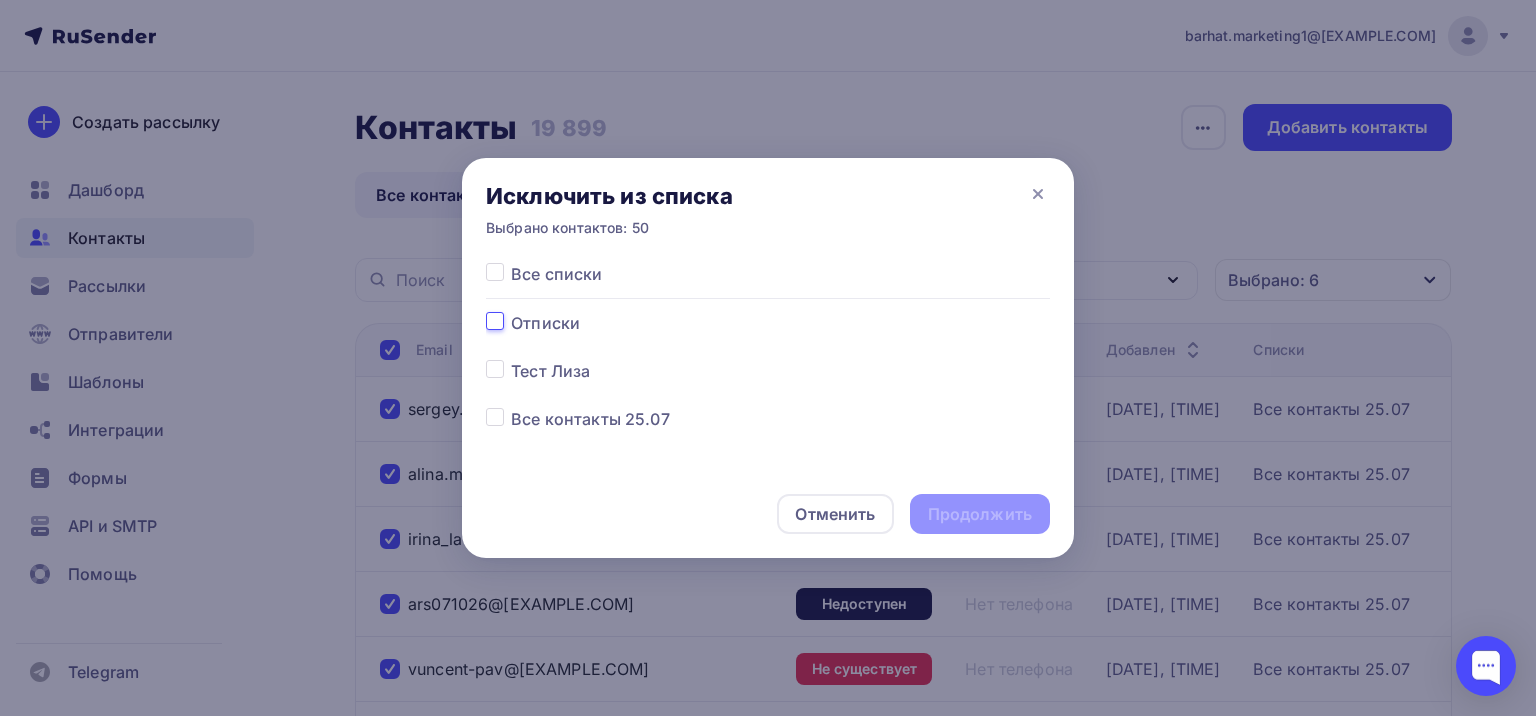 click at bounding box center (495, 320) 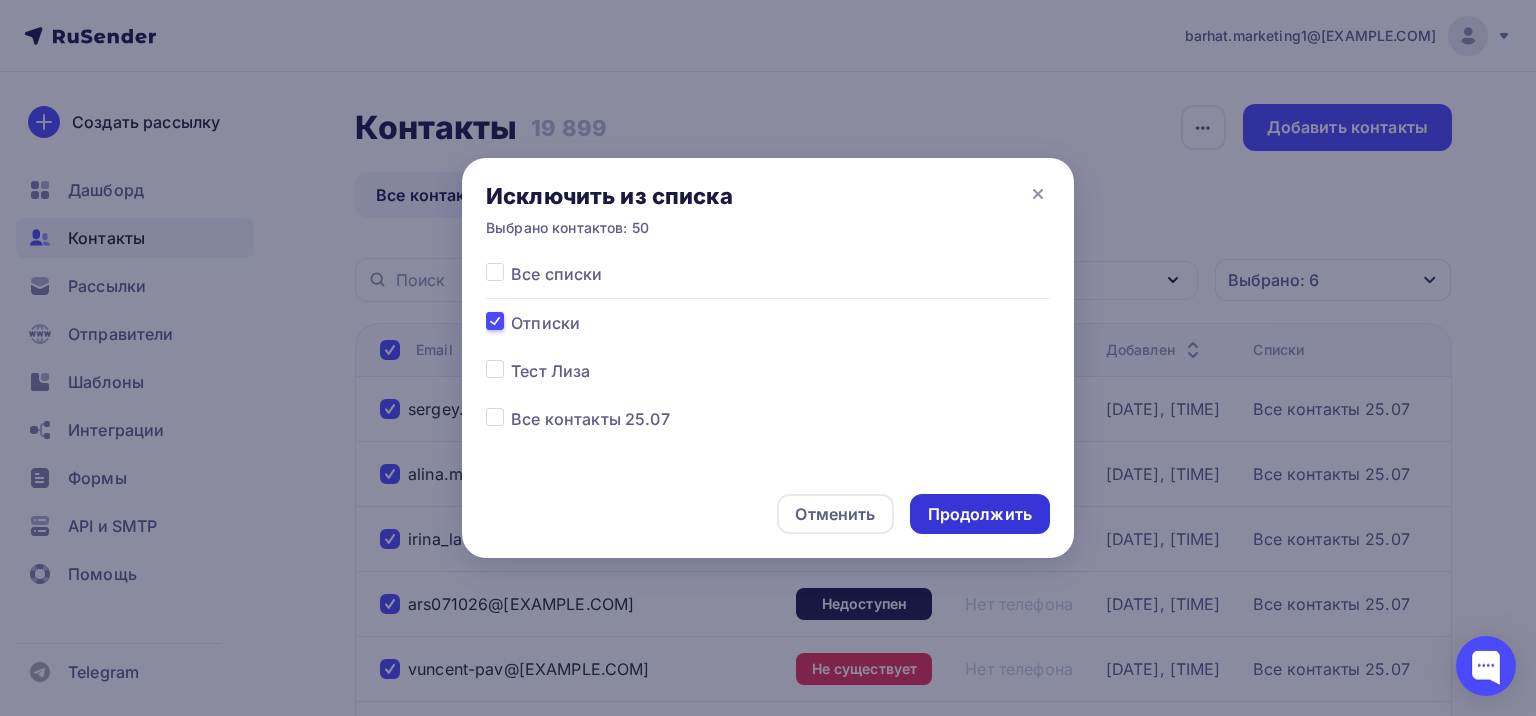 click on "Продолжить" at bounding box center [980, 514] 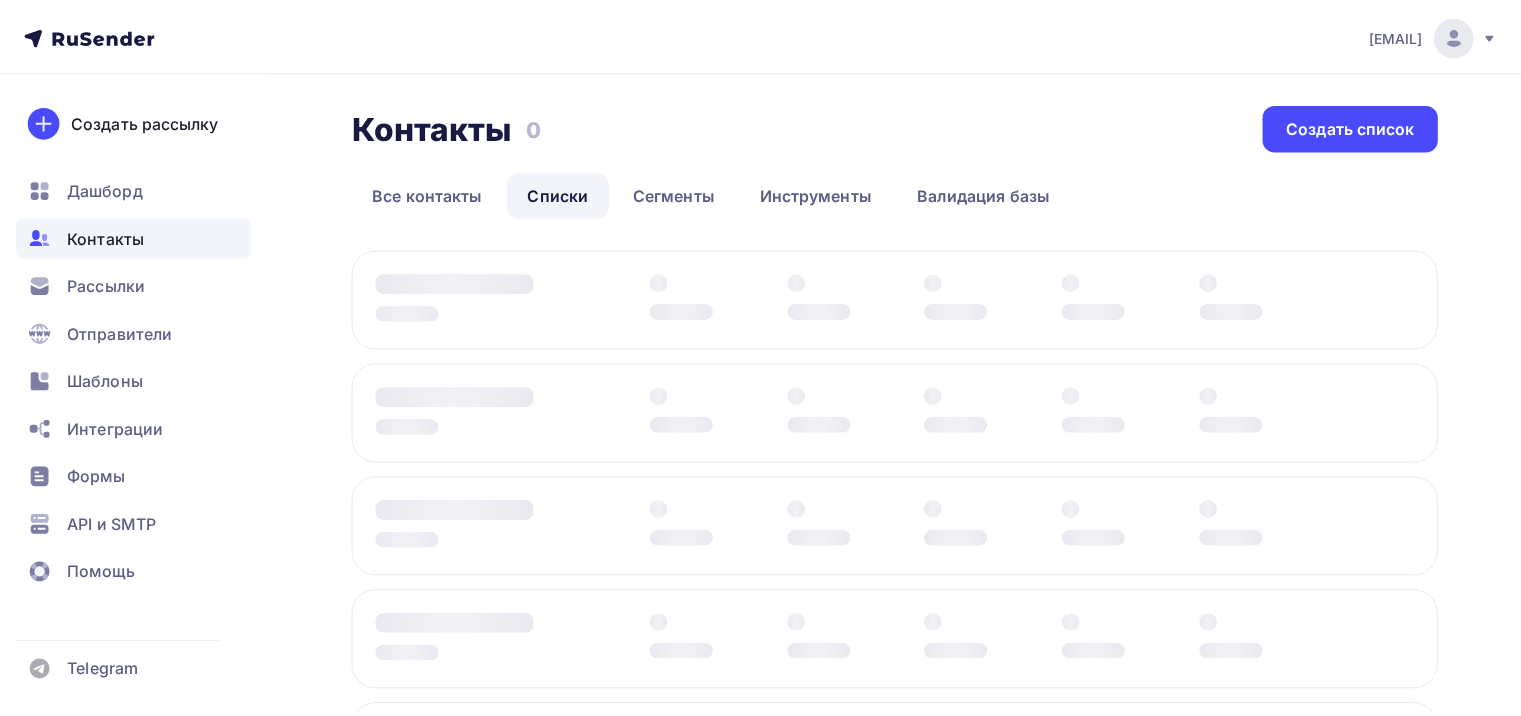 scroll, scrollTop: 0, scrollLeft: 0, axis: both 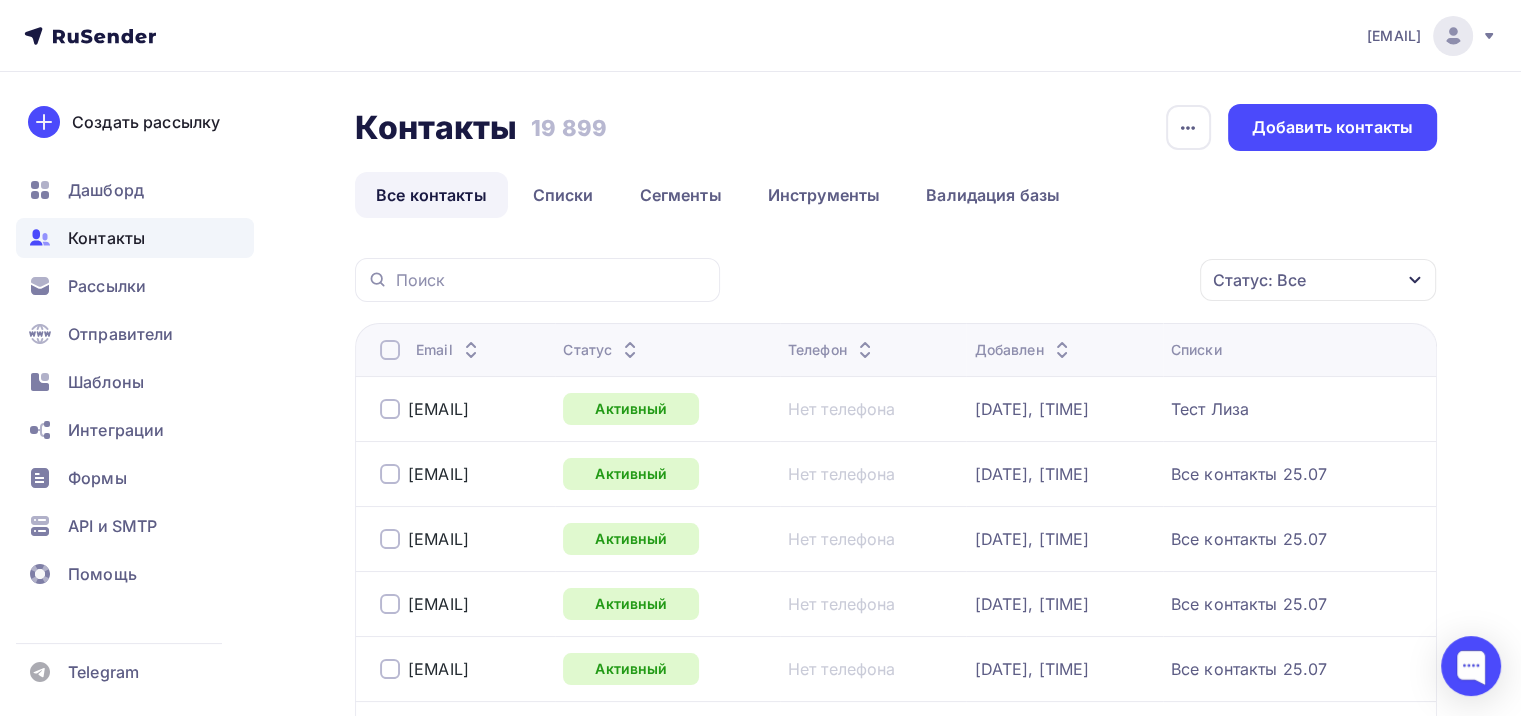 click on "Статус: Все" at bounding box center (1318, 280) 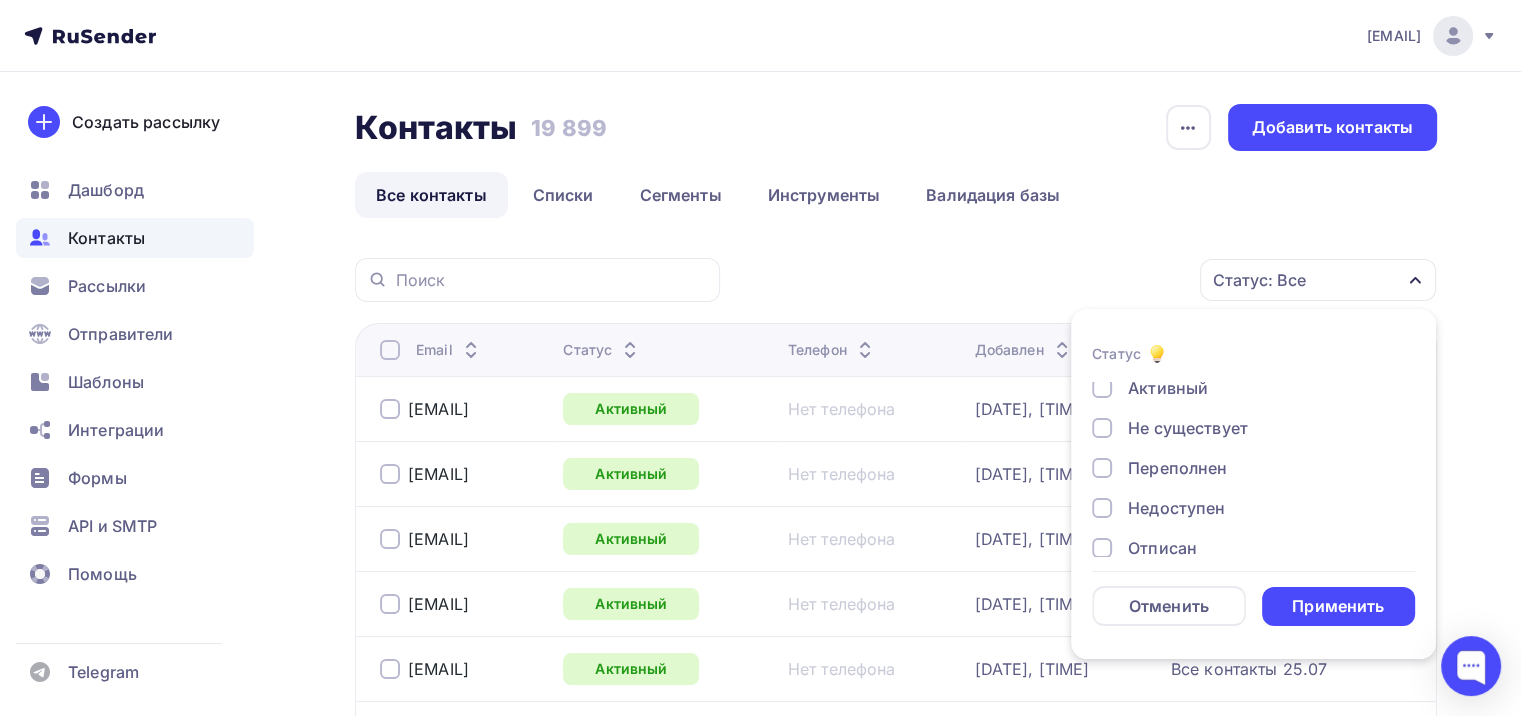scroll, scrollTop: 144, scrollLeft: 0, axis: vertical 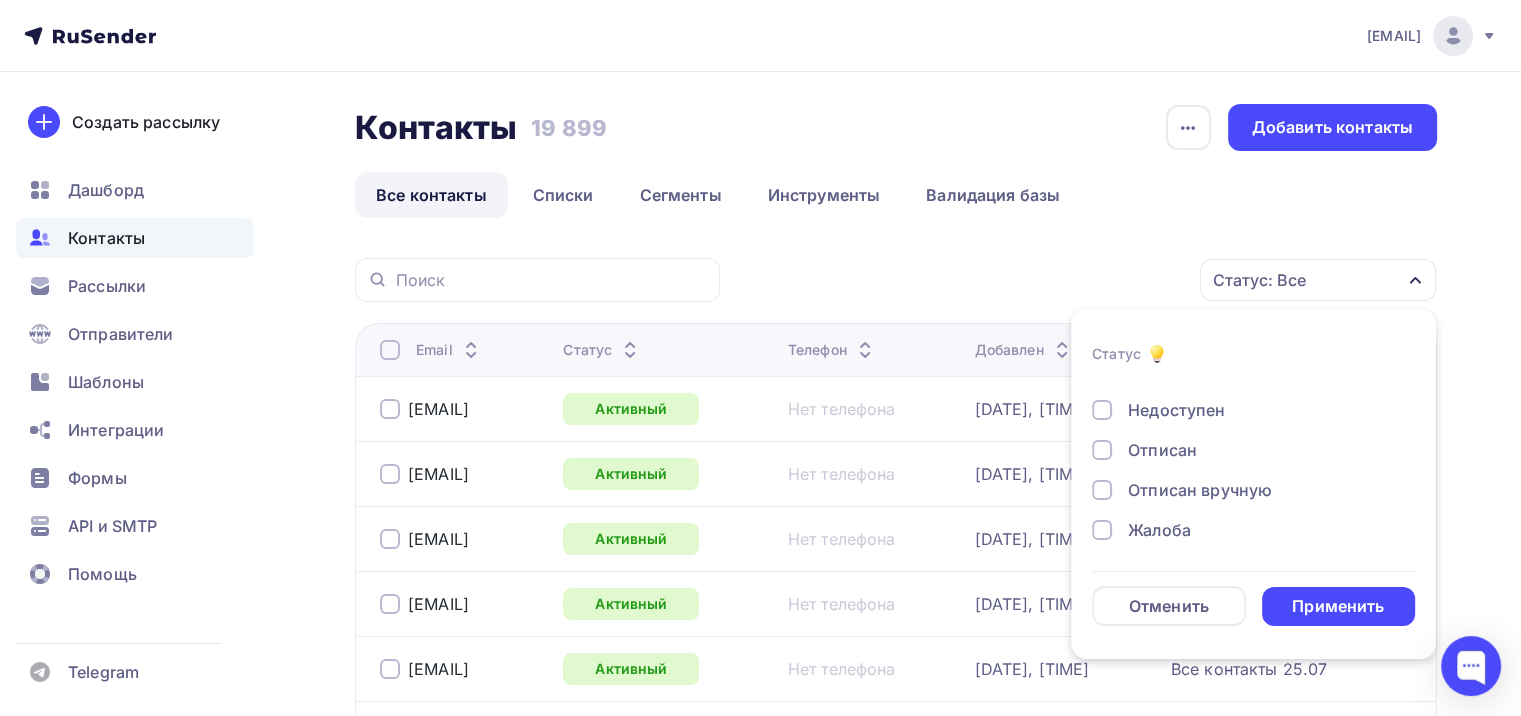 click at bounding box center (1102, 530) 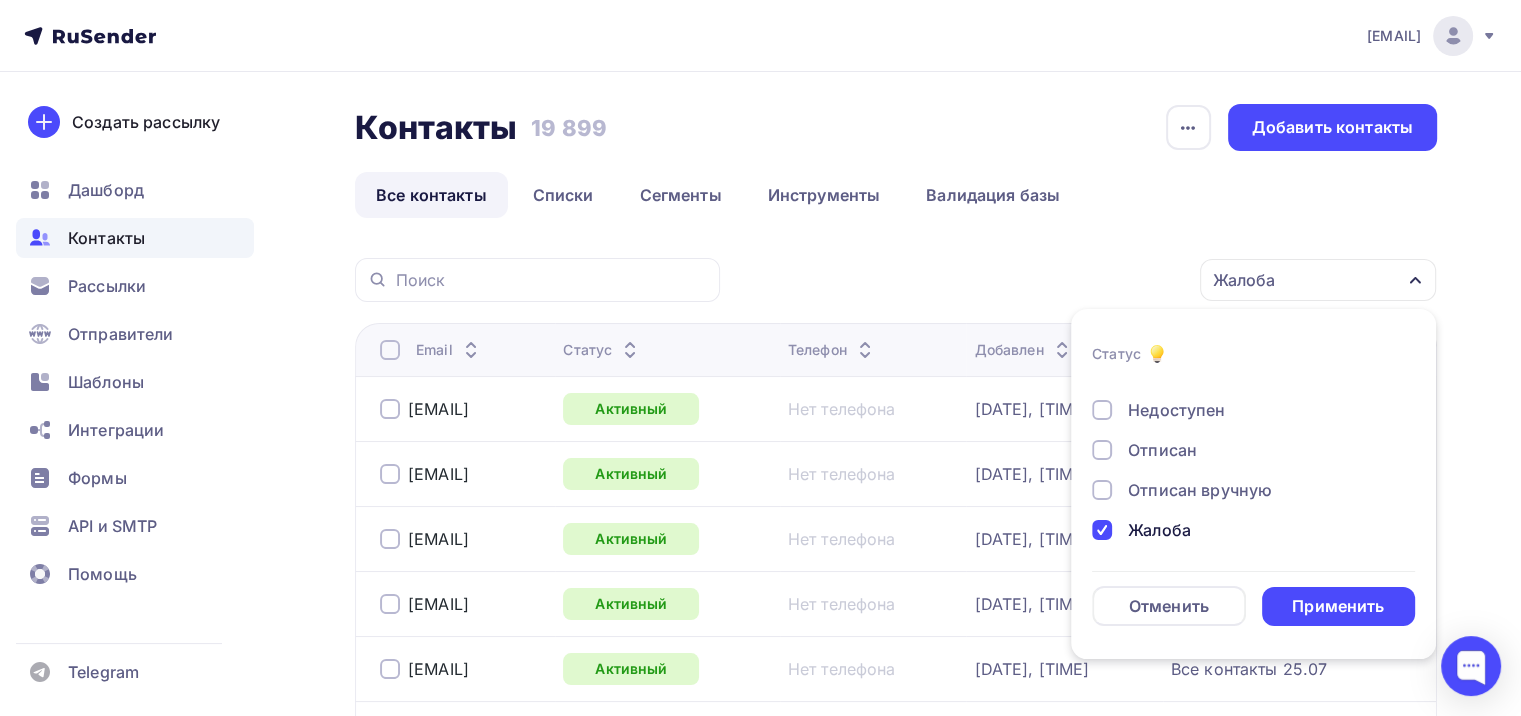 click at bounding box center [1102, 490] 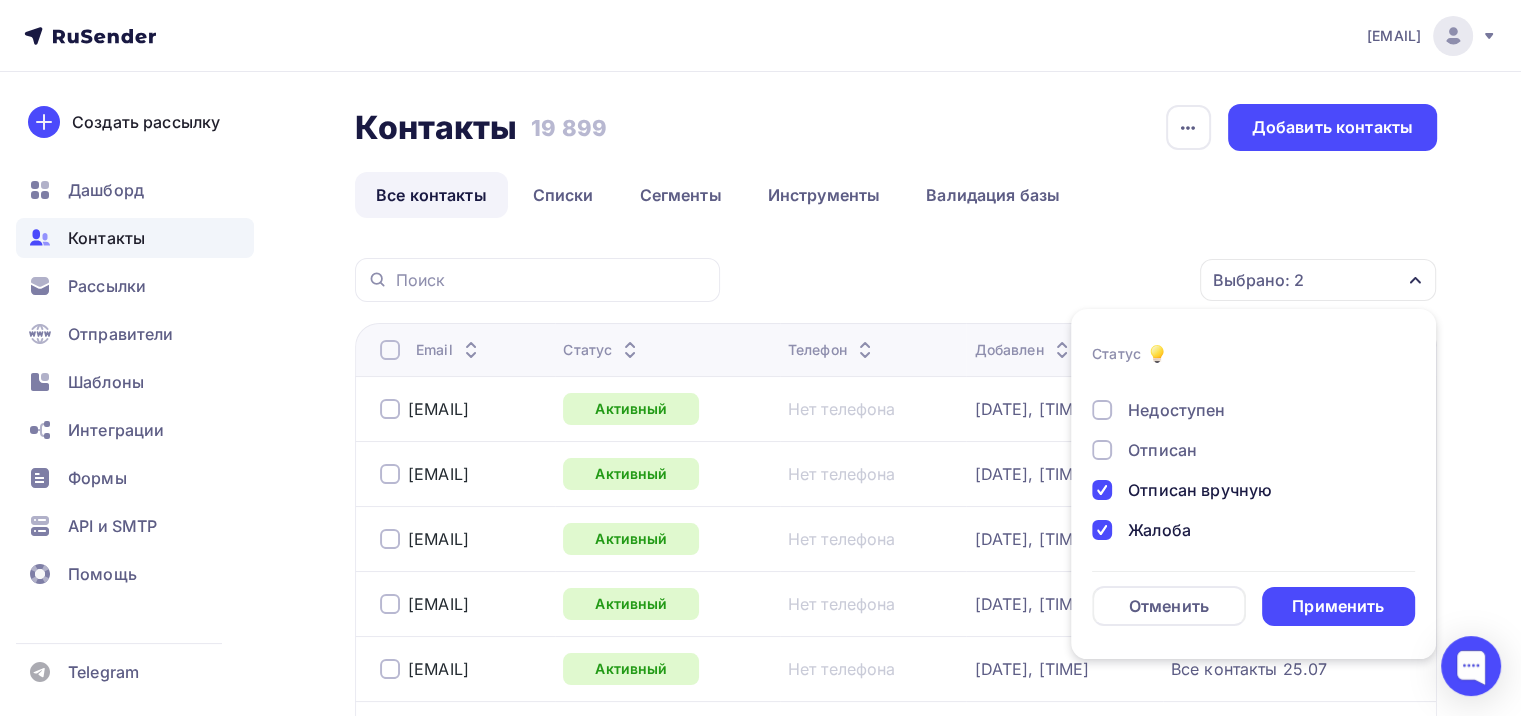 drag, startPoint x: 1097, startPoint y: 453, endPoint x: 1102, endPoint y: 432, distance: 21.587032 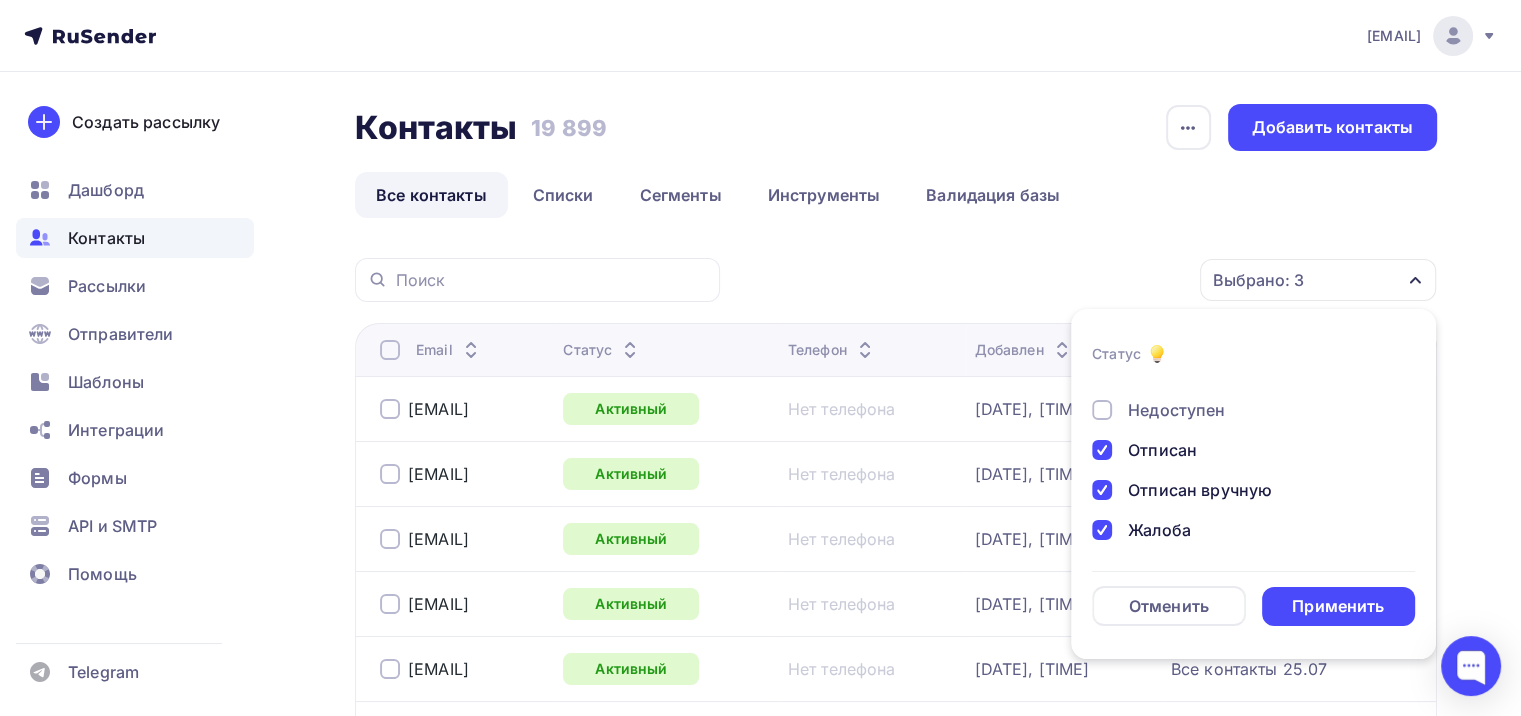 click at bounding box center [1102, 410] 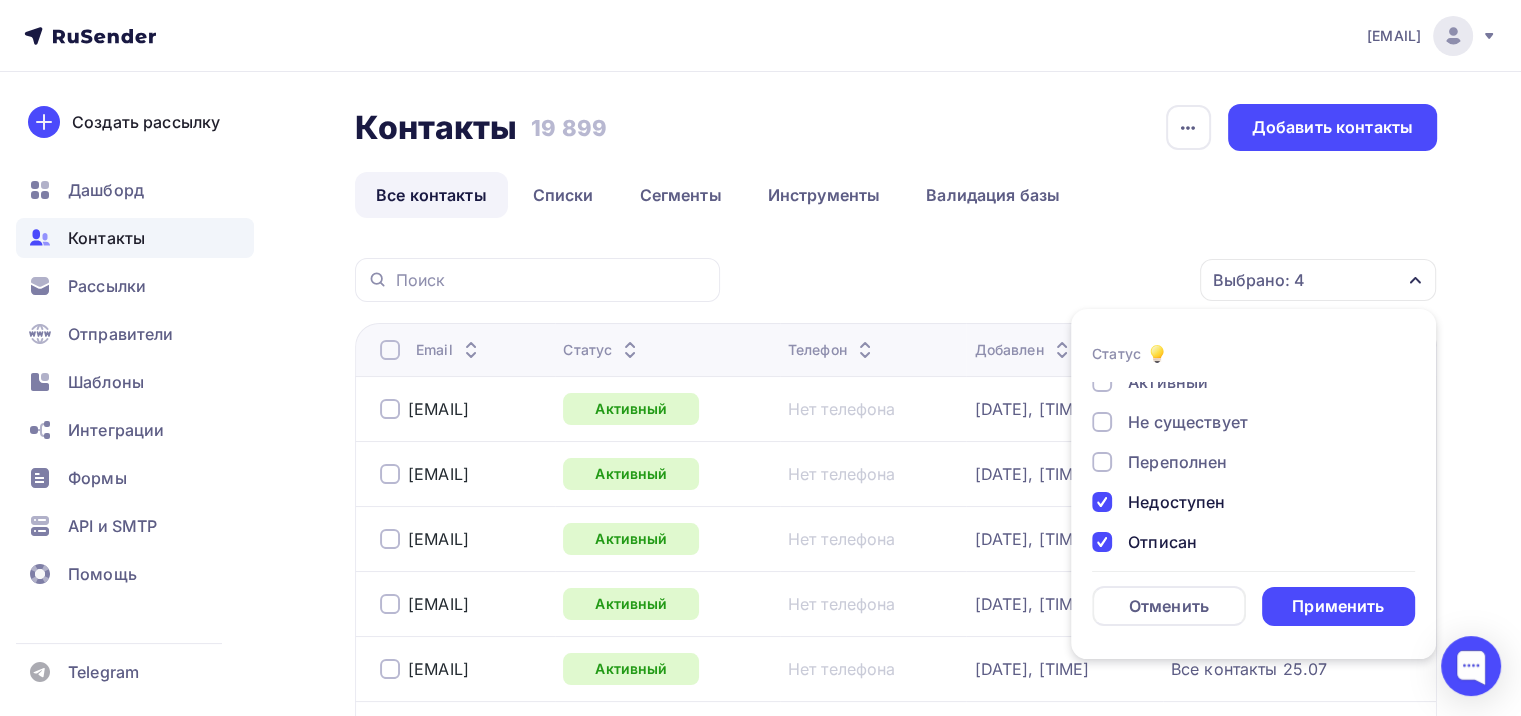 scroll, scrollTop: 44, scrollLeft: 0, axis: vertical 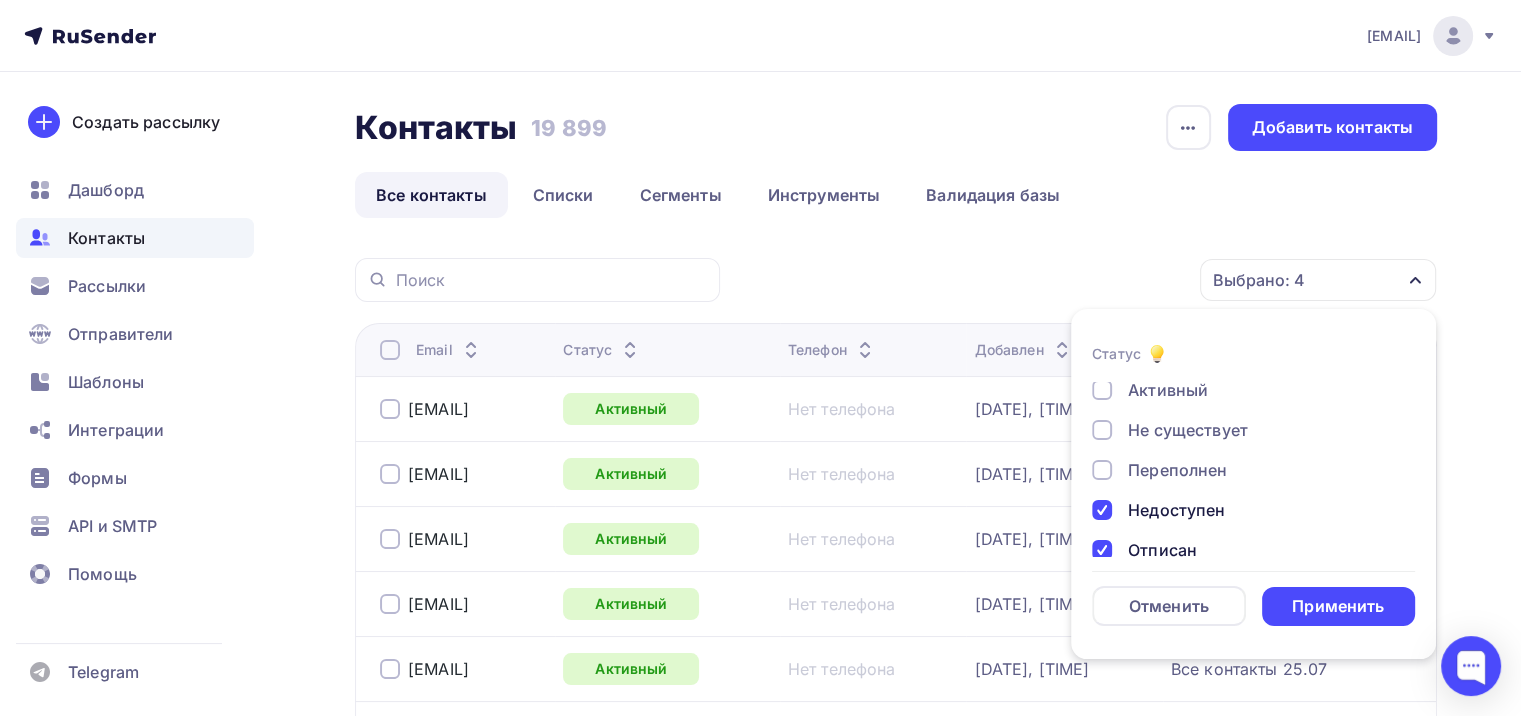 click at bounding box center [1102, 470] 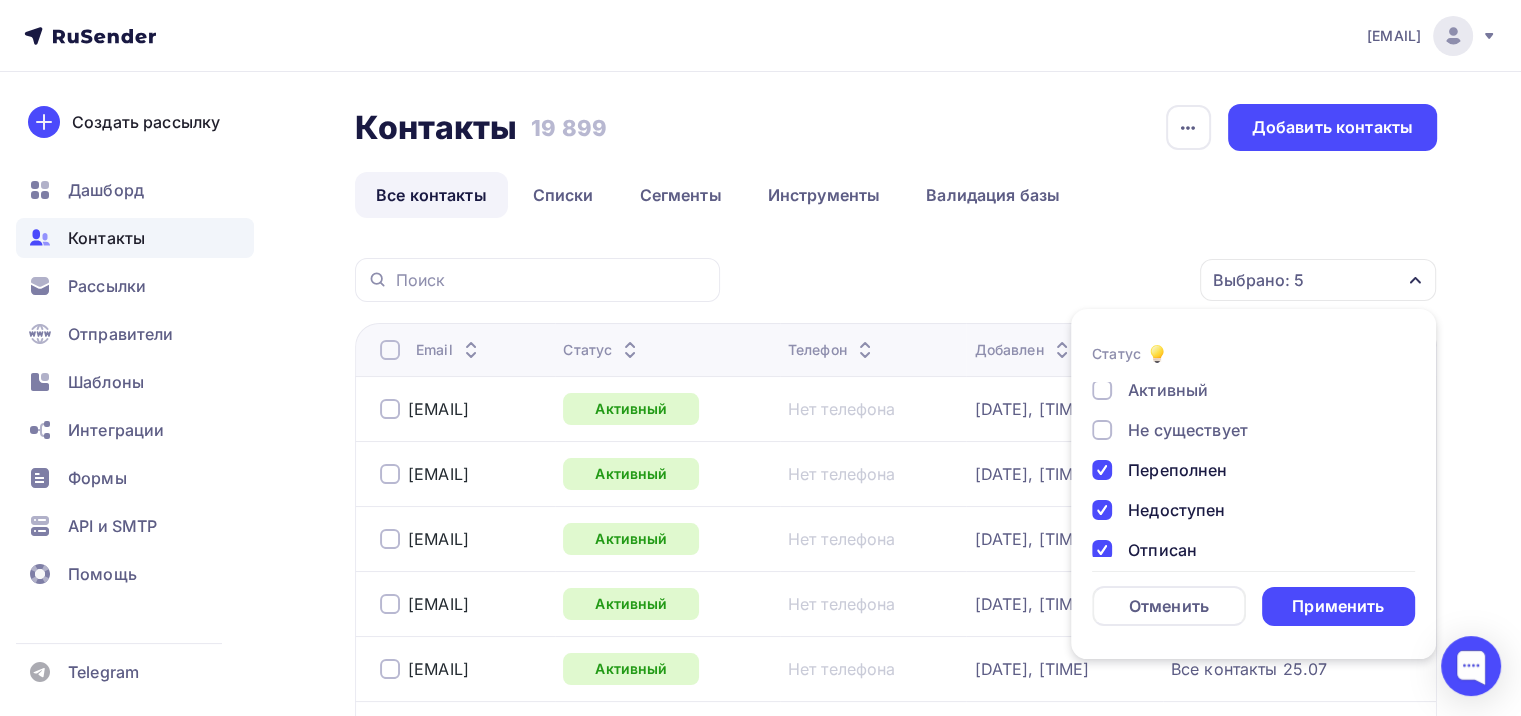click on "Не существует" at bounding box center [1242, 430] 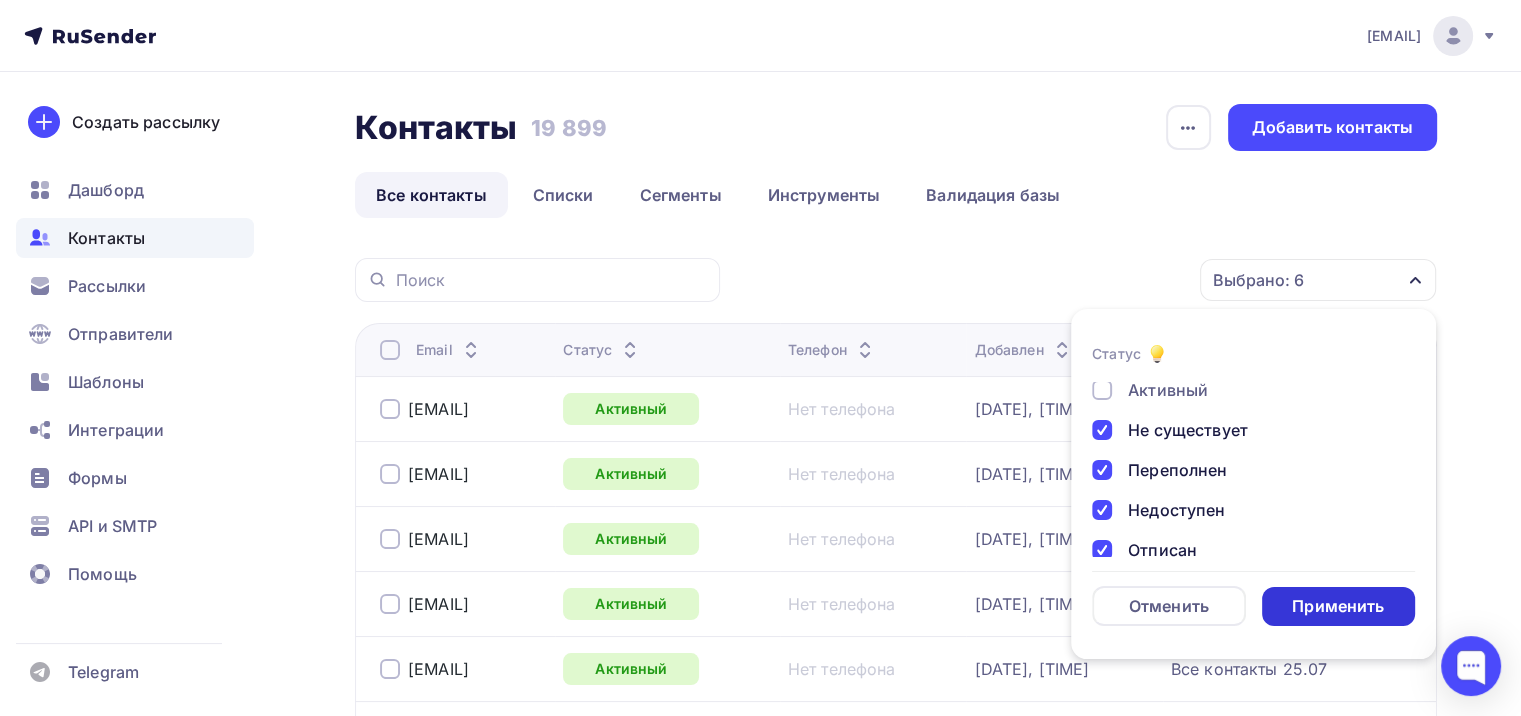 click on "Применить" at bounding box center (1338, 606) 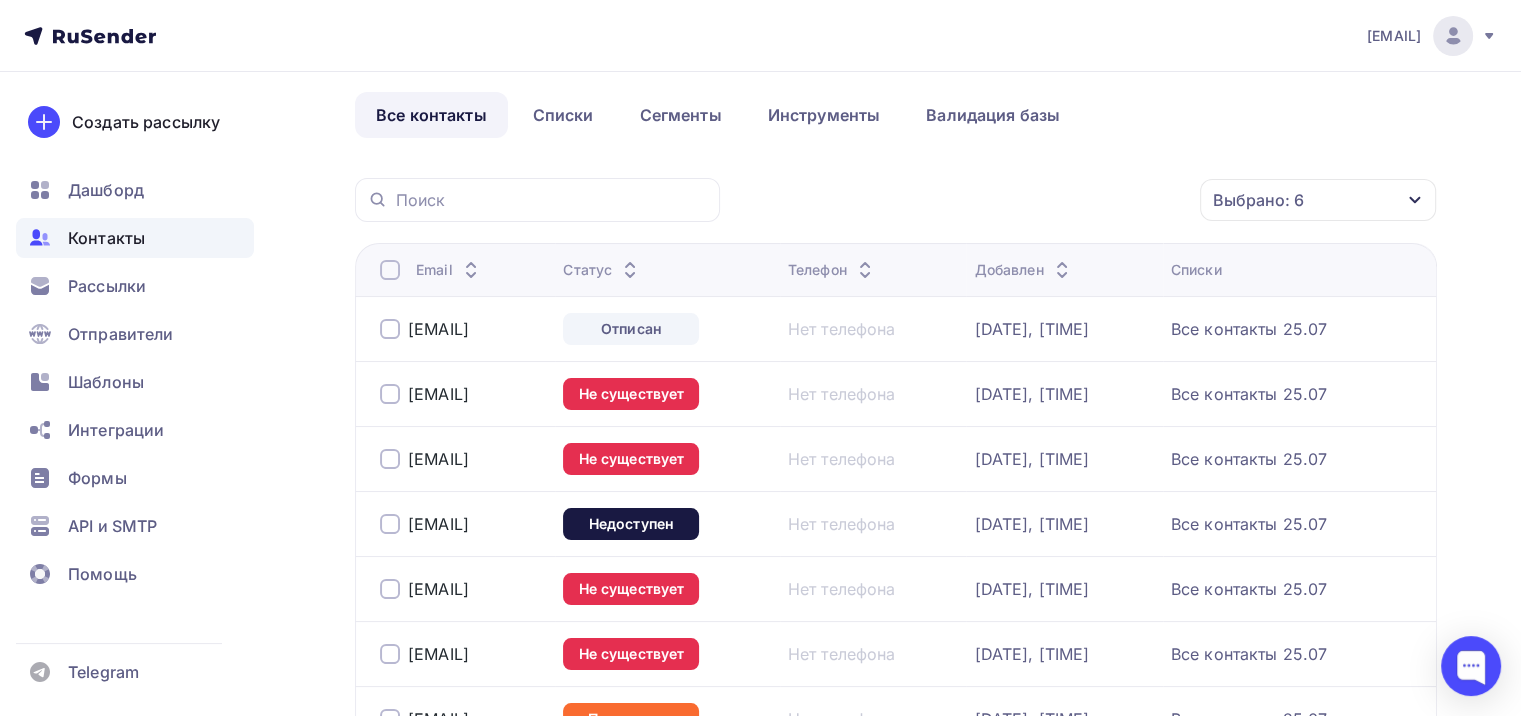 scroll, scrollTop: 0, scrollLeft: 0, axis: both 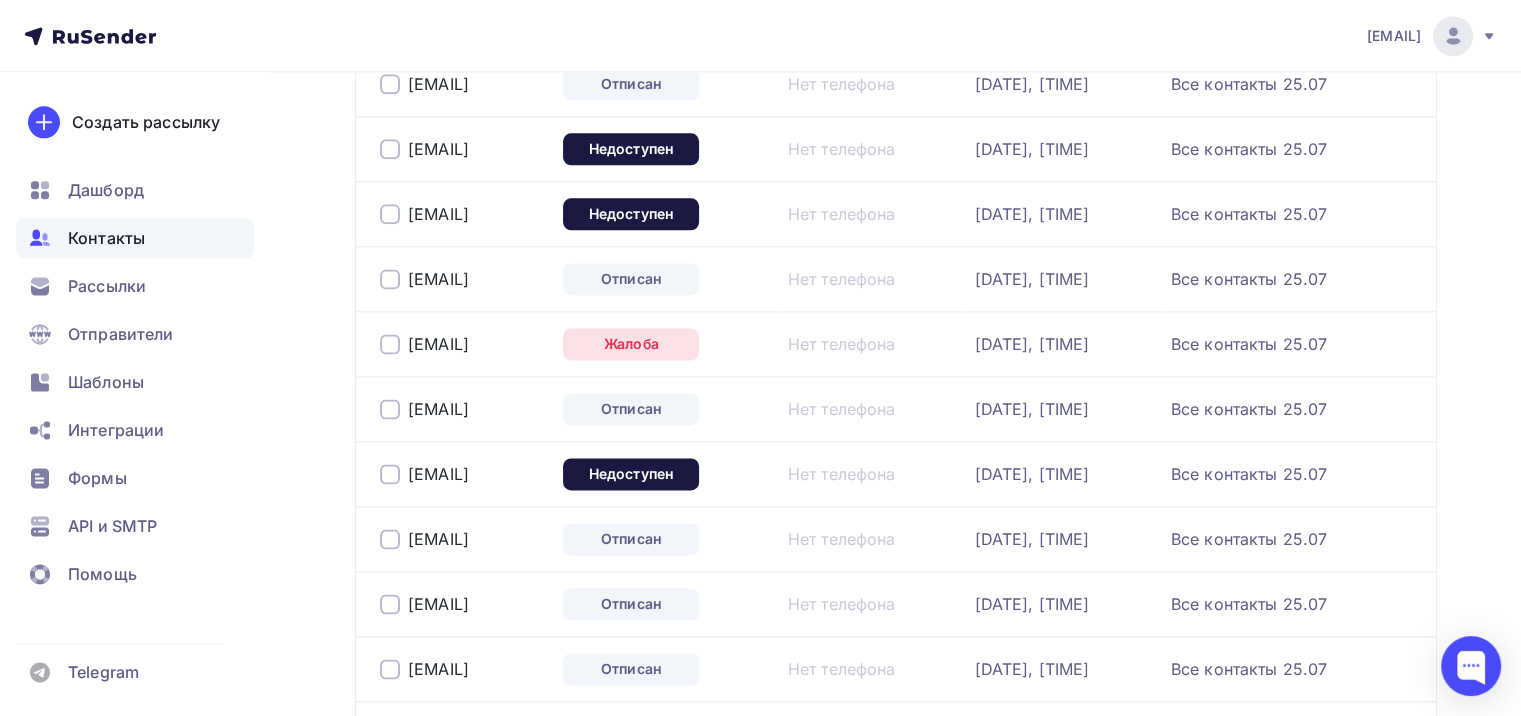 click on "Нет телефона" at bounding box center (873, 538) 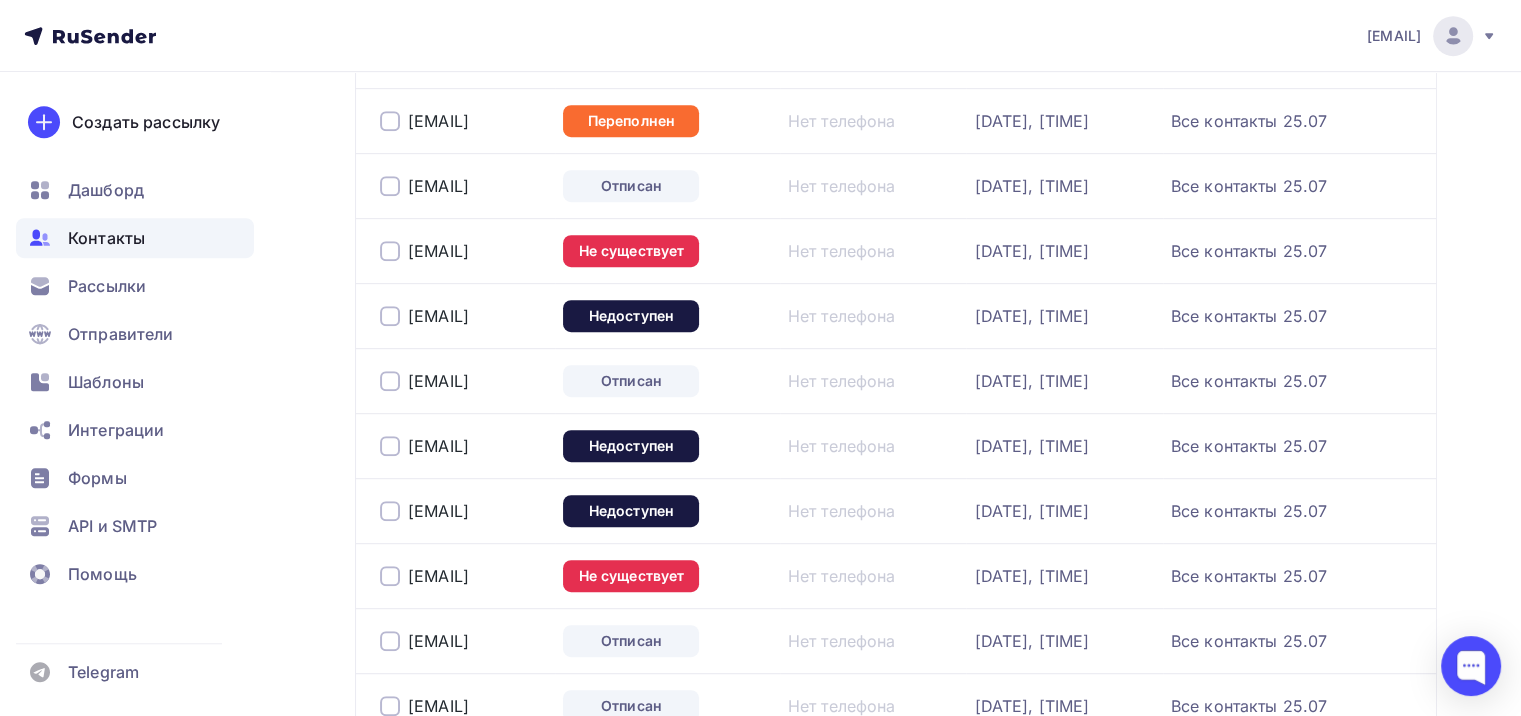 scroll, scrollTop: 1000, scrollLeft: 0, axis: vertical 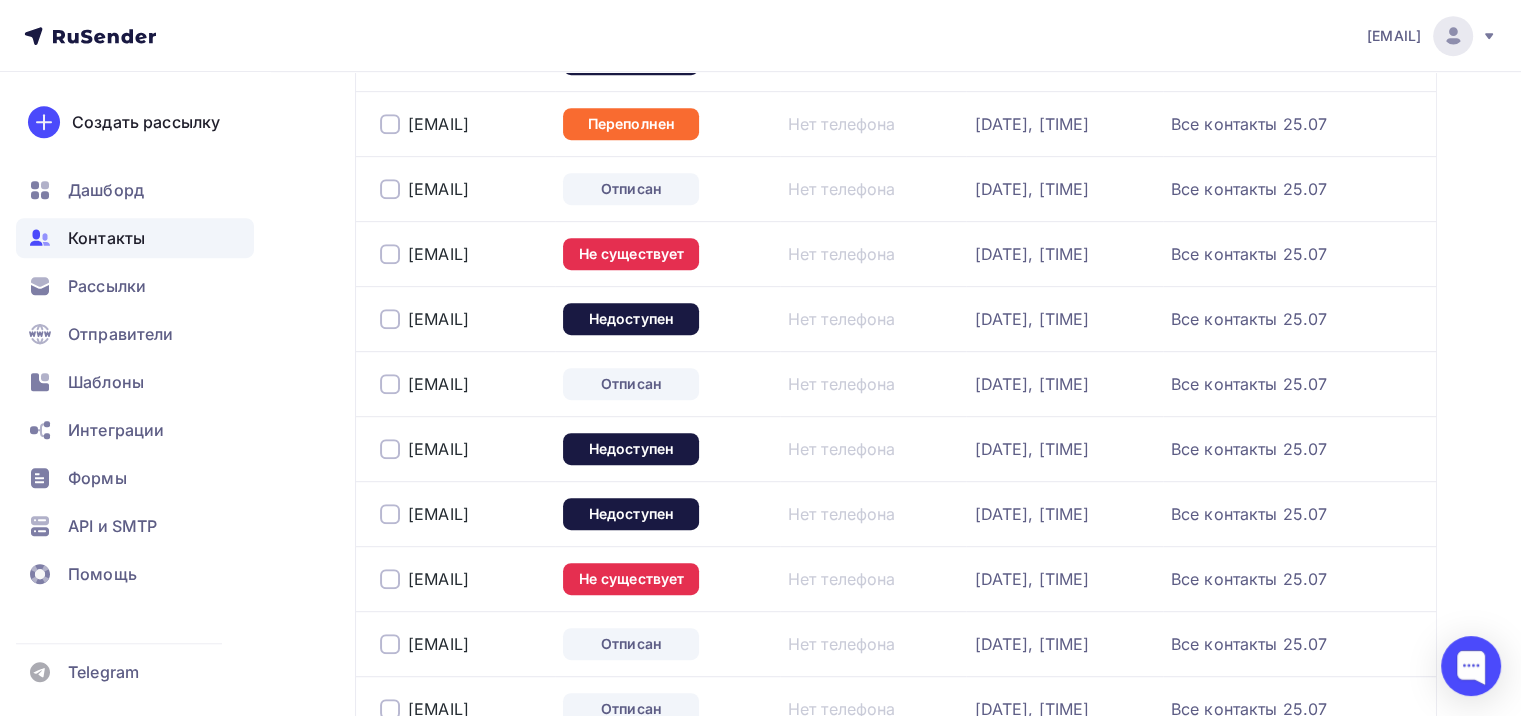 click on "Нет телефона" at bounding box center [842, 644] 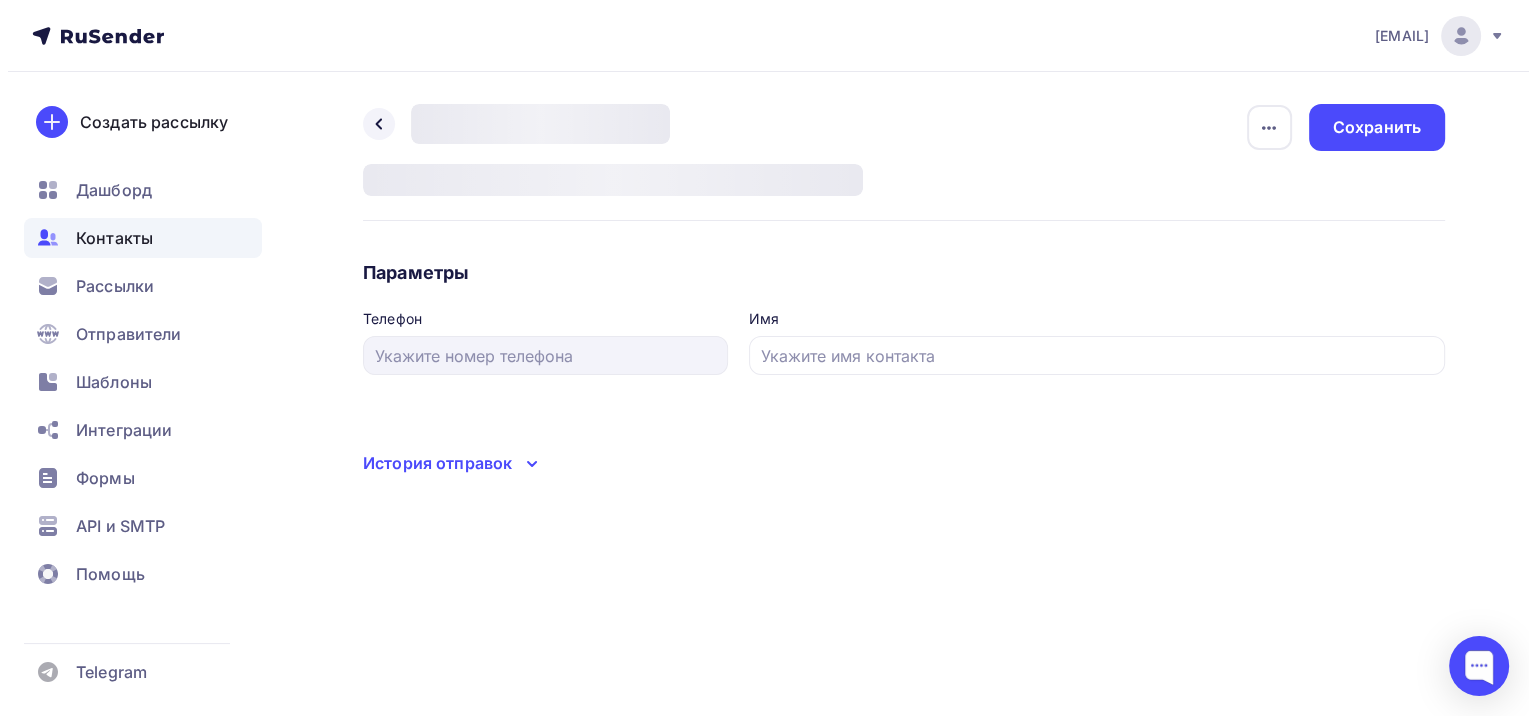scroll, scrollTop: 0, scrollLeft: 0, axis: both 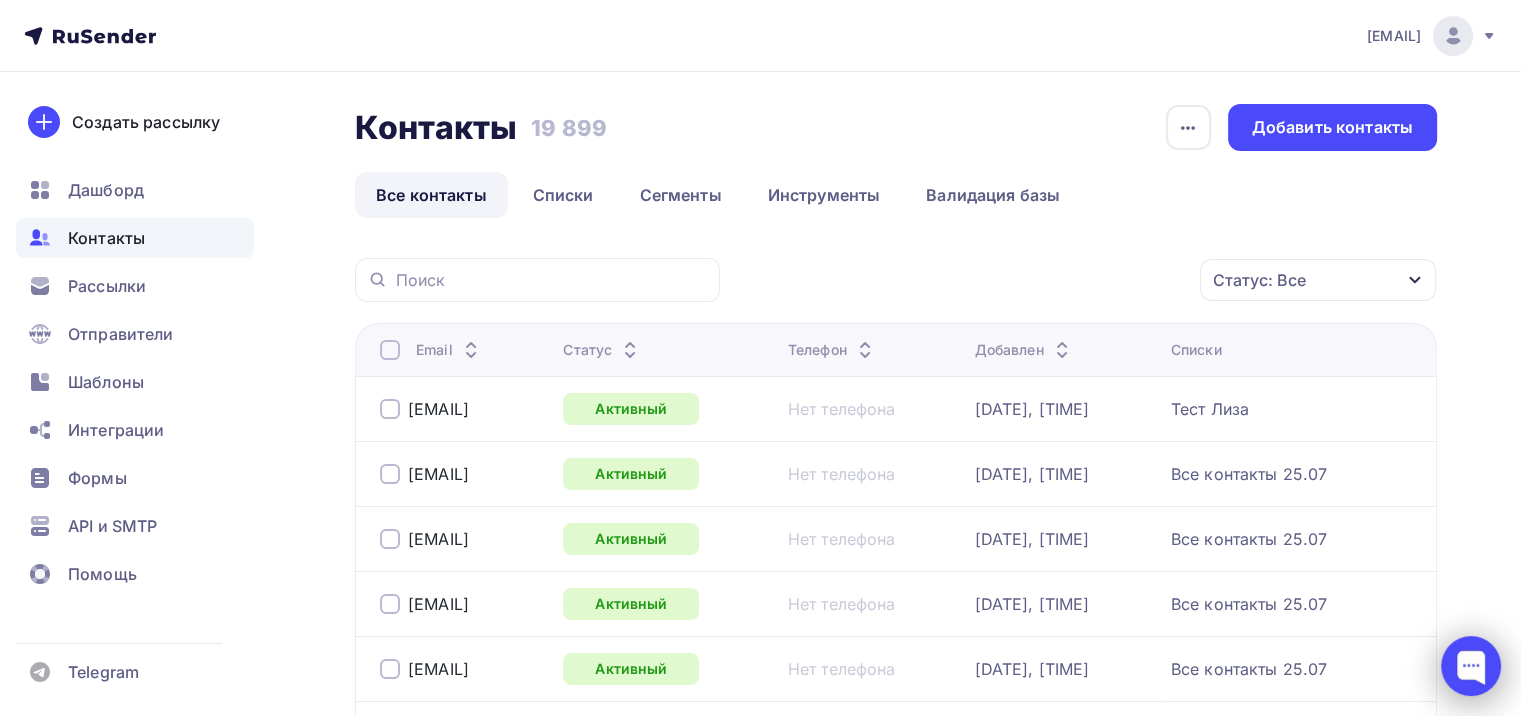 click at bounding box center (1471, 666) 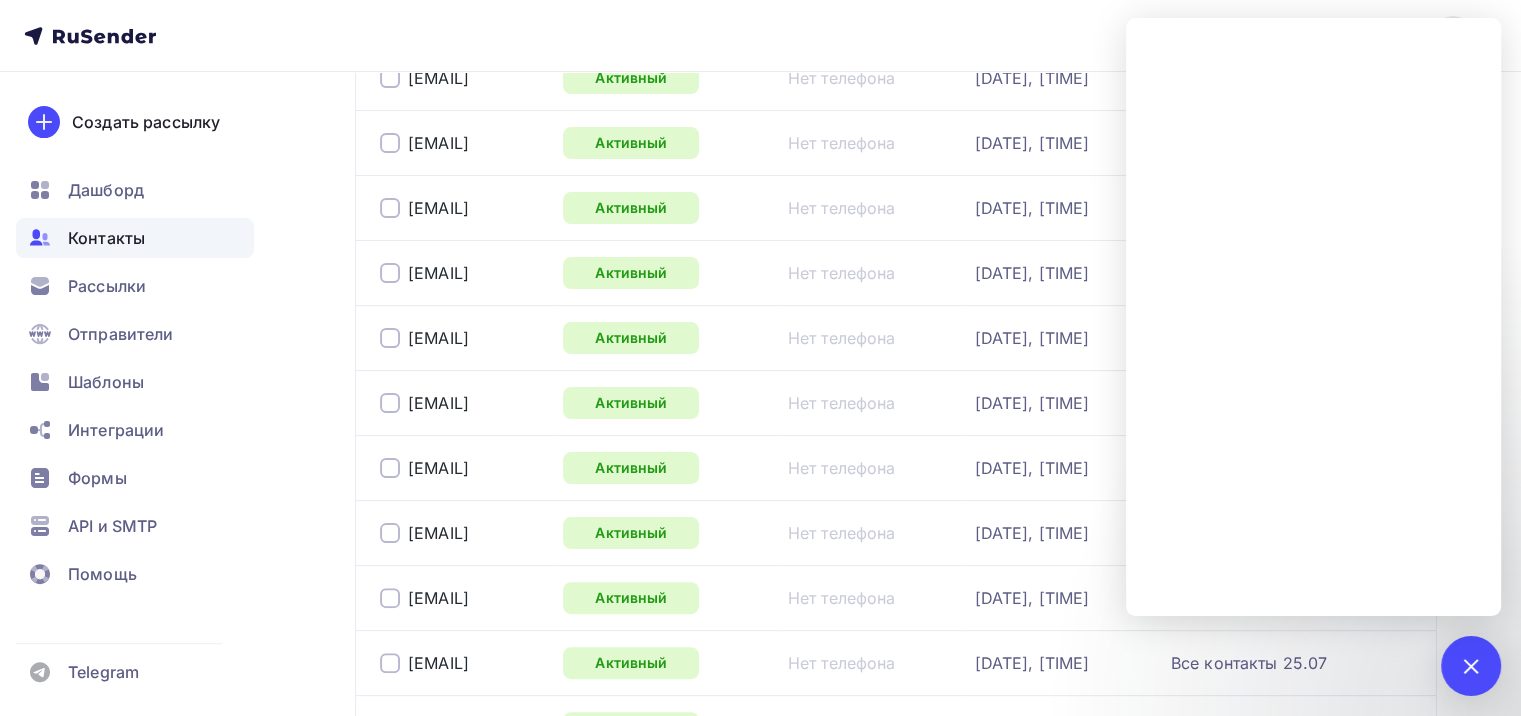 scroll, scrollTop: 400, scrollLeft: 0, axis: vertical 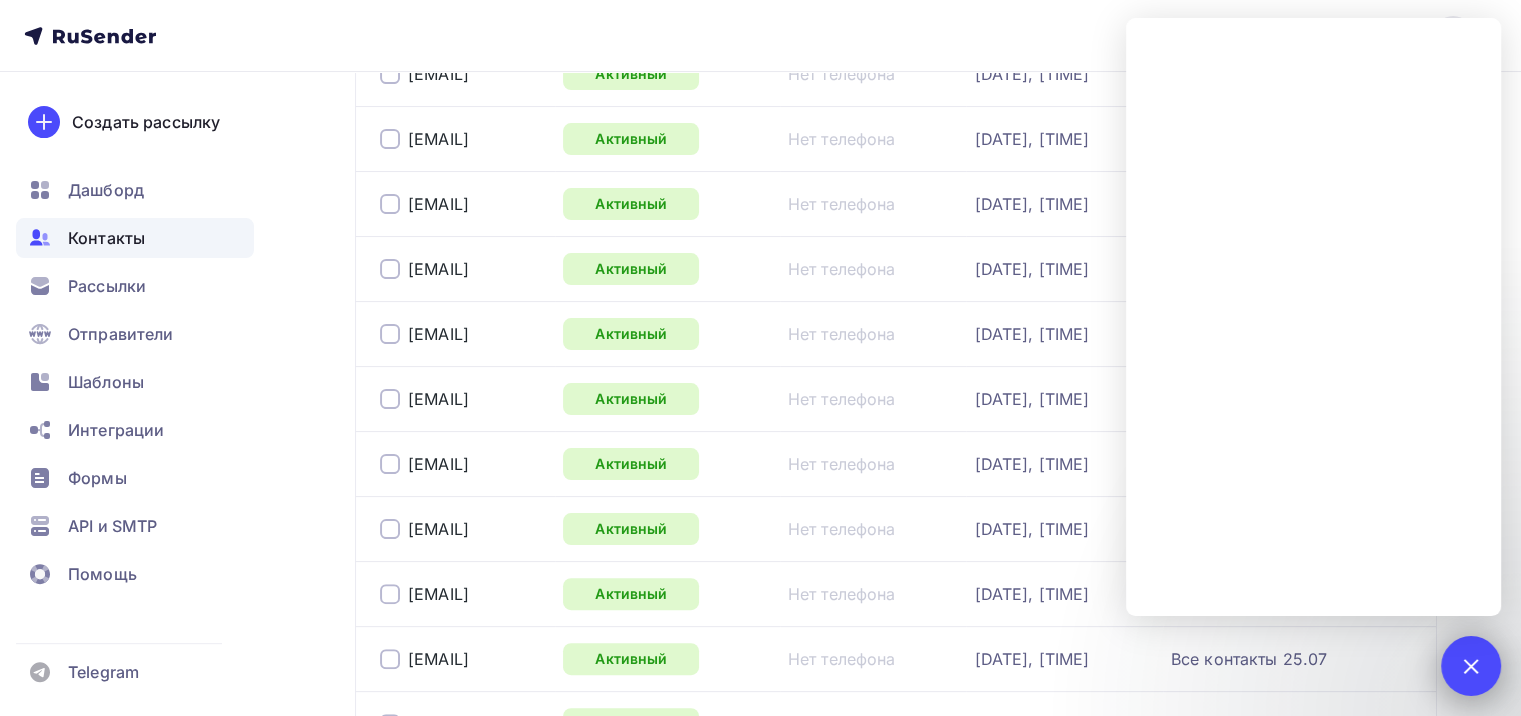 click at bounding box center (1471, 666) 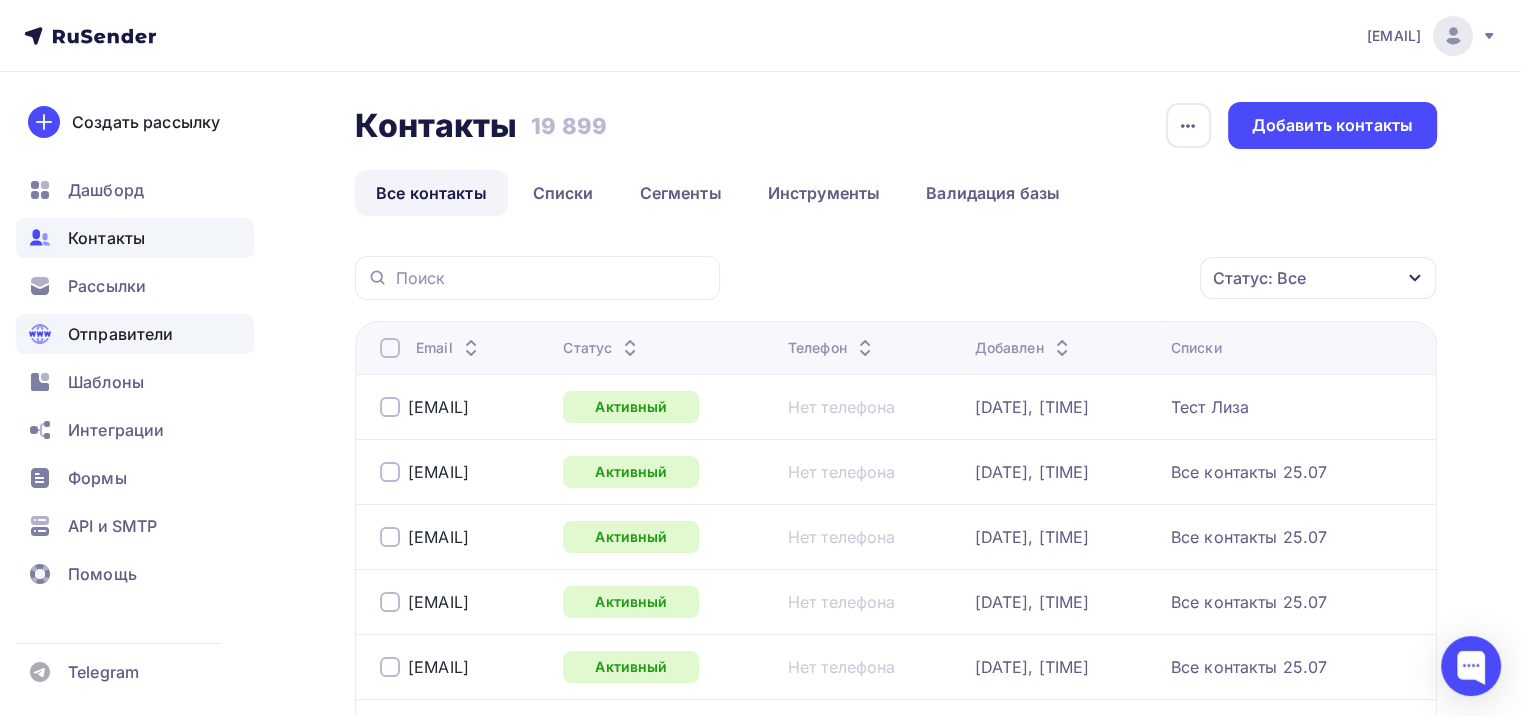 scroll, scrollTop: 0, scrollLeft: 0, axis: both 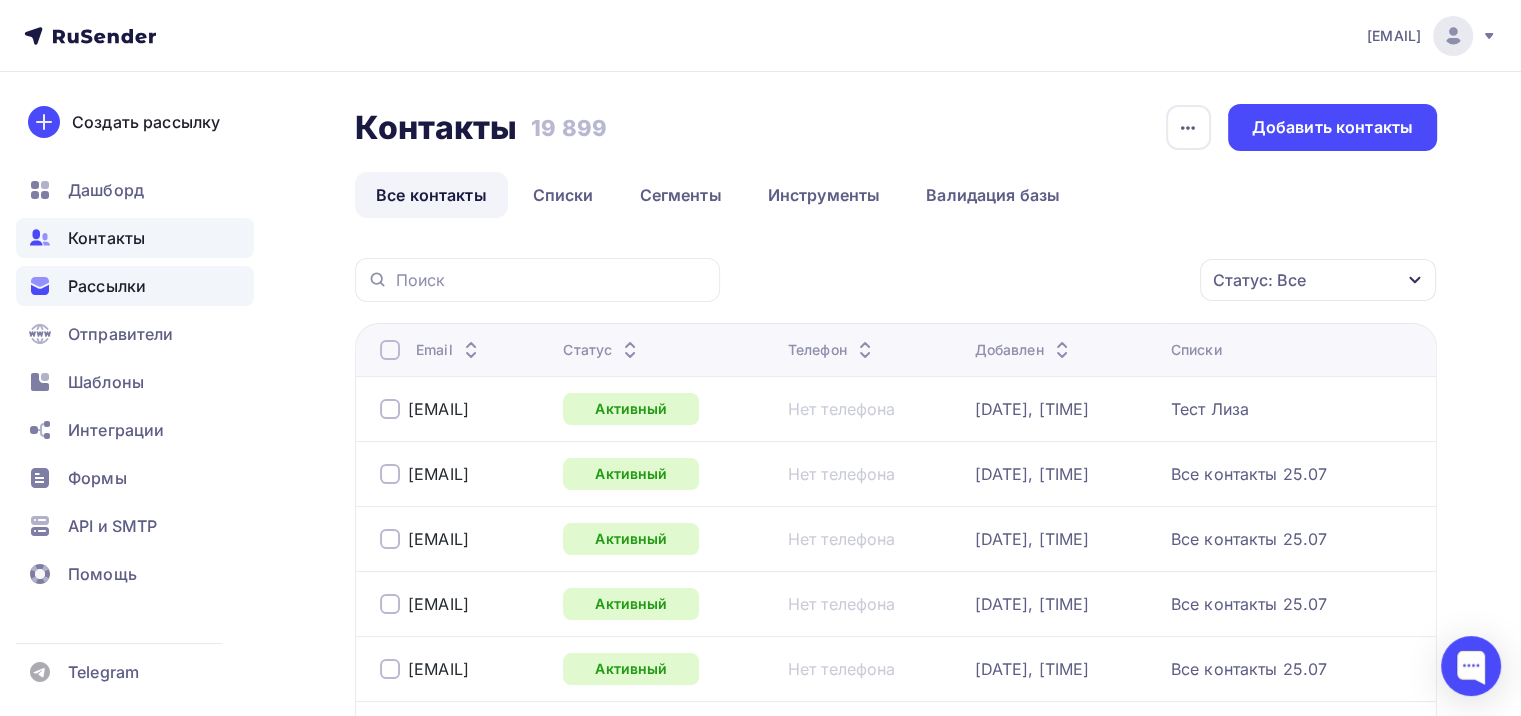 click on "Рассылки" at bounding box center [107, 286] 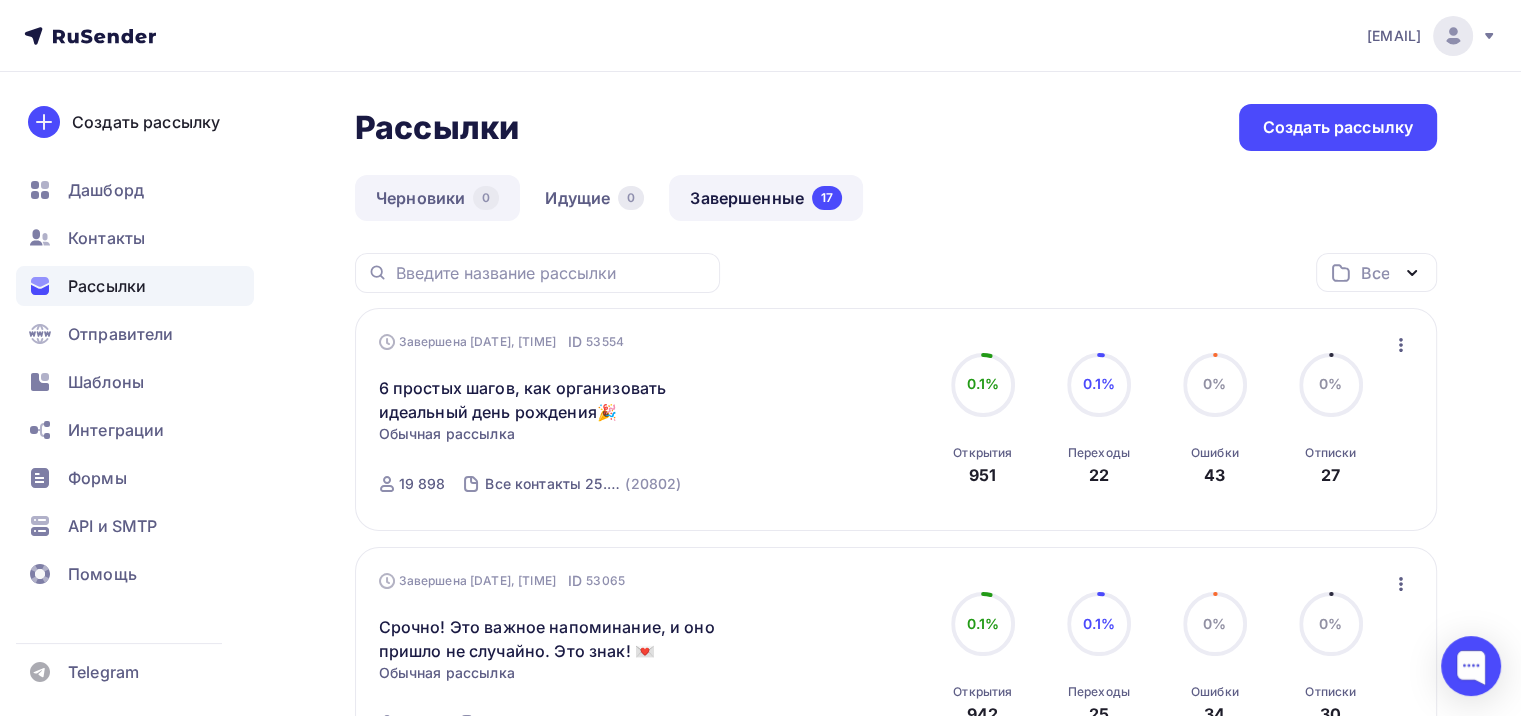 click on "Черновики
0" at bounding box center (437, 198) 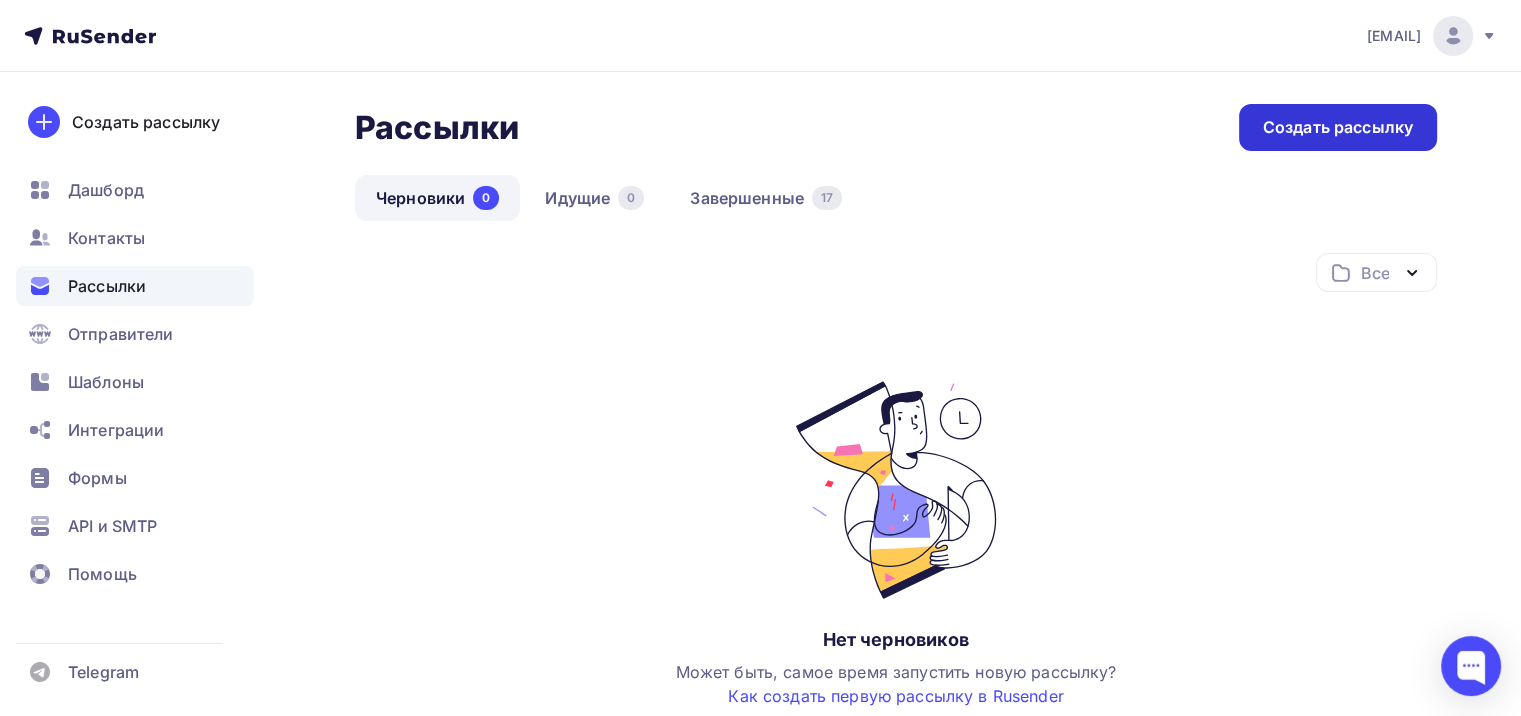 click on "Создать рассылку" at bounding box center [1338, 127] 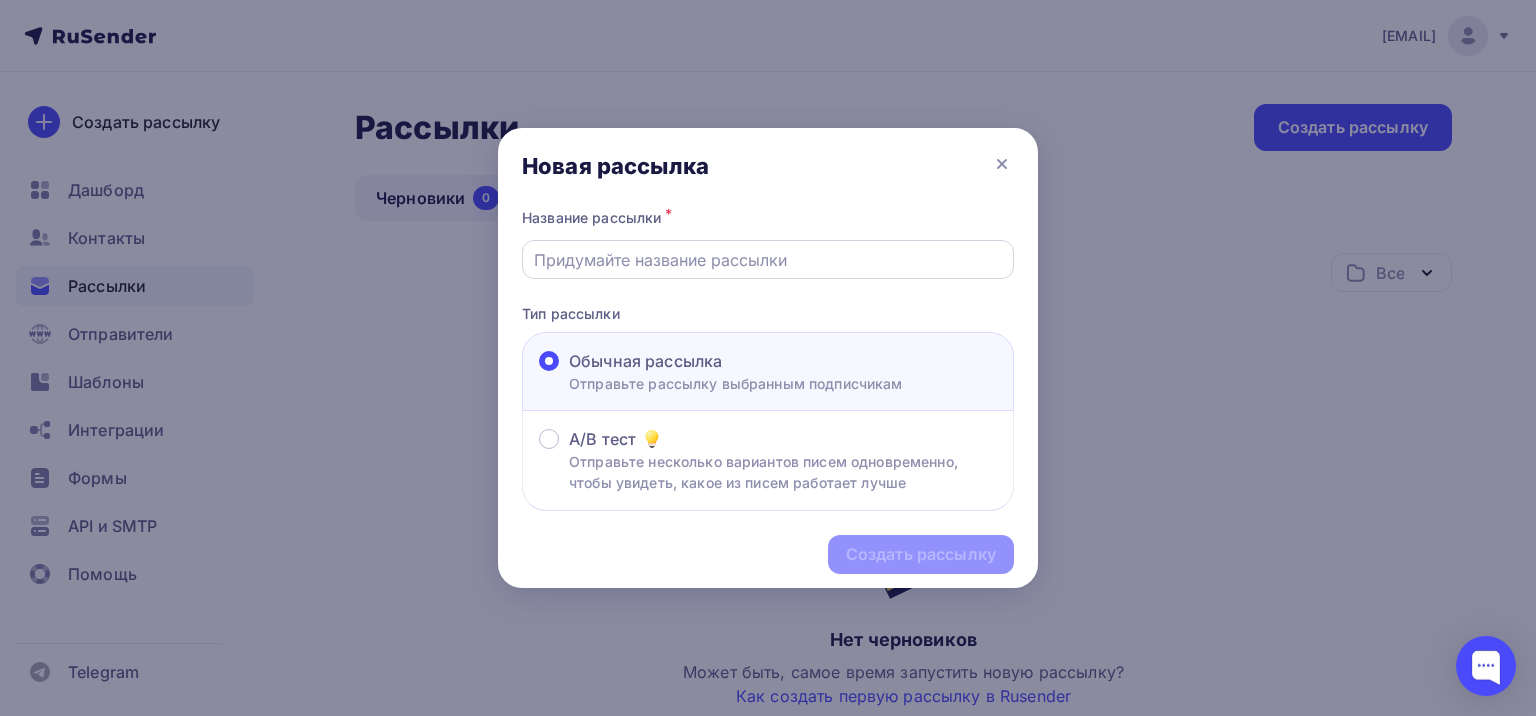 click at bounding box center (768, 259) 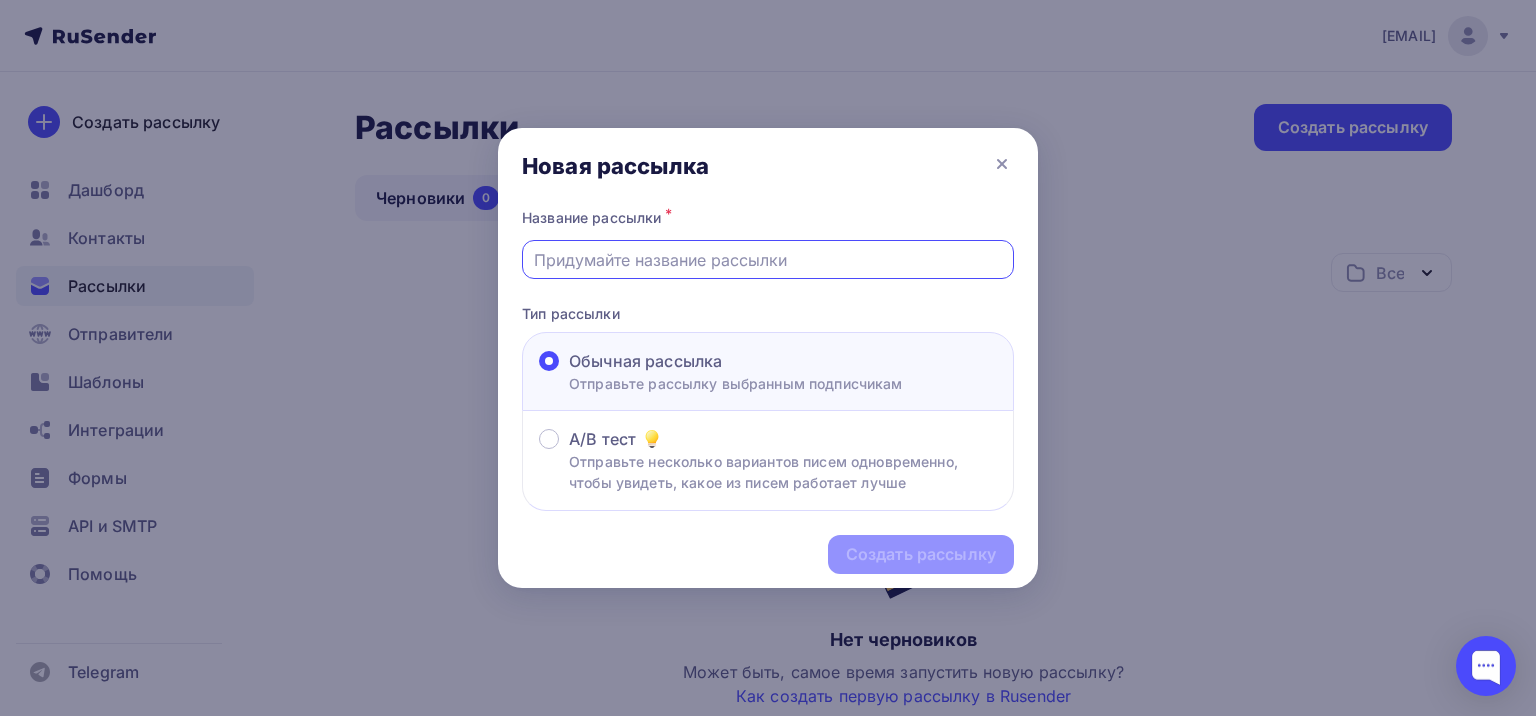 click at bounding box center [768, 260] 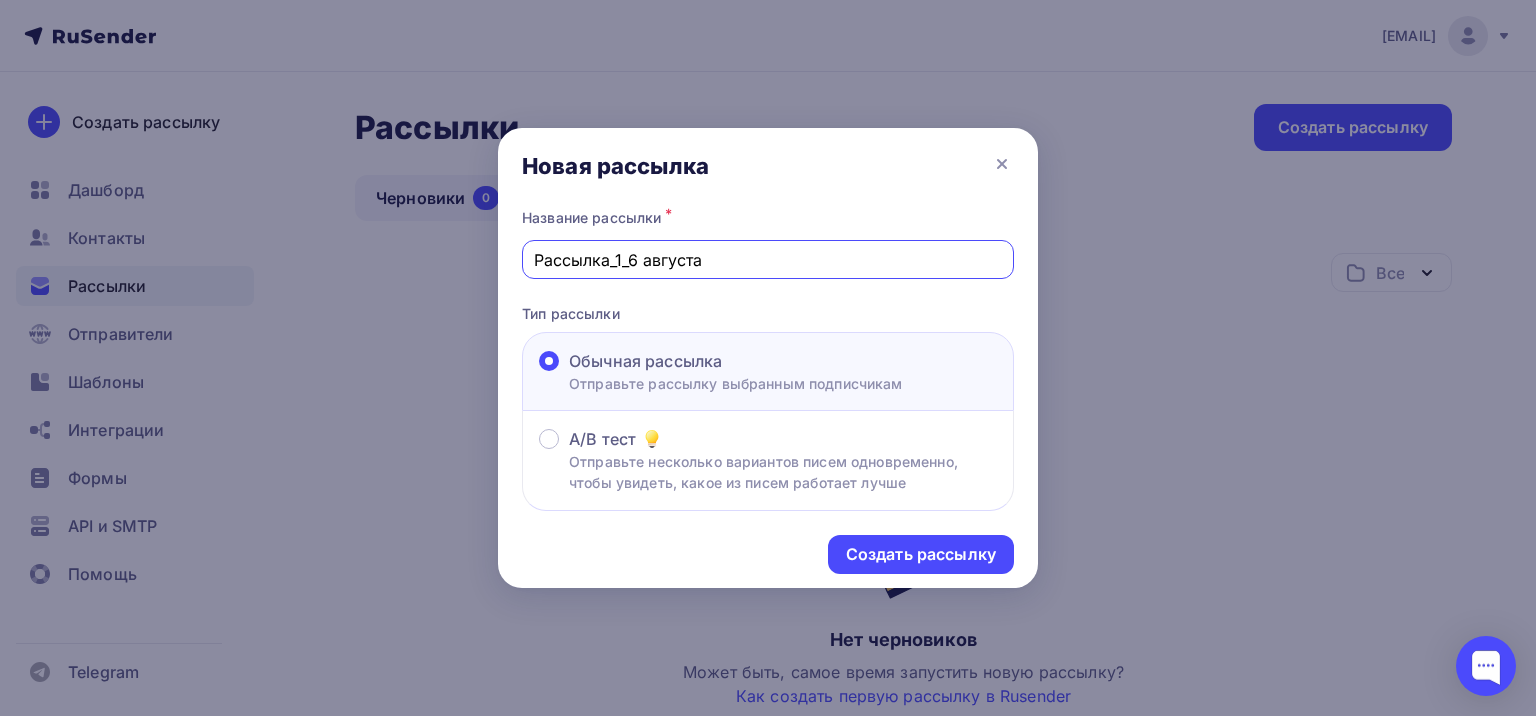 click on "Рассылка_1_6 августа" at bounding box center [768, 260] 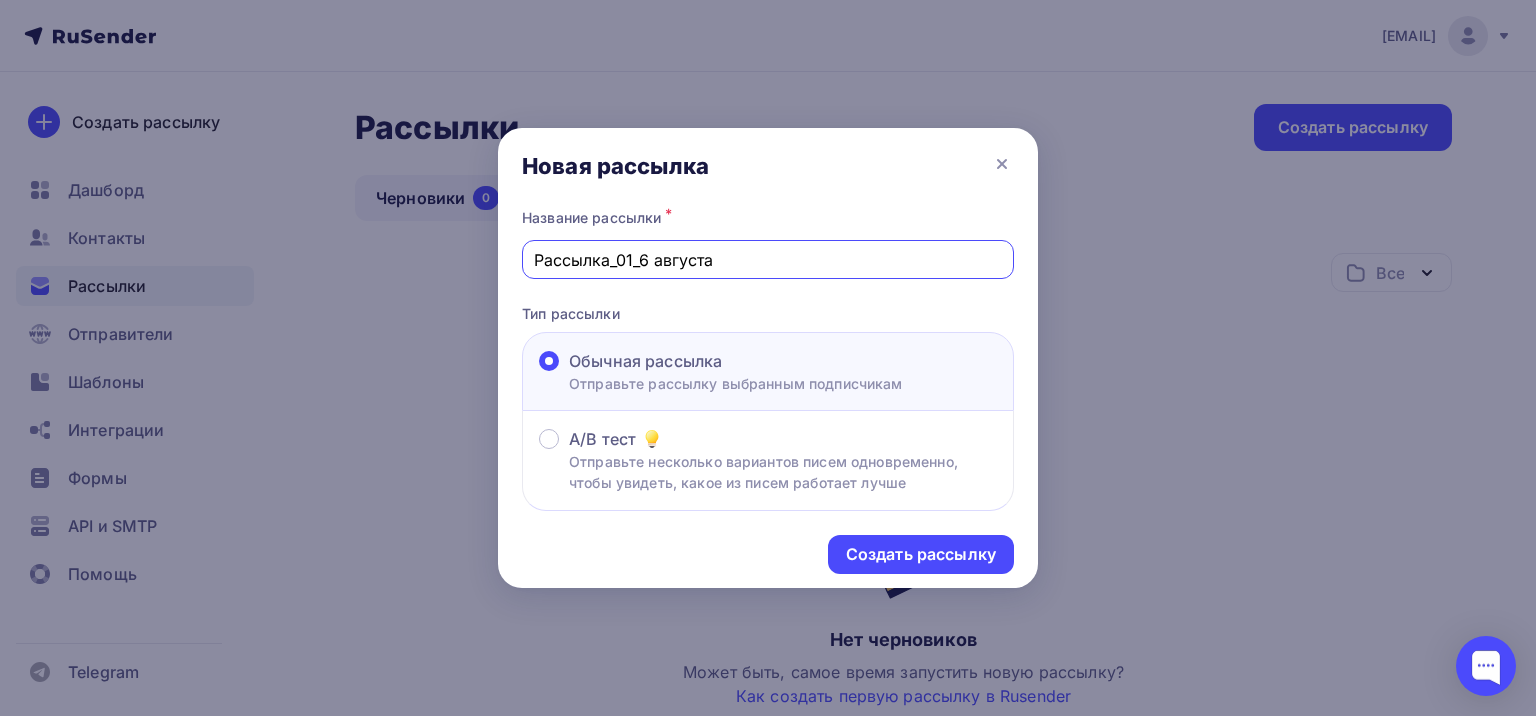 click on "Рассылка_01_6 августа" at bounding box center [768, 260] 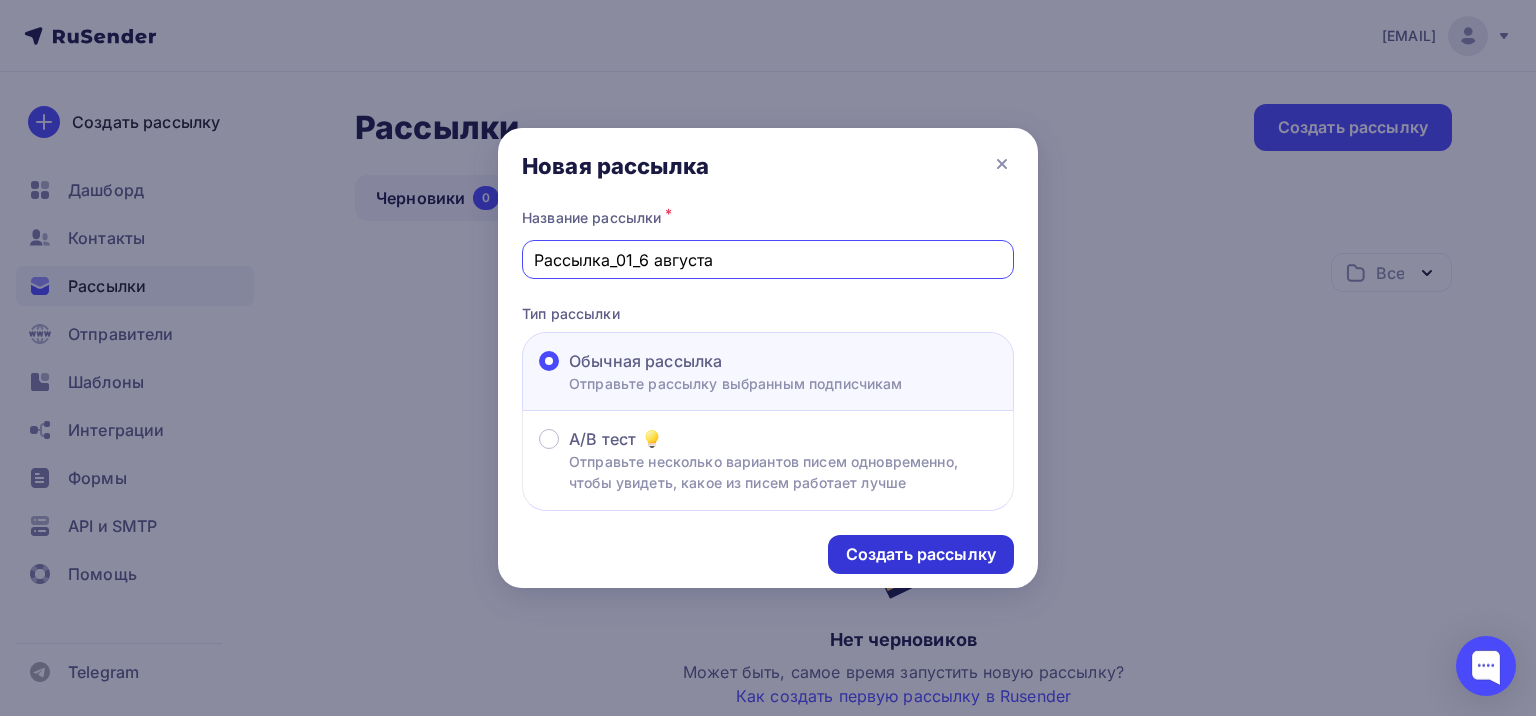 type on "Рассылка_01_6 августа" 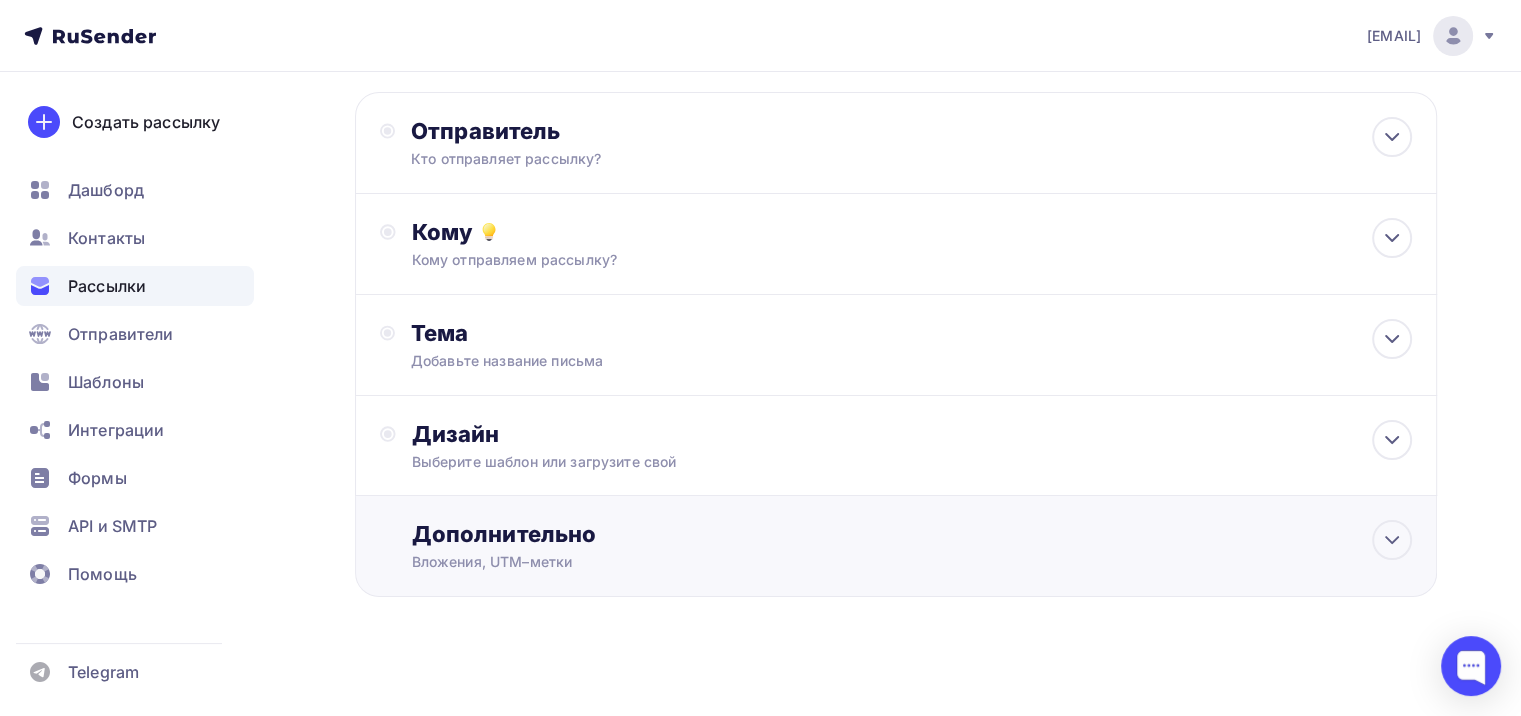 scroll, scrollTop: 100, scrollLeft: 0, axis: vertical 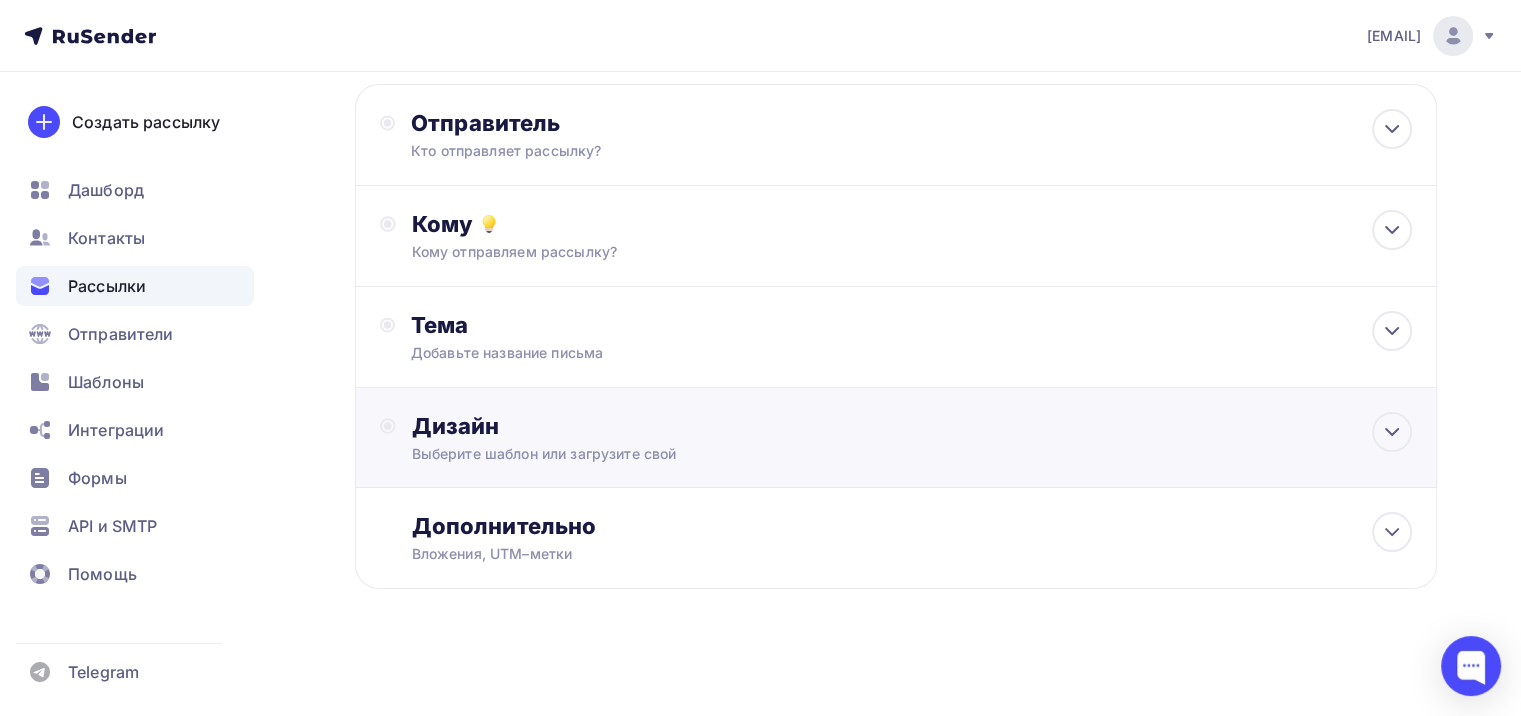 click on "Дизайн   Выберите шаблон или загрузите свой" at bounding box center [896, 449] 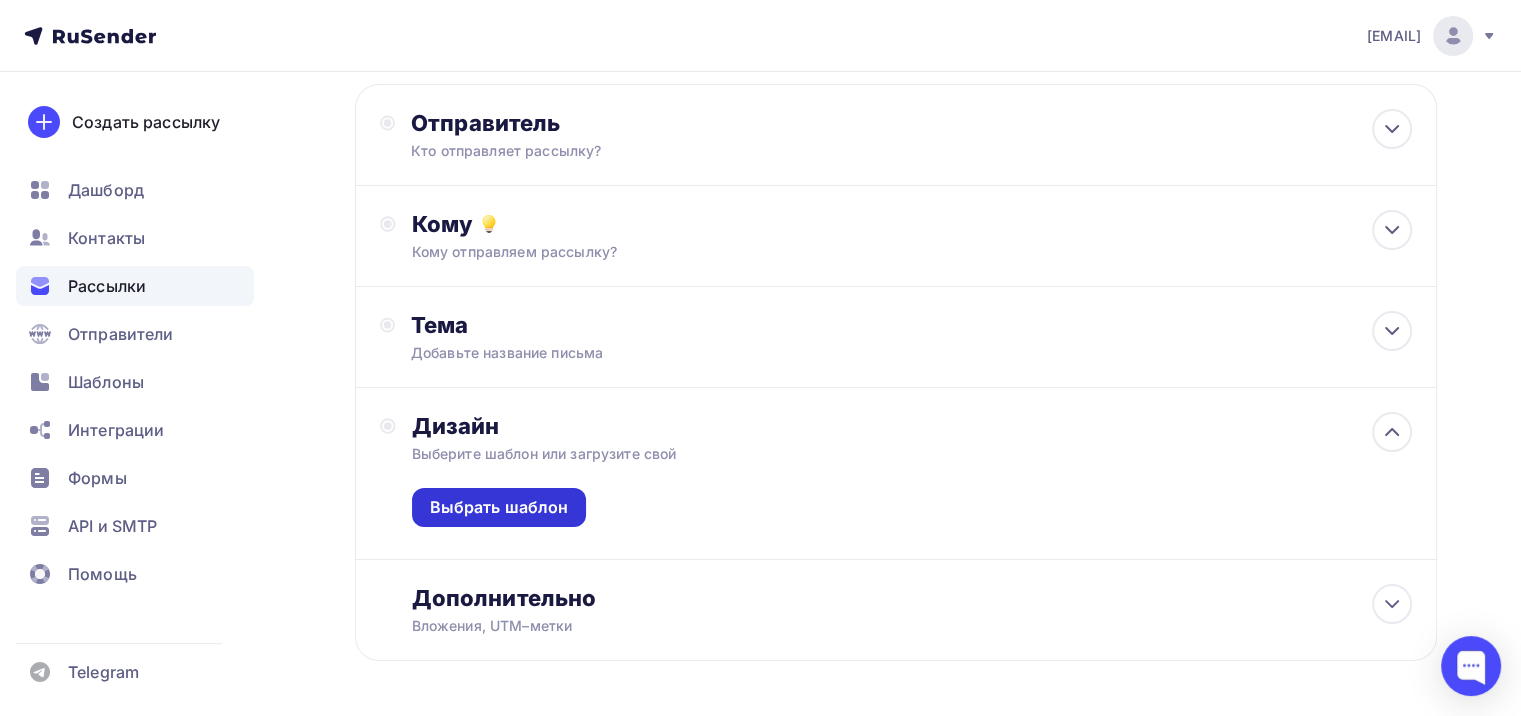 click on "Выбрать шаблон" at bounding box center (499, 507) 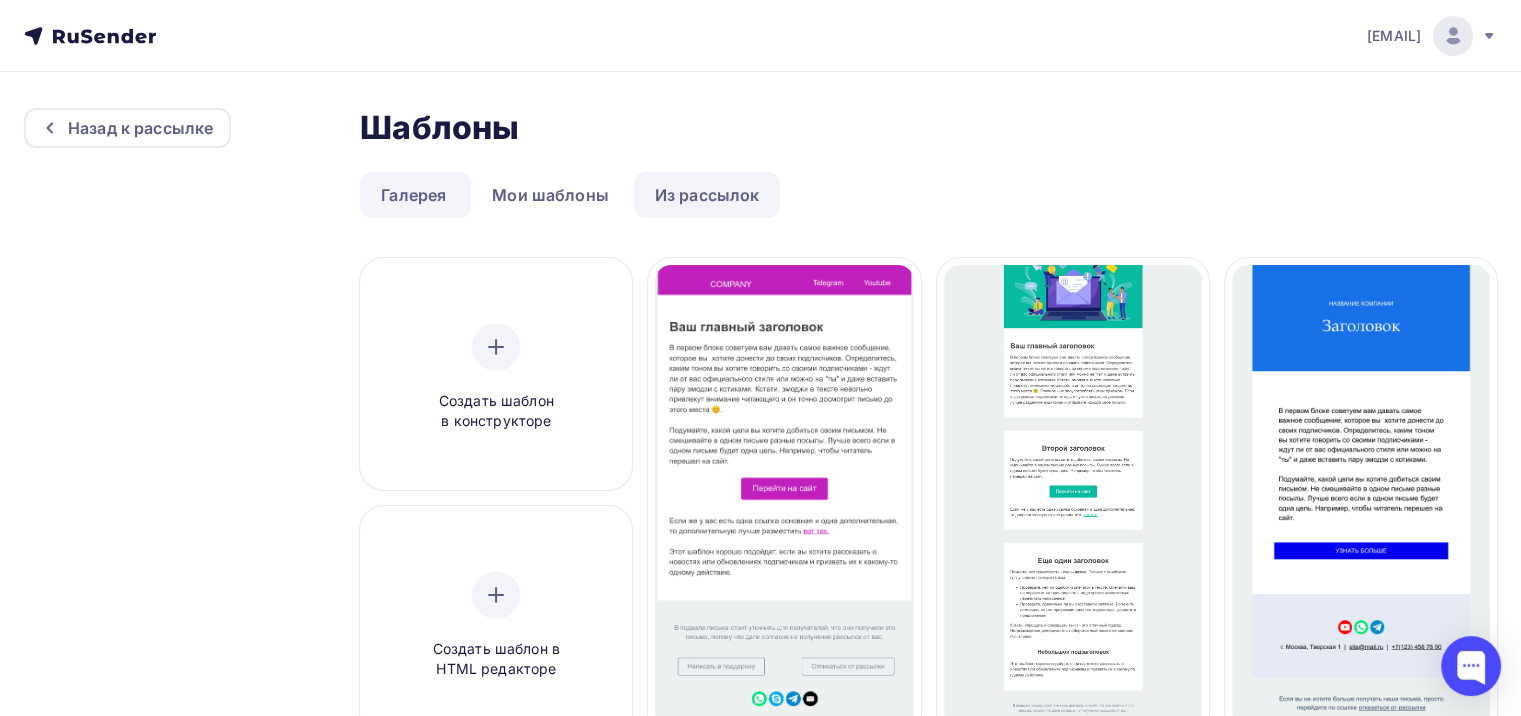 click on "Из рассылок" at bounding box center (707, 195) 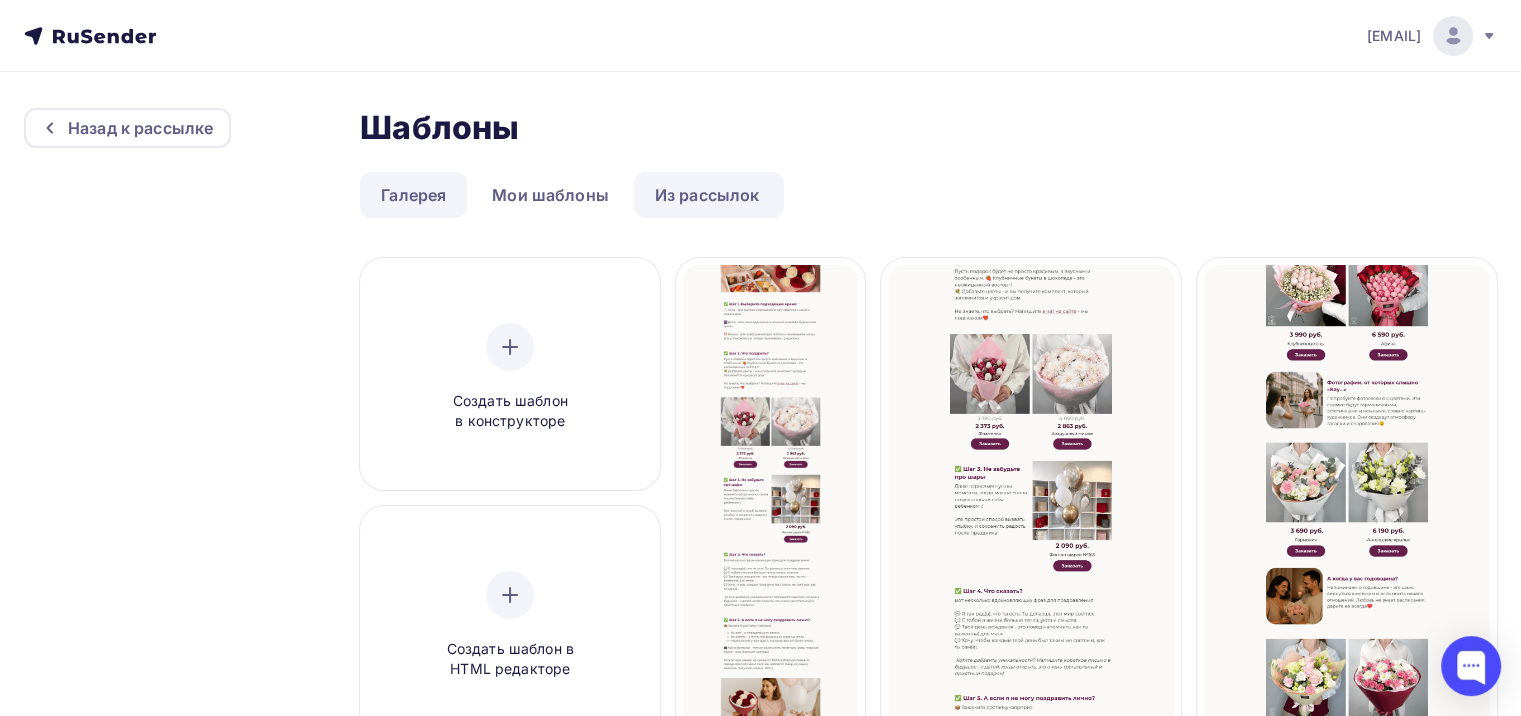 click on "Галерея" at bounding box center [413, 195] 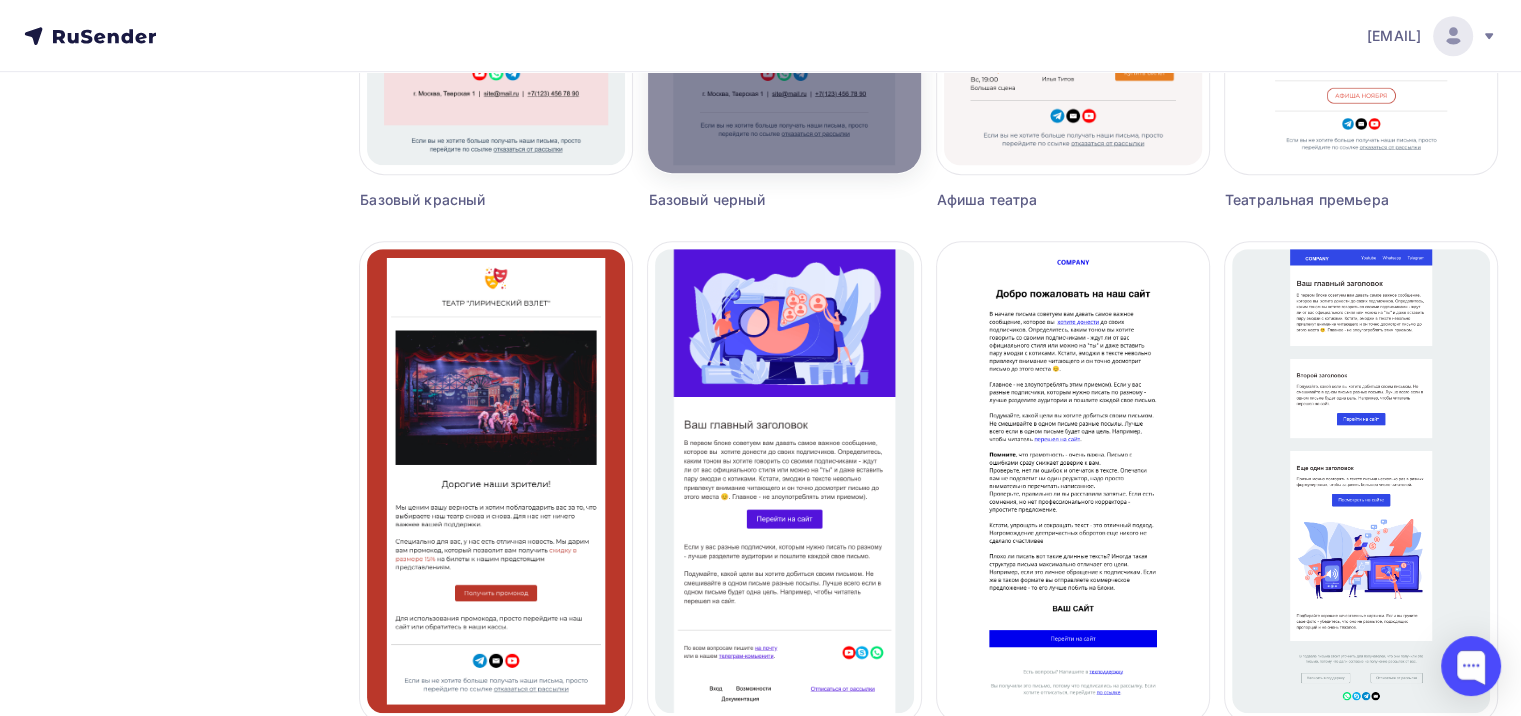 scroll, scrollTop: 1335, scrollLeft: 0, axis: vertical 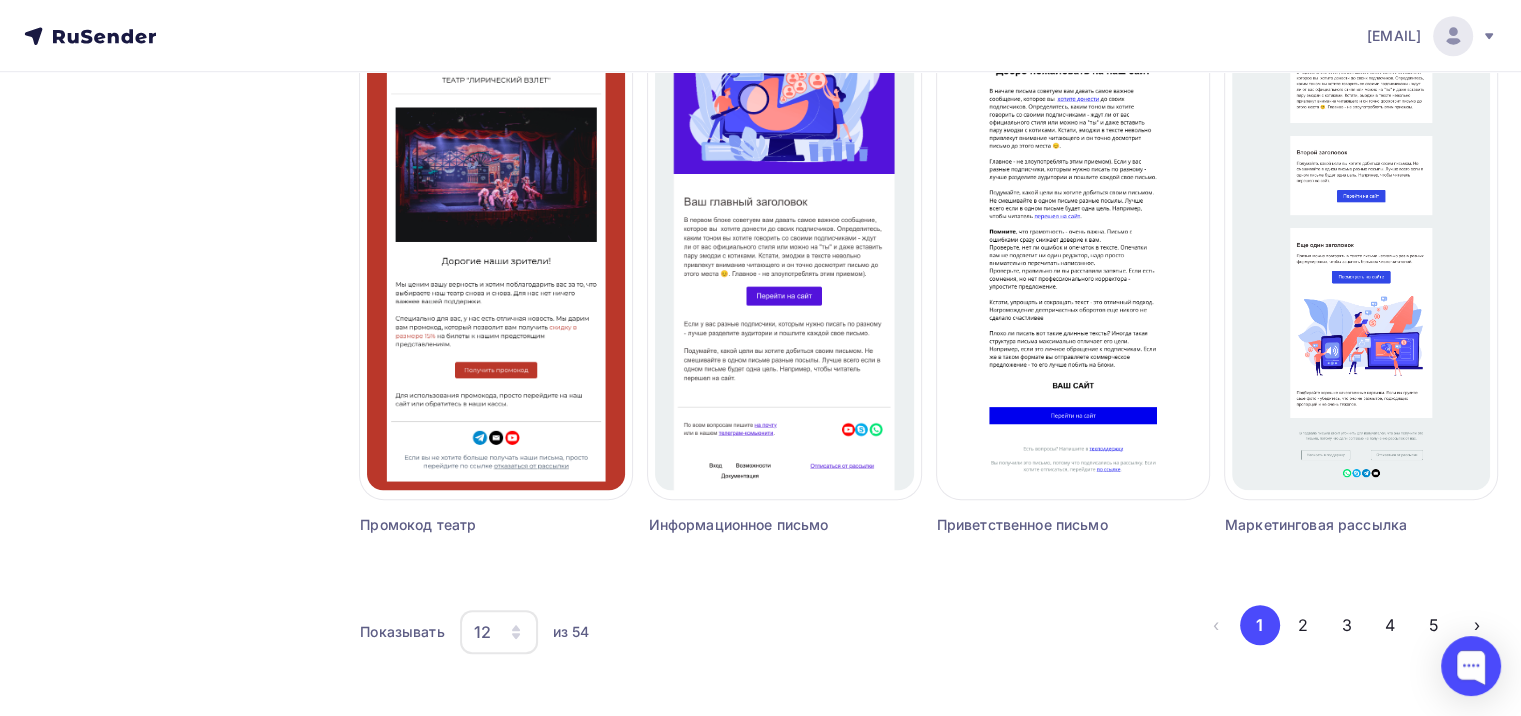 click on "12" at bounding box center (482, 632) 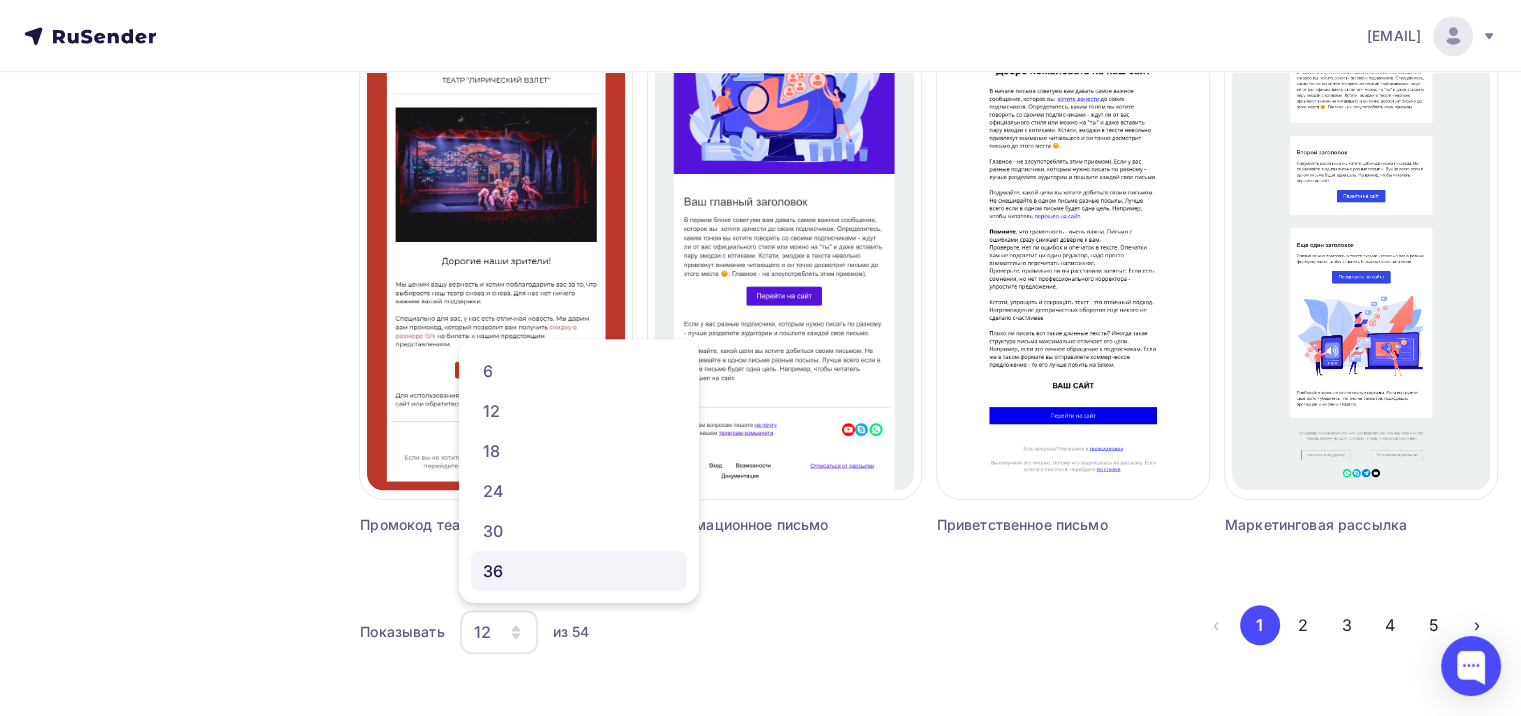 click on "36" at bounding box center (579, 571) 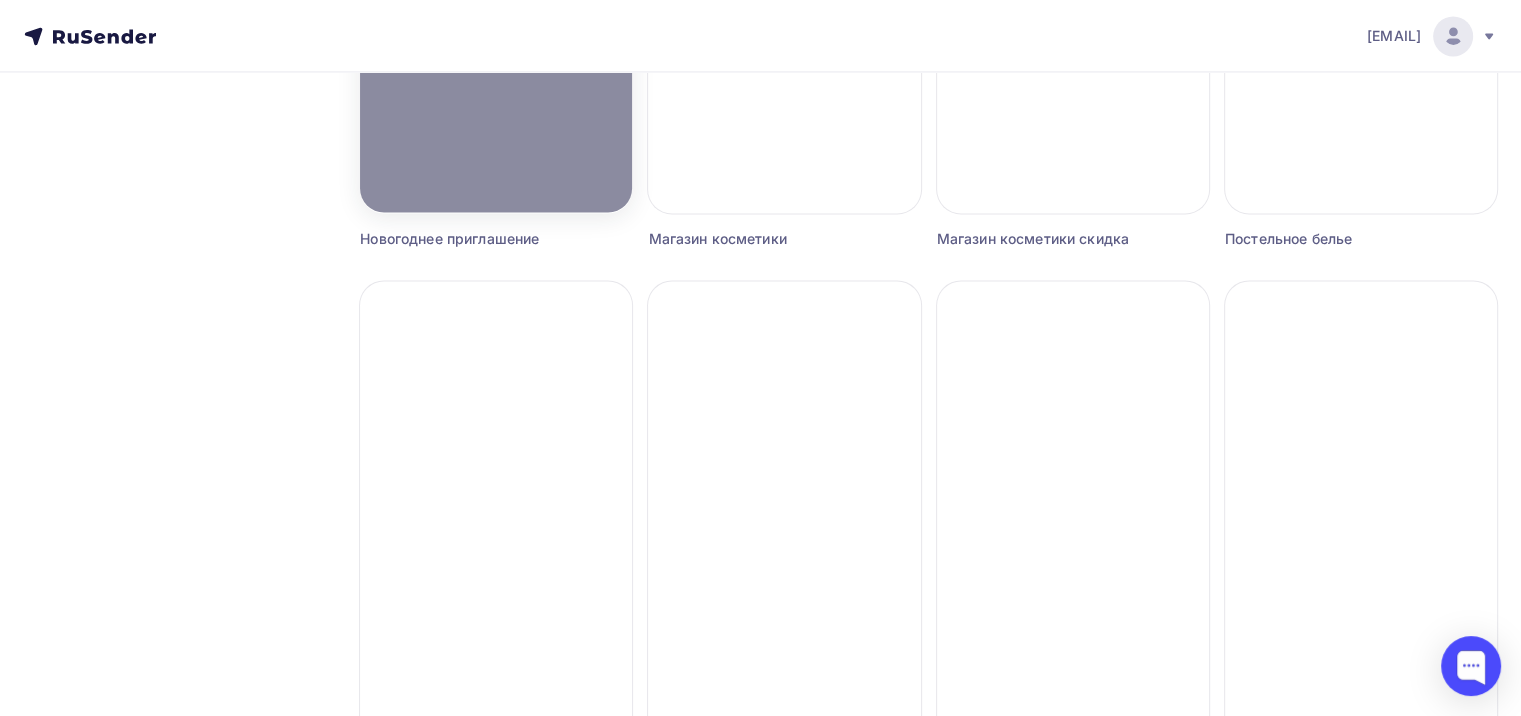 scroll, scrollTop: 3335, scrollLeft: 0, axis: vertical 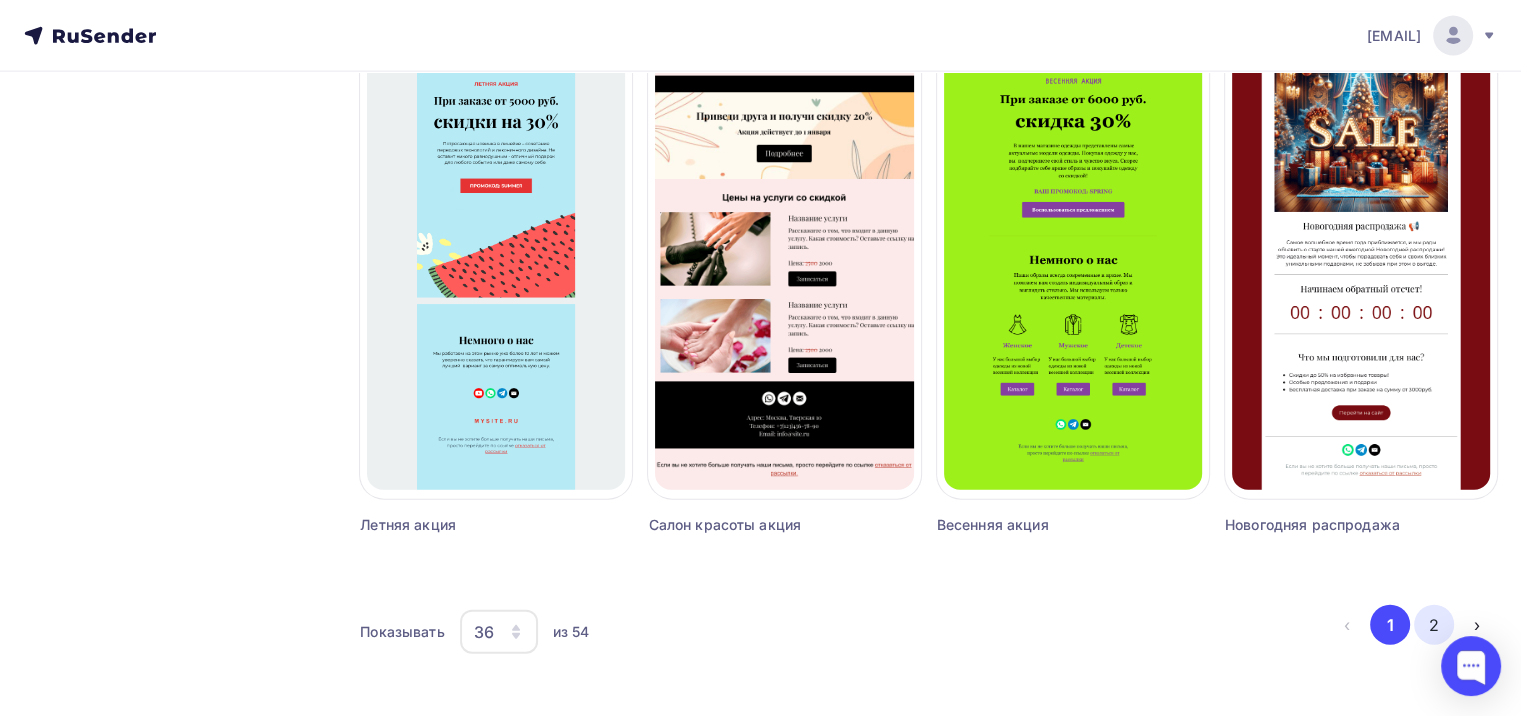 click on "2" at bounding box center [1434, 625] 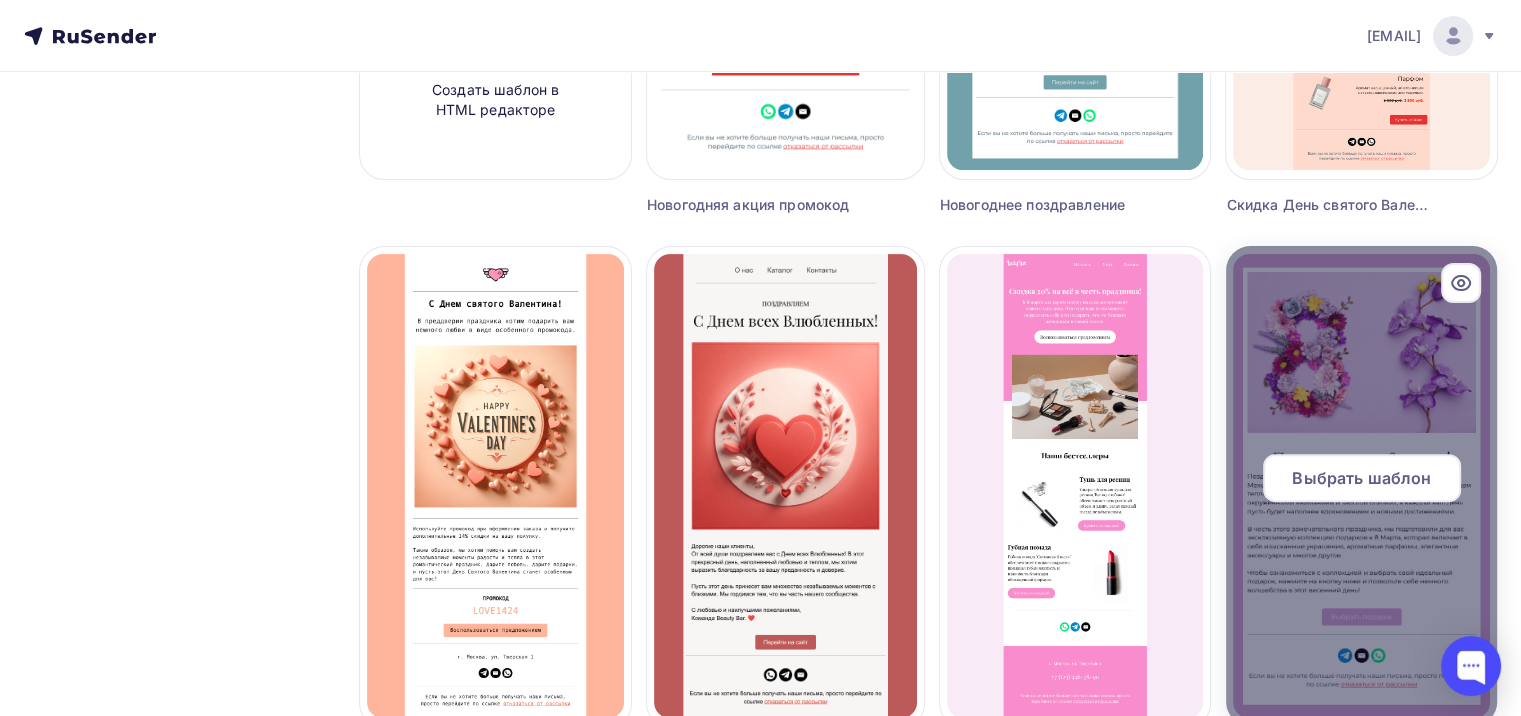 scroll, scrollTop: 531, scrollLeft: 0, axis: vertical 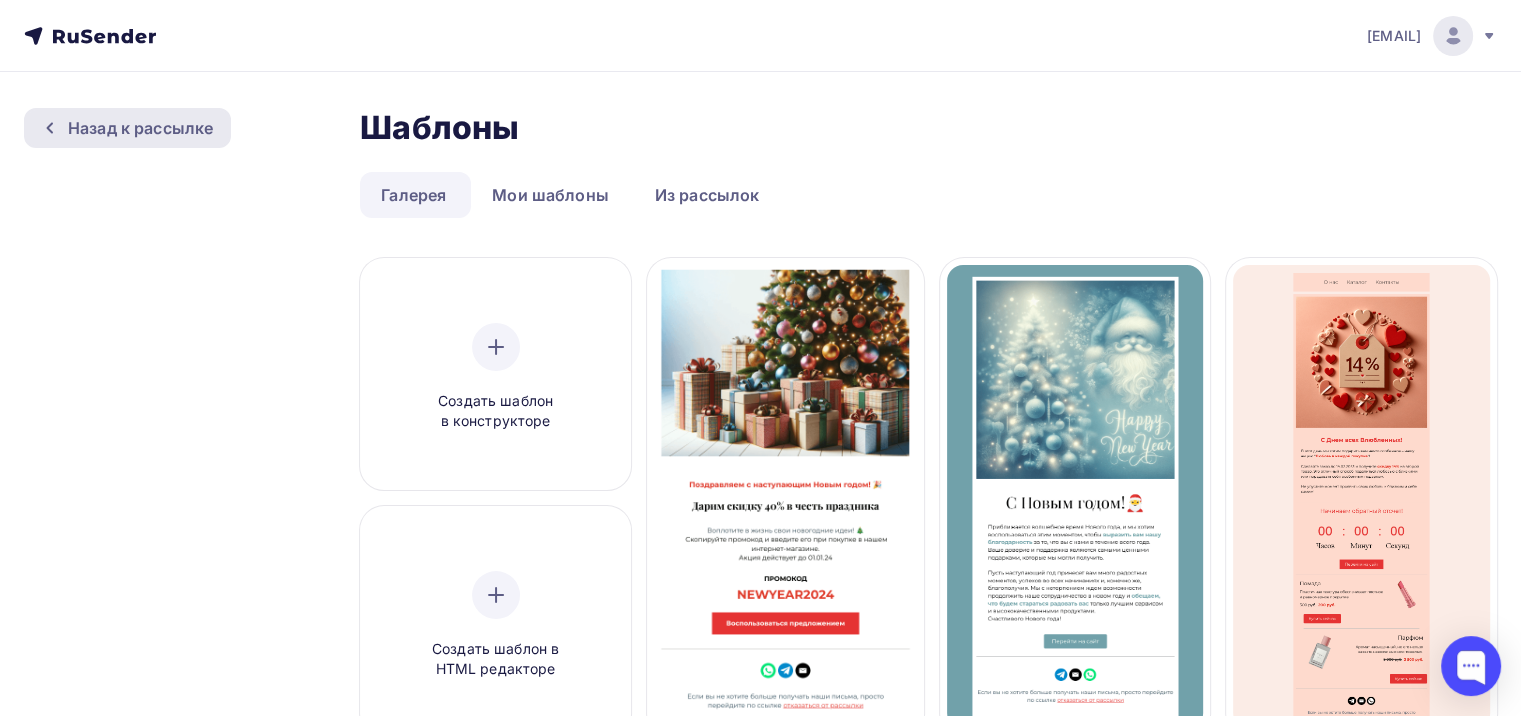 click on "Назад к рассылке" at bounding box center [140, 128] 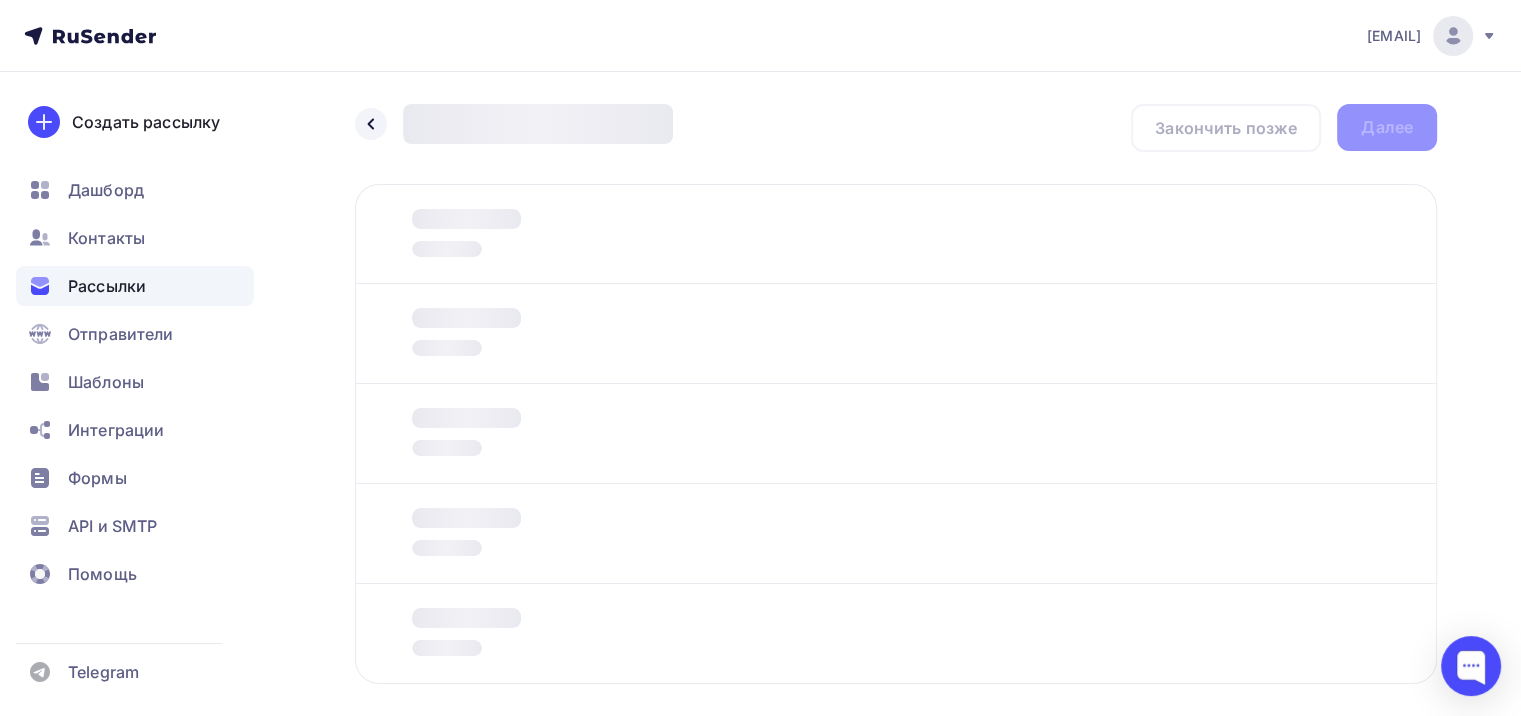 scroll, scrollTop: 96, scrollLeft: 0, axis: vertical 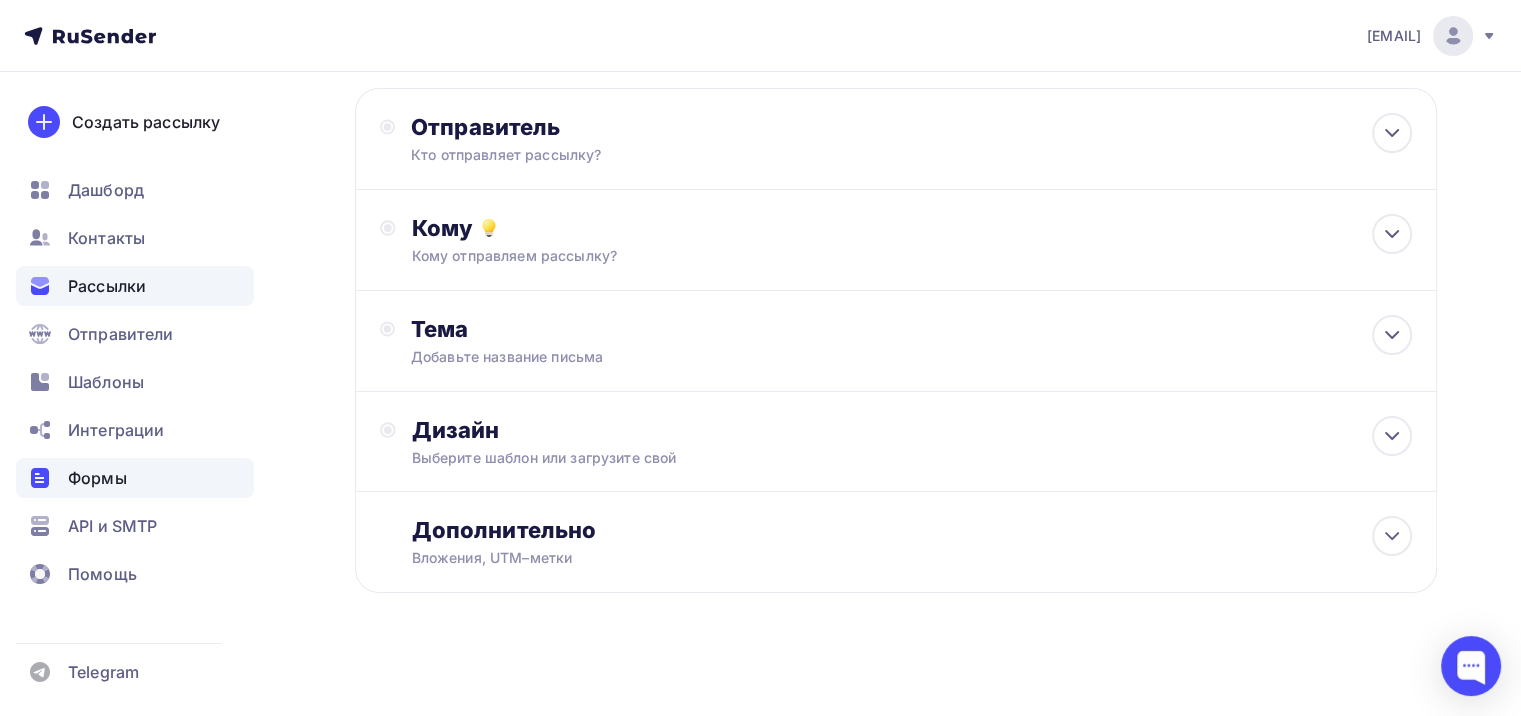 click on "Формы" at bounding box center [97, 478] 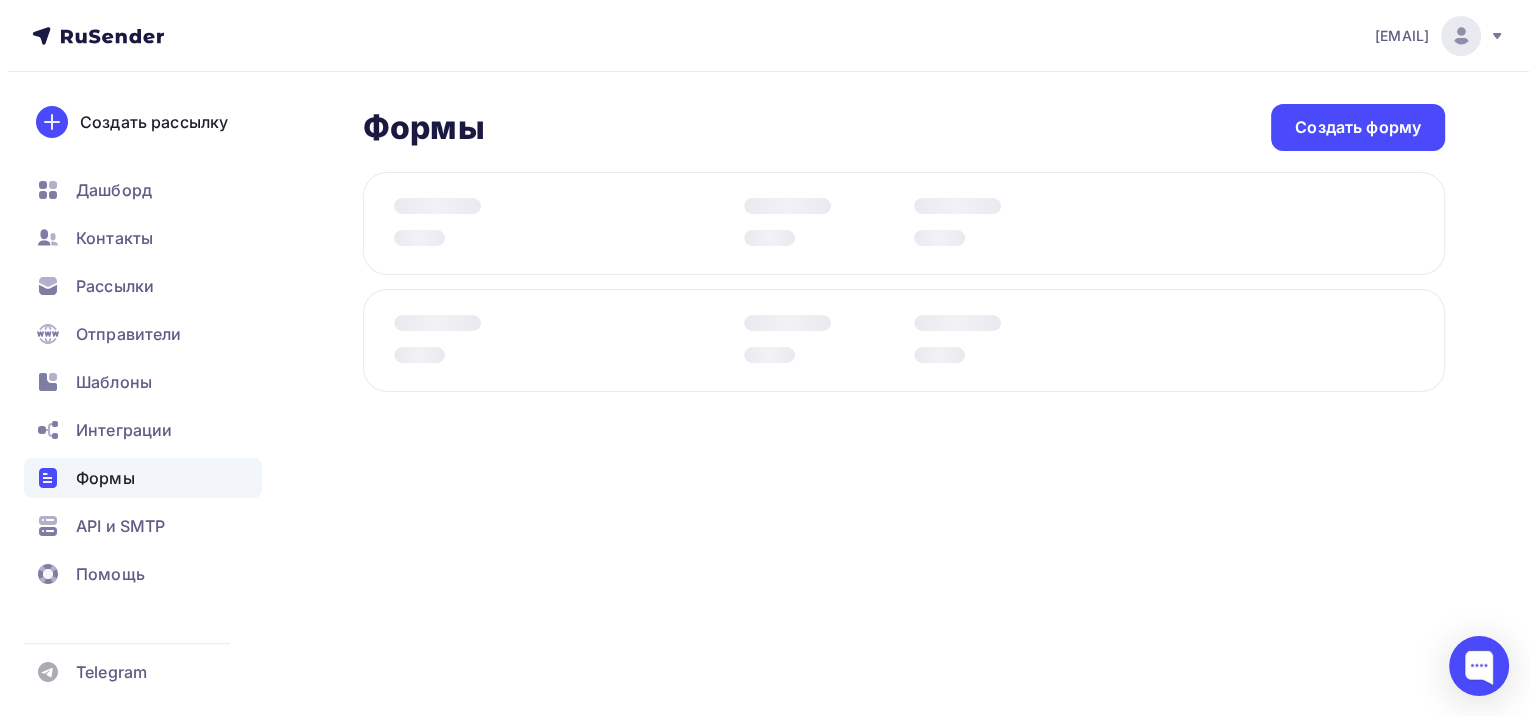 scroll, scrollTop: 0, scrollLeft: 0, axis: both 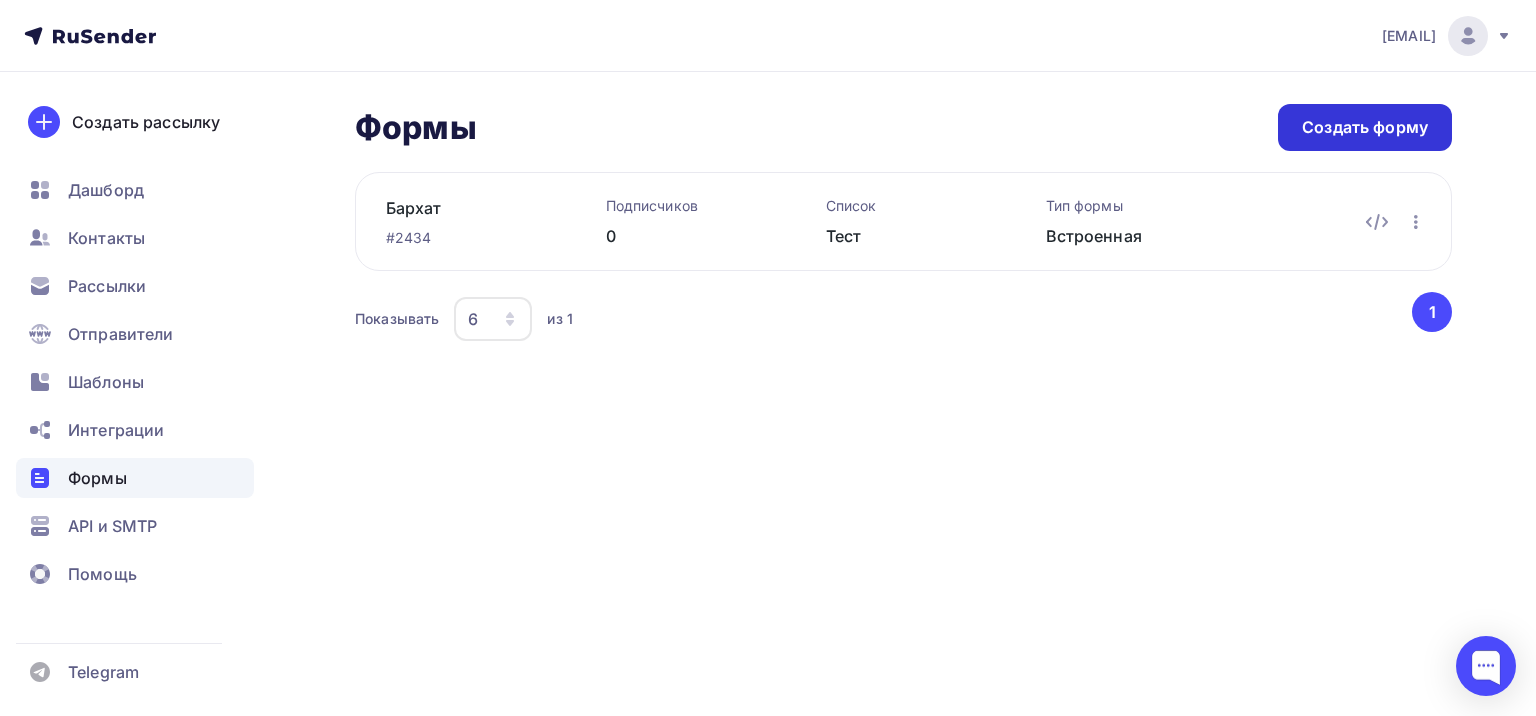click on "Создать форму" at bounding box center [1365, 127] 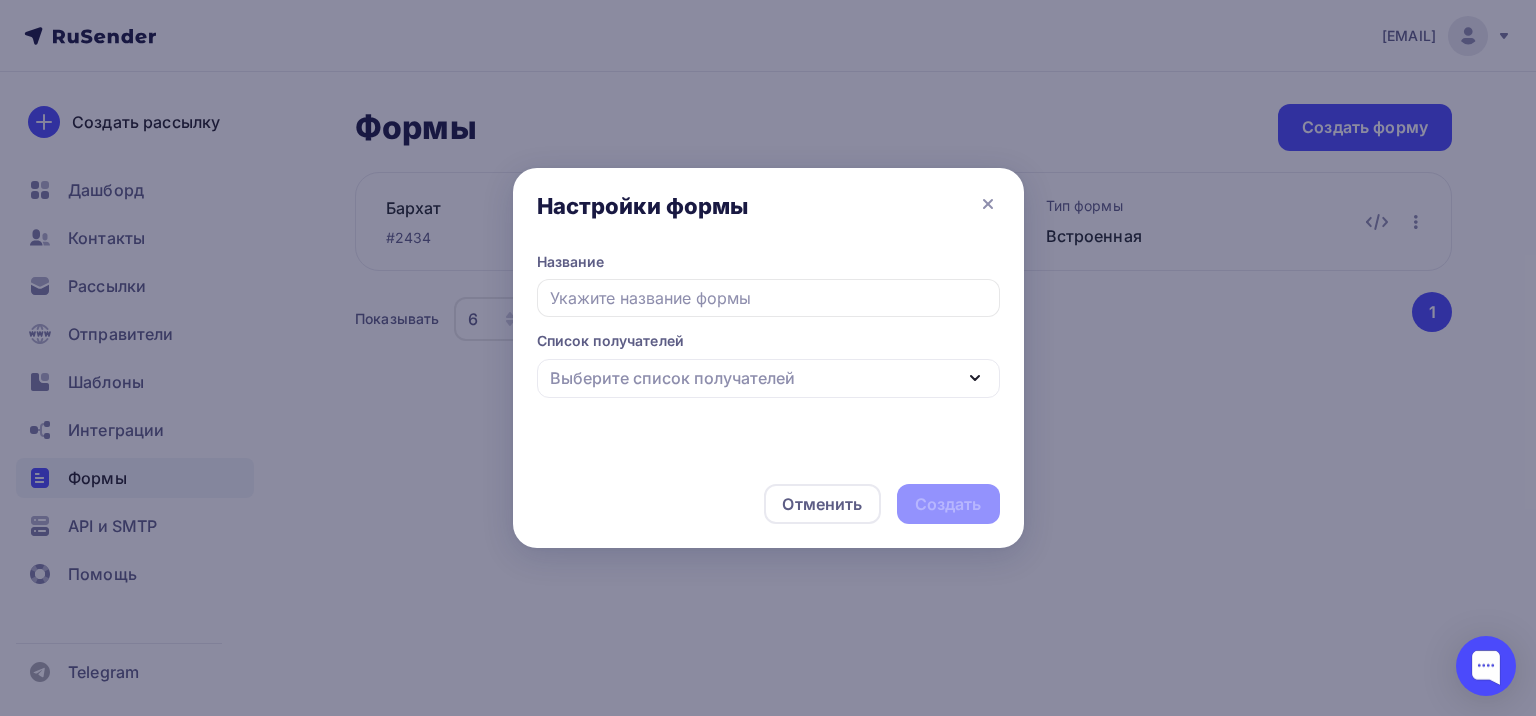 click on "Выберите список получателей" at bounding box center (768, 378) 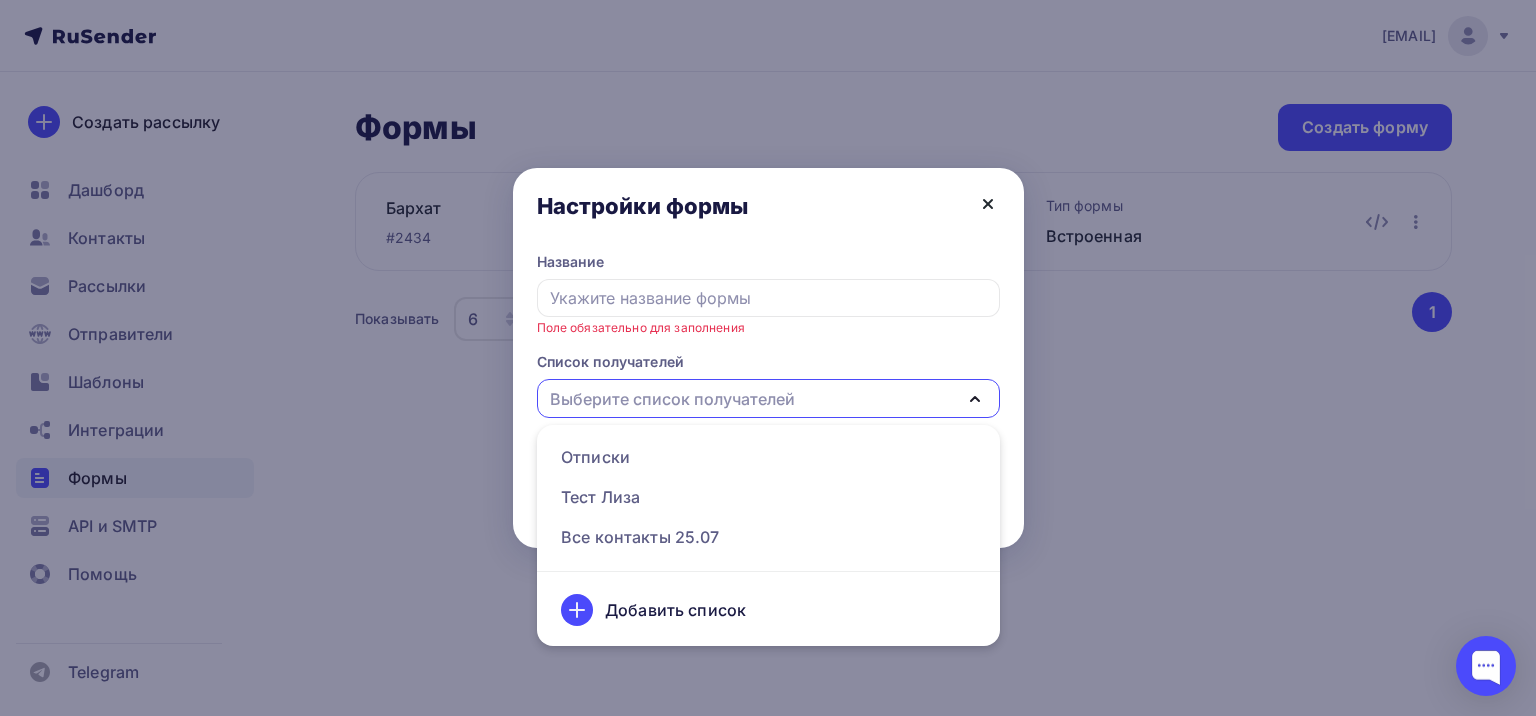 click 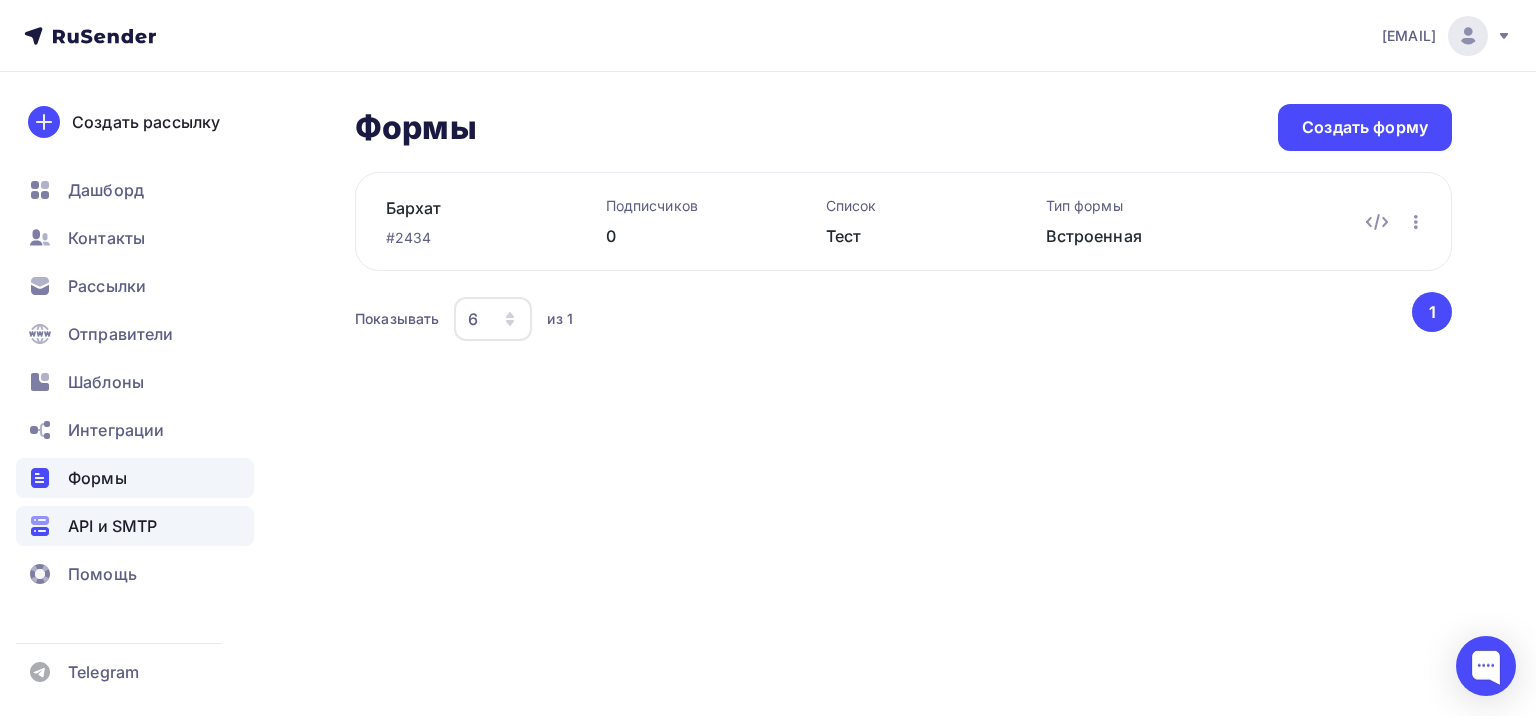 click on "API и SMTP" at bounding box center [112, 526] 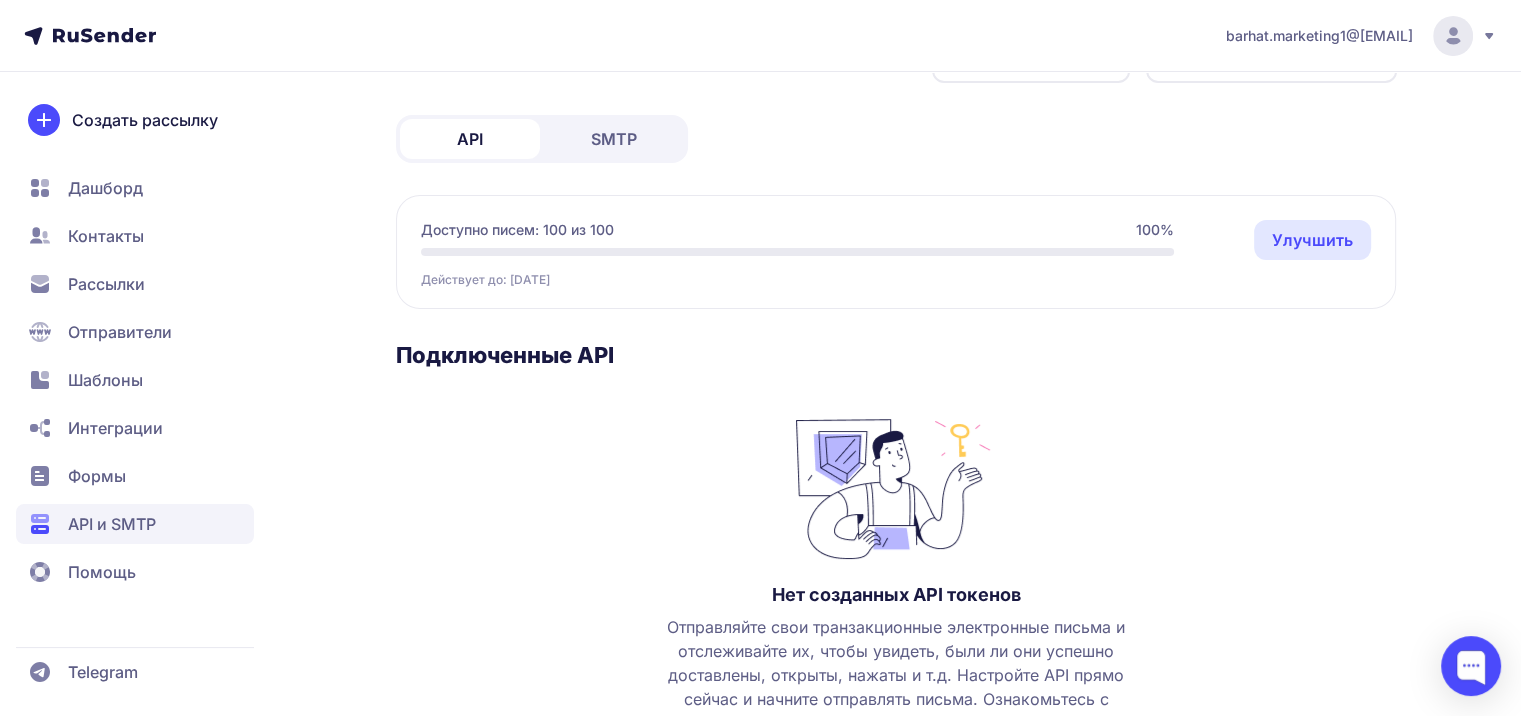 scroll, scrollTop: 227, scrollLeft: 0, axis: vertical 